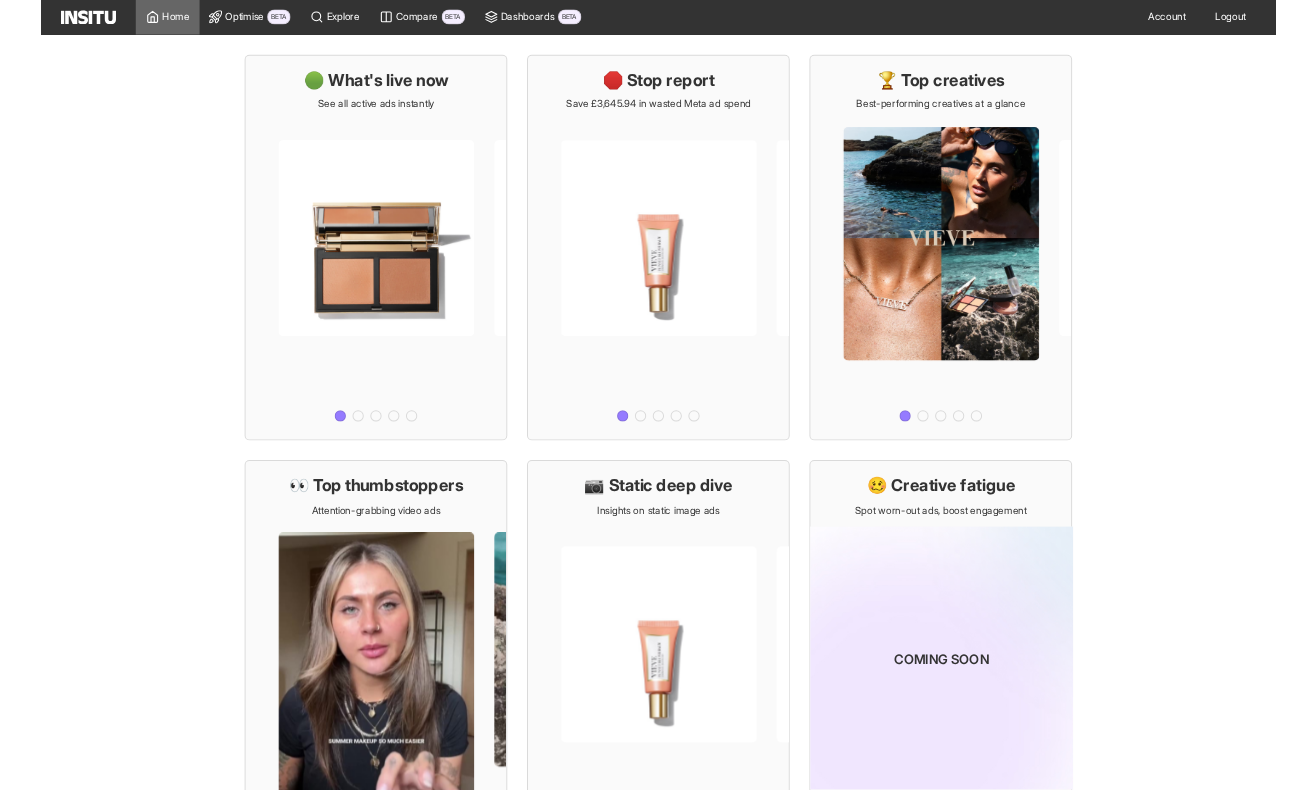 scroll, scrollTop: 0, scrollLeft: 0, axis: both 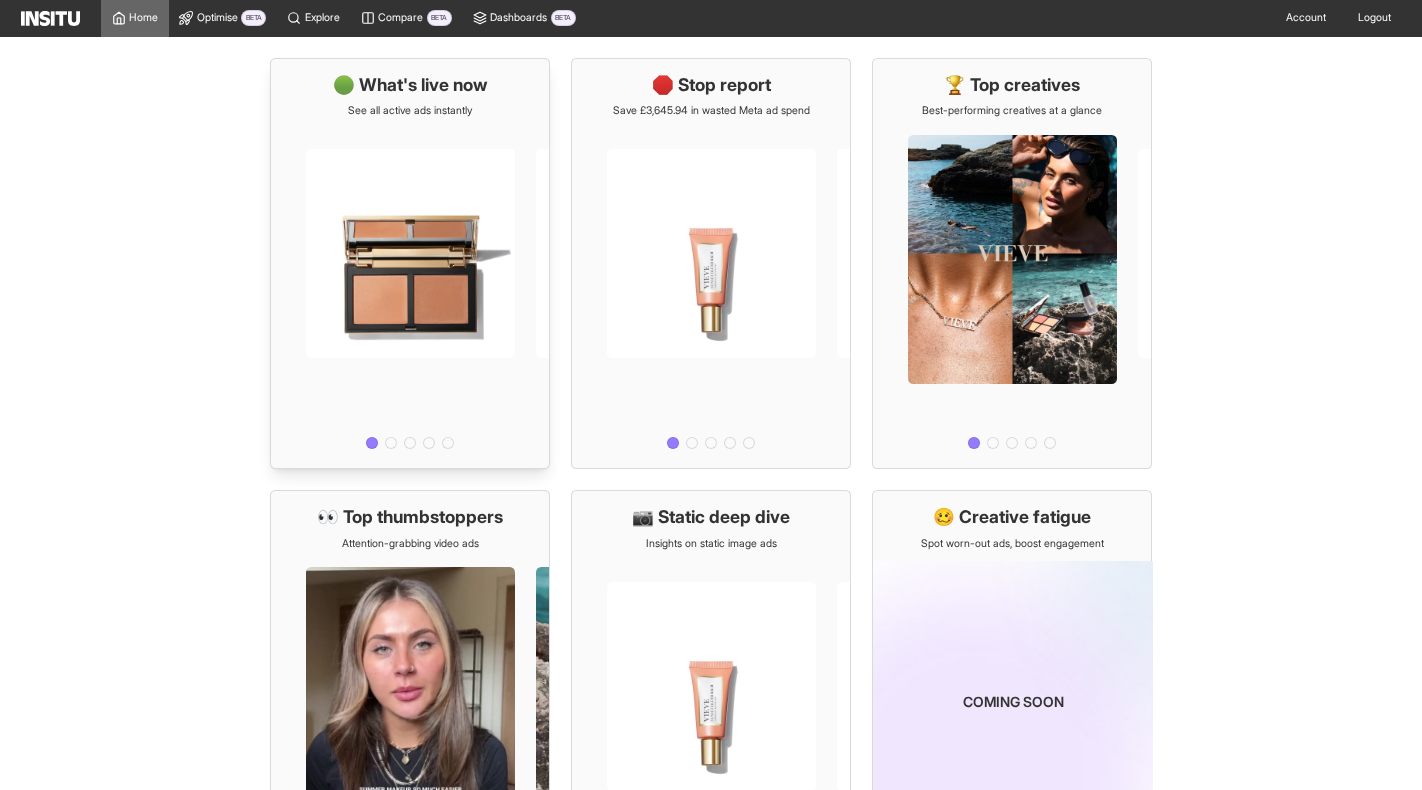 click at bounding box center [391, 443] 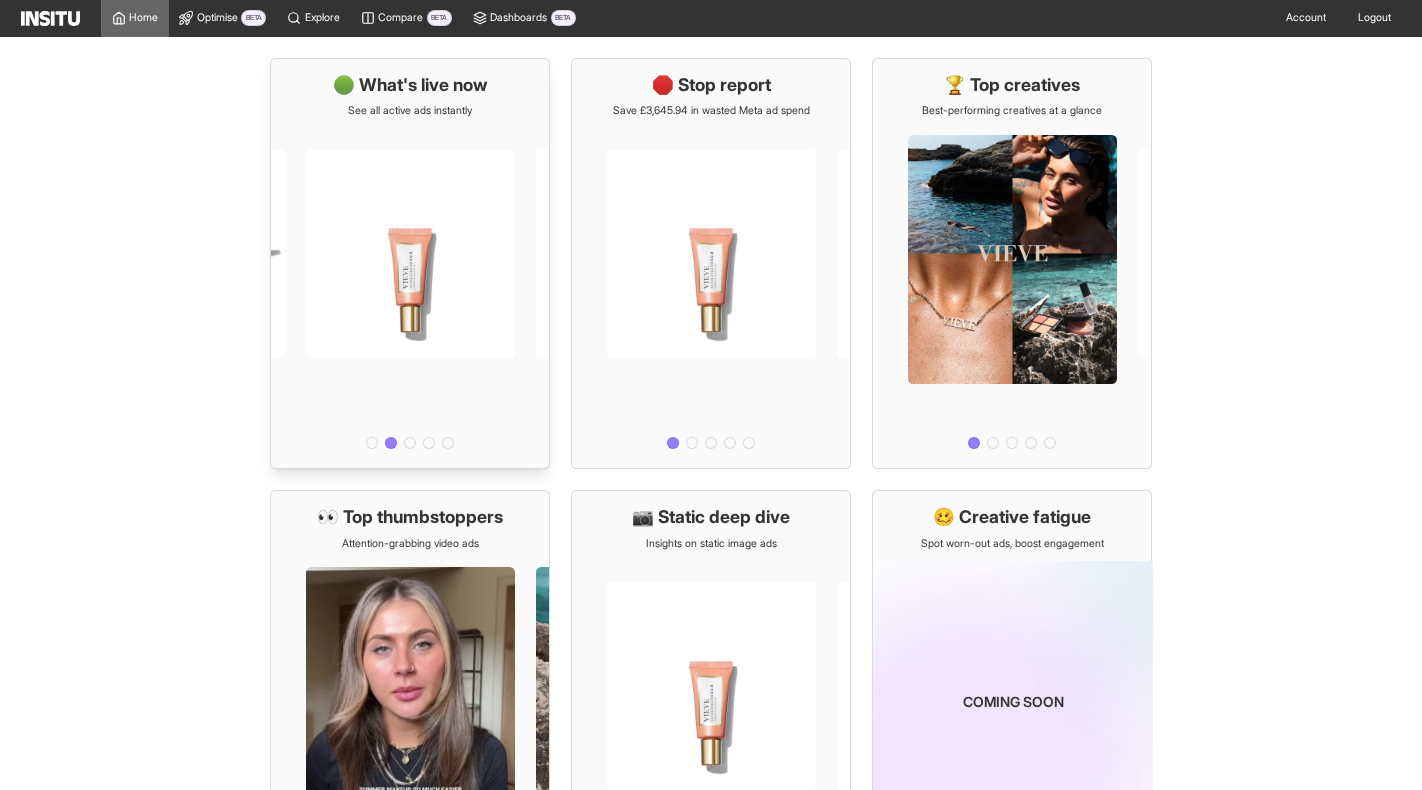 click at bounding box center (410, 443) 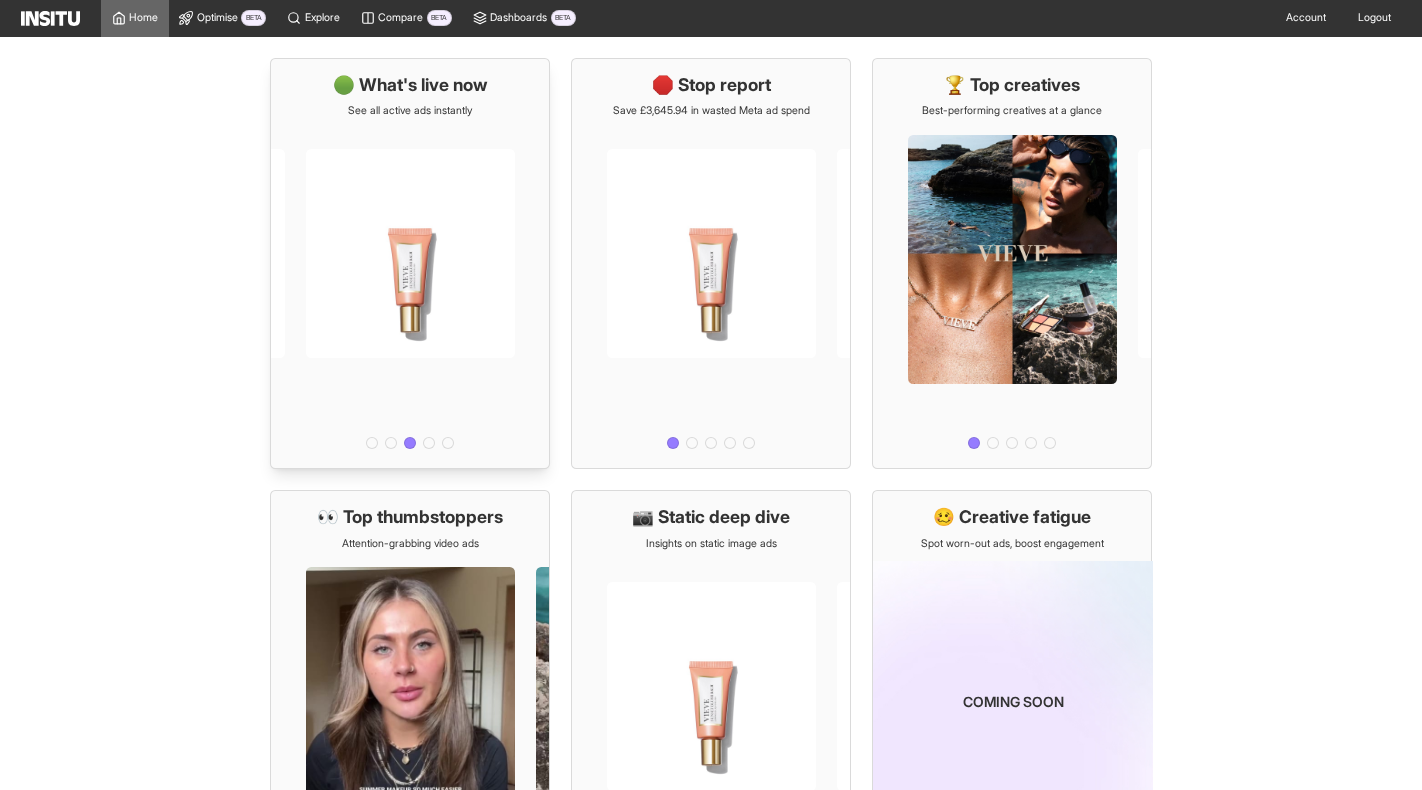 click at bounding box center (429, 443) 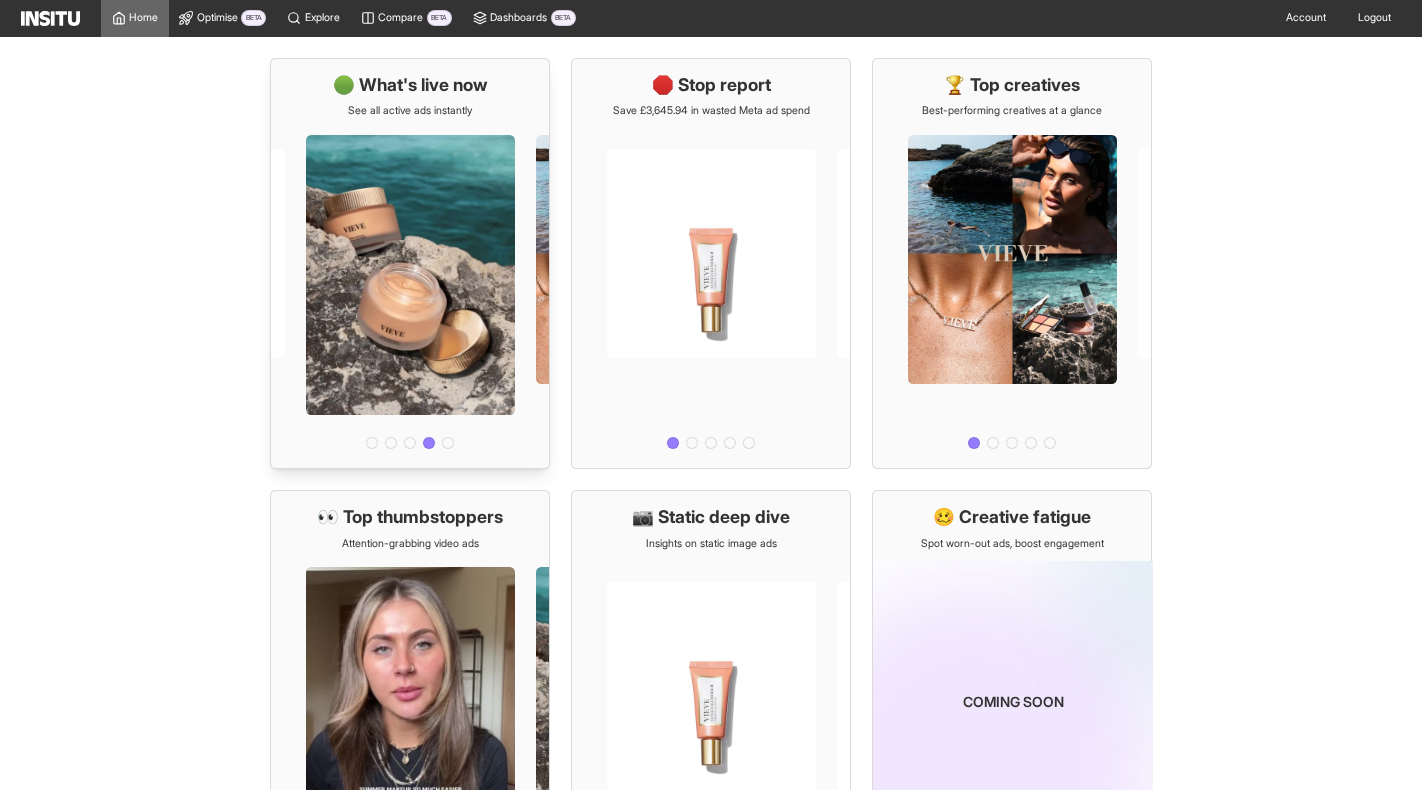 click at bounding box center [448, 443] 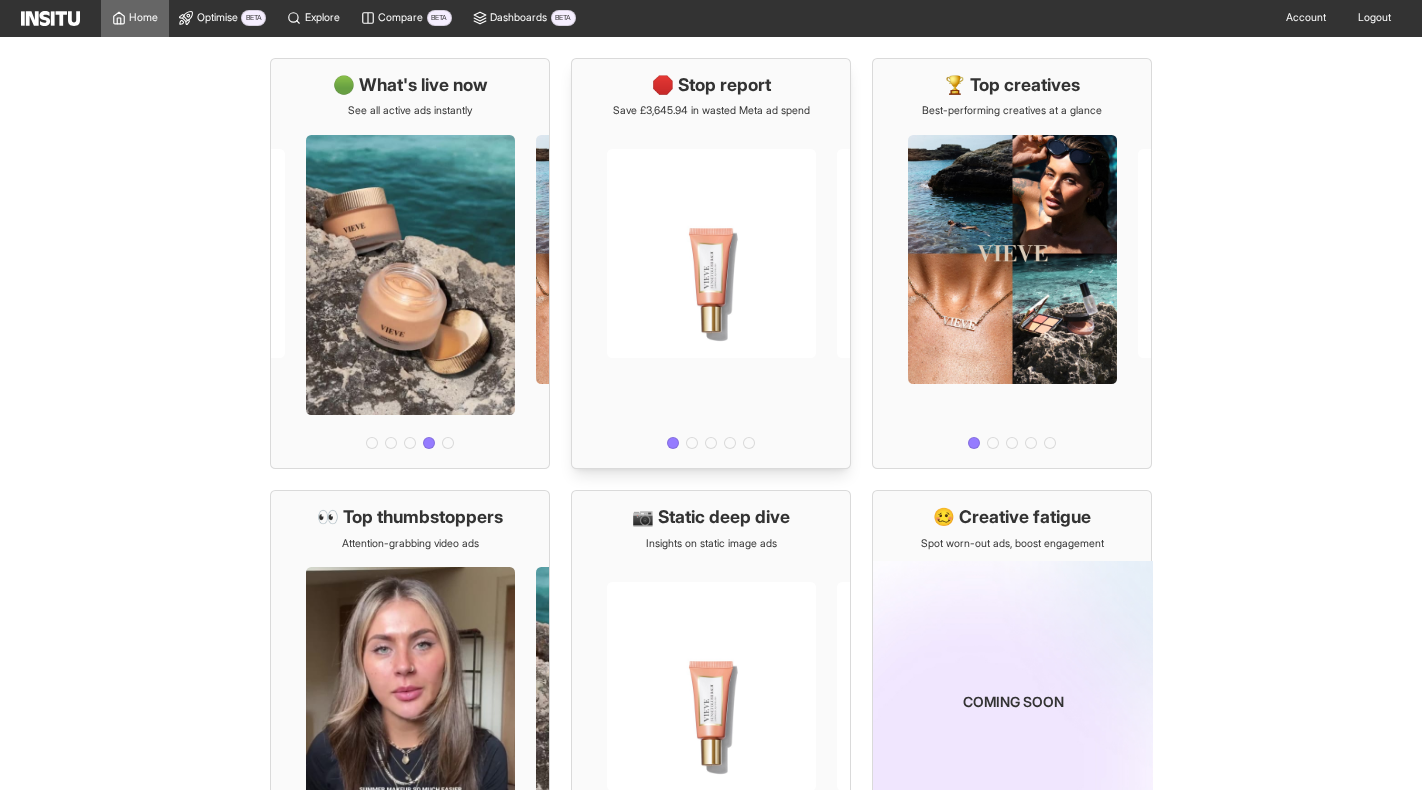 click at bounding box center [711, 286] 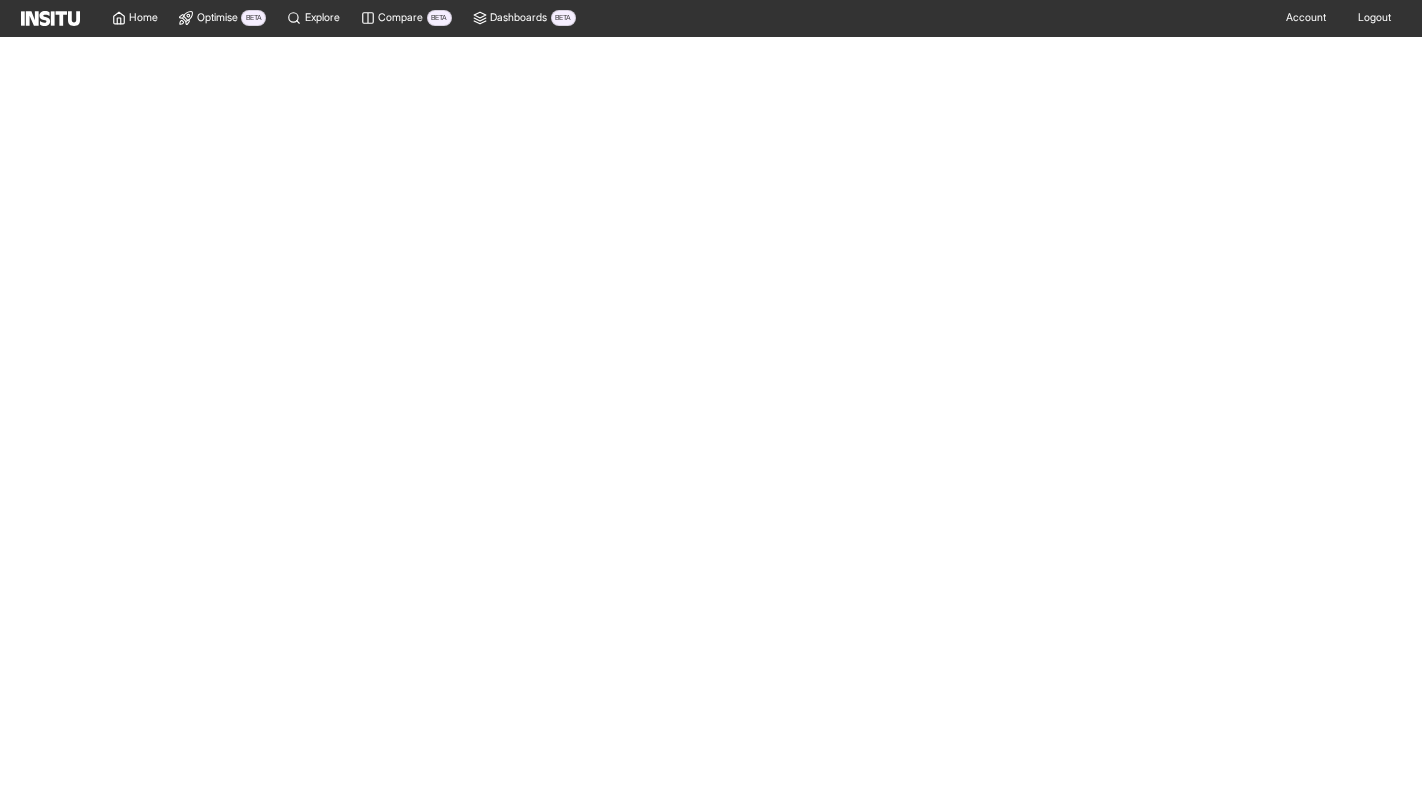 select on "**" 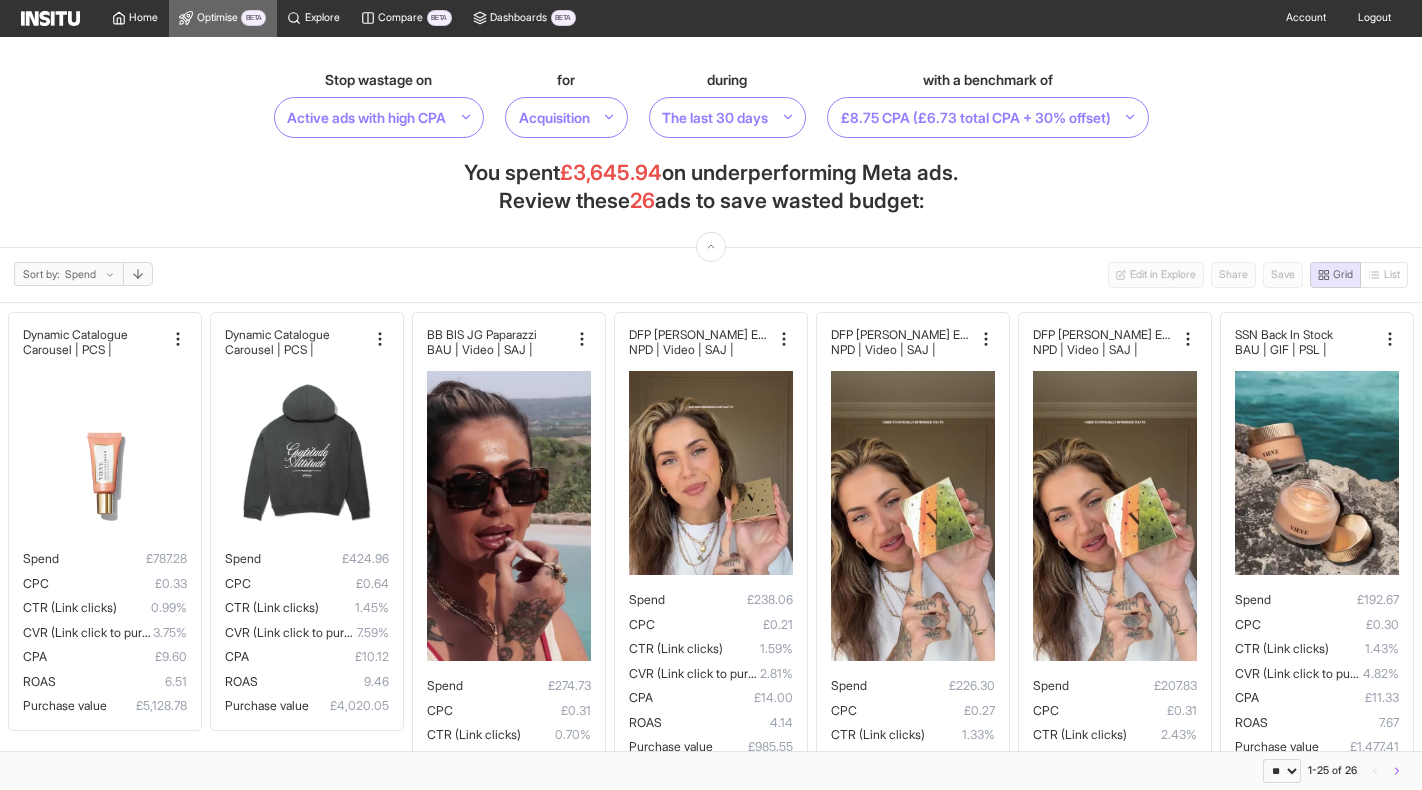 click on "Stop wastage on Active ads with high CPA for Acquisition during The last 30 days with a benchmark of £8.75 CPA (£6.73 total CPA + 30% offset) You spent  £3,645.94  on underperforming Meta ads. Review these  26  ads to save wasted budget:" at bounding box center [711, 142] 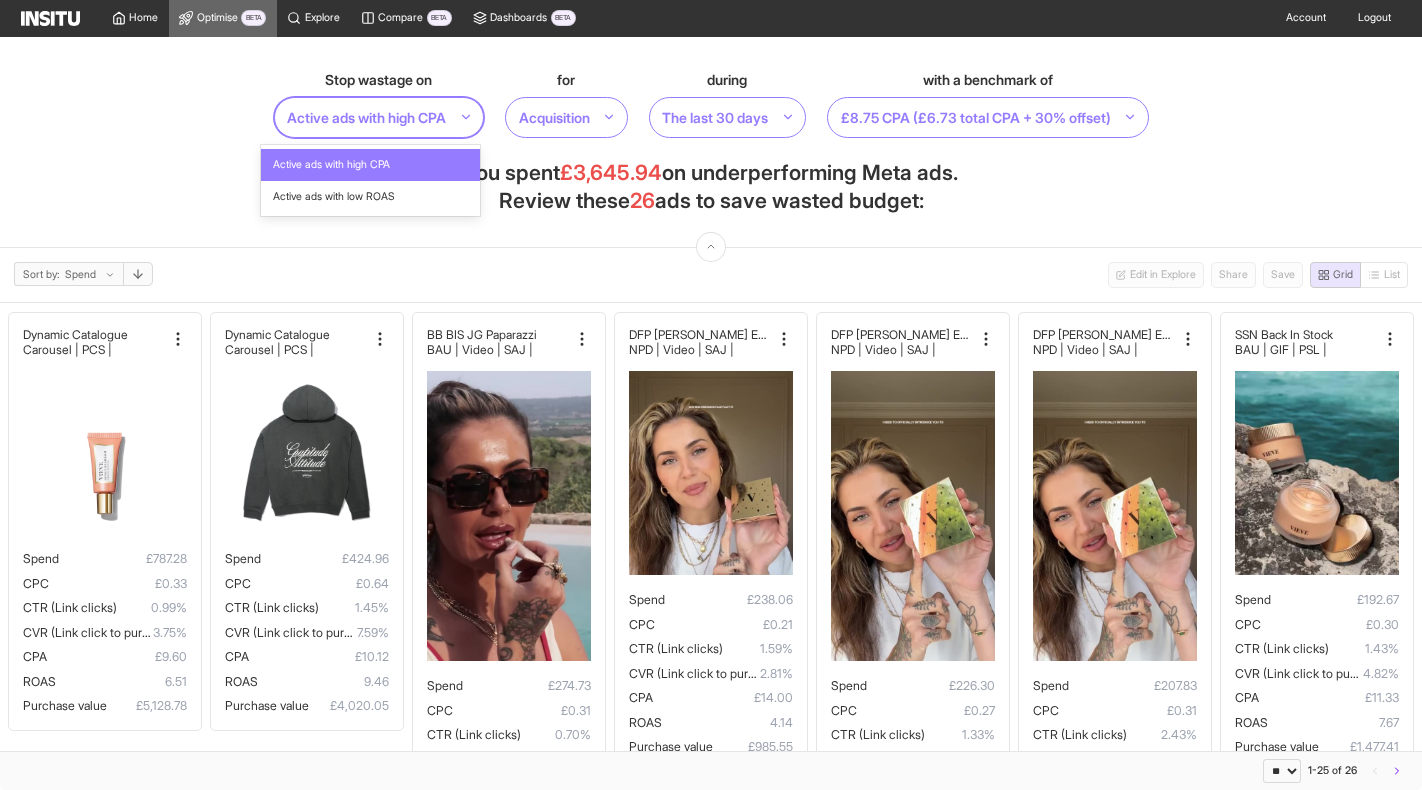 click at bounding box center (366, 117) 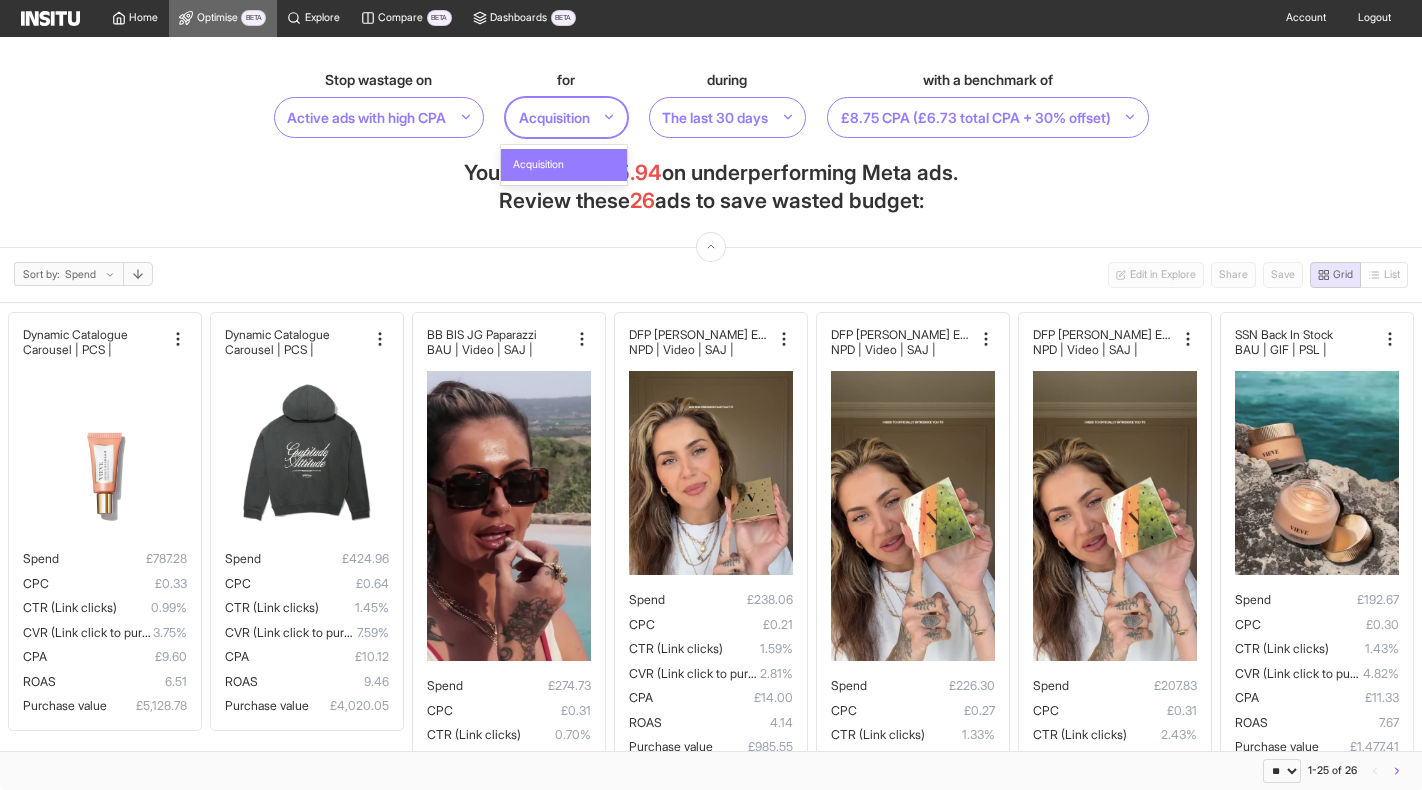 click at bounding box center [554, 117] 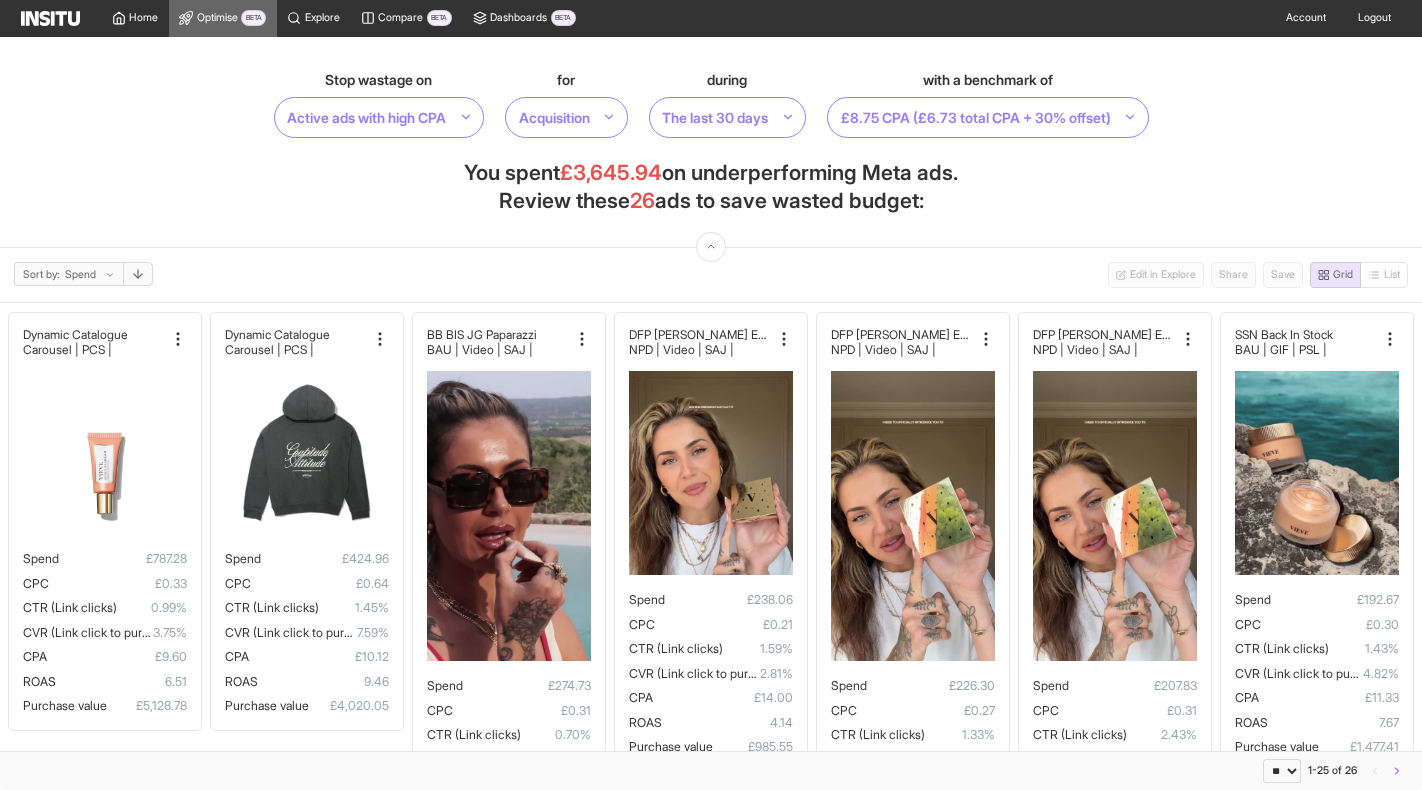 click on "Stop wastage on Active ads with high CPA for Acquisition during The last 30 days with a benchmark of £8.75 CPA (£6.73 total CPA + 30% offset) You spent  £3,645.94  on underperforming Meta ads. Review these  26  ads to save wasted budget:" at bounding box center [711, 142] 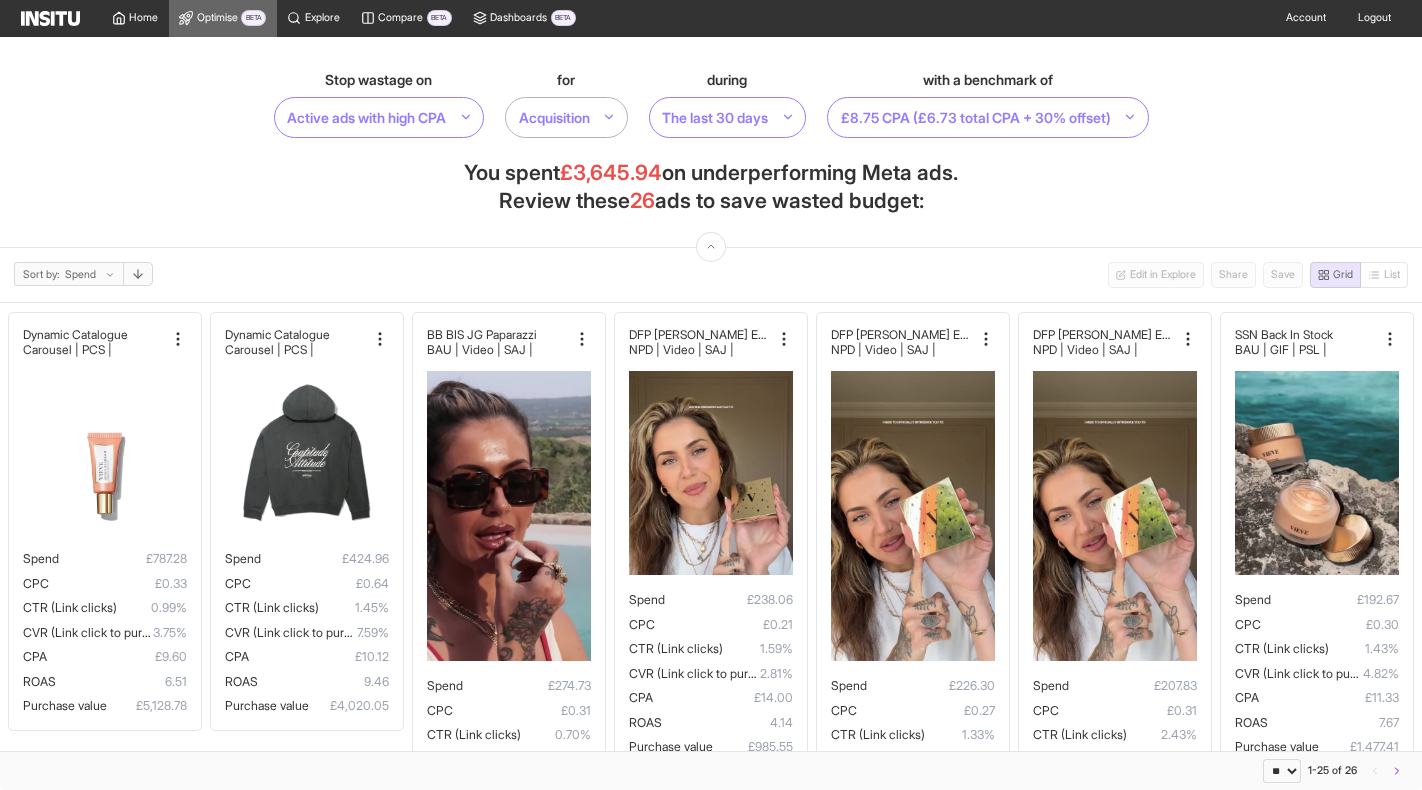 click at bounding box center [554, 117] 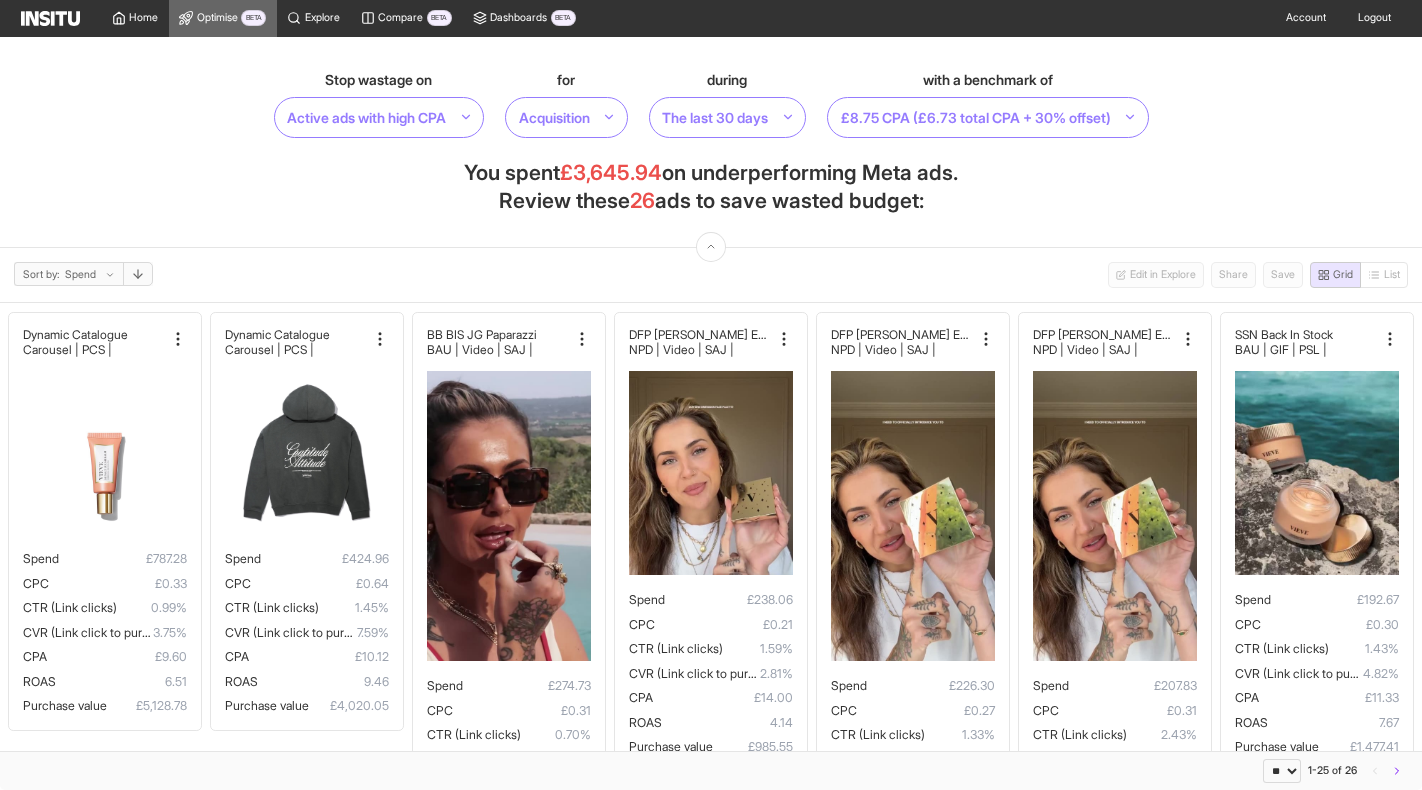 click on "Stop wastage on Active ads with high CPA for Acquisition during The last 30 days with a benchmark of £8.75 CPA (£6.73 total CPA + 30% offset) You spent  £3,645.94  on underperforming Meta ads. Review these  26  ads to save wasted budget:" at bounding box center (711, 142) 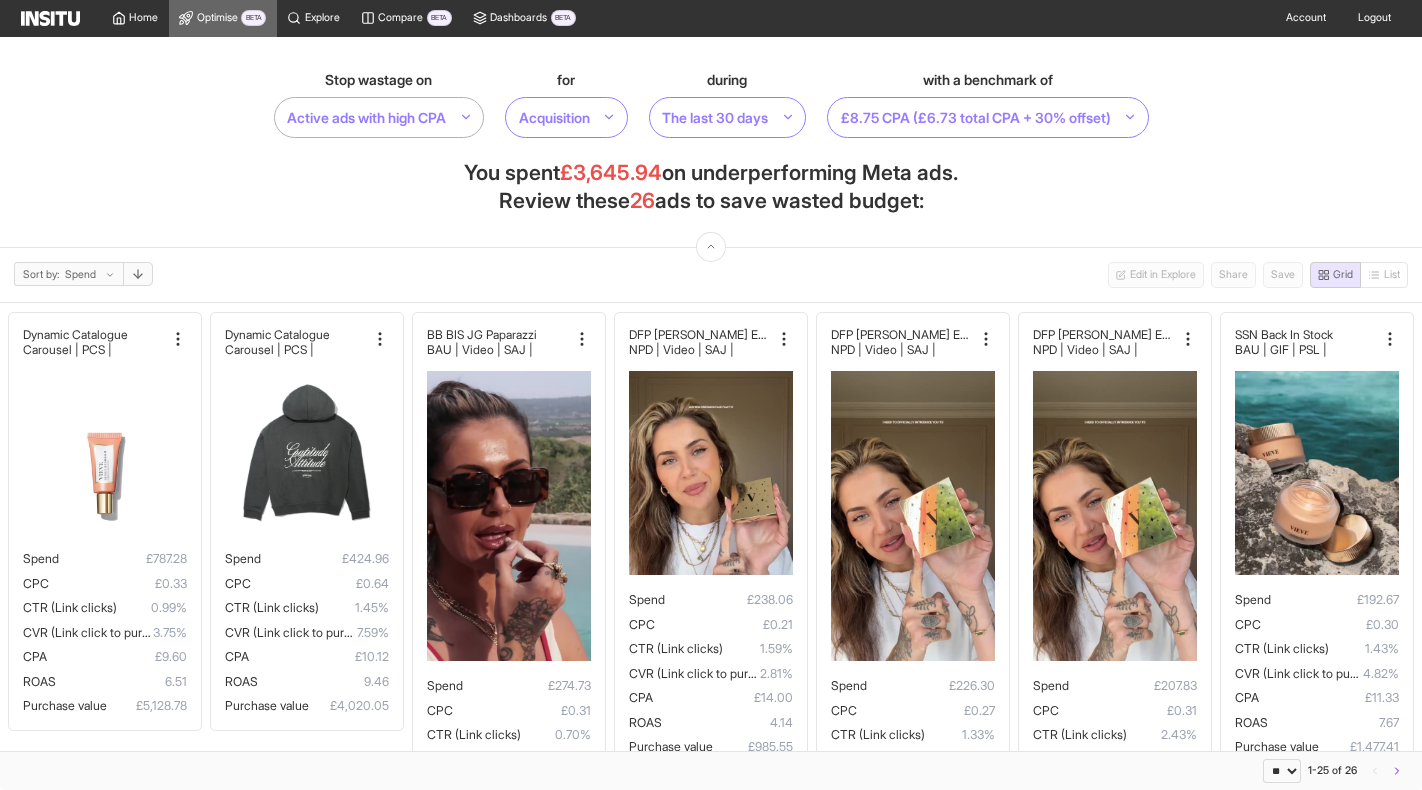 click at bounding box center (366, 117) 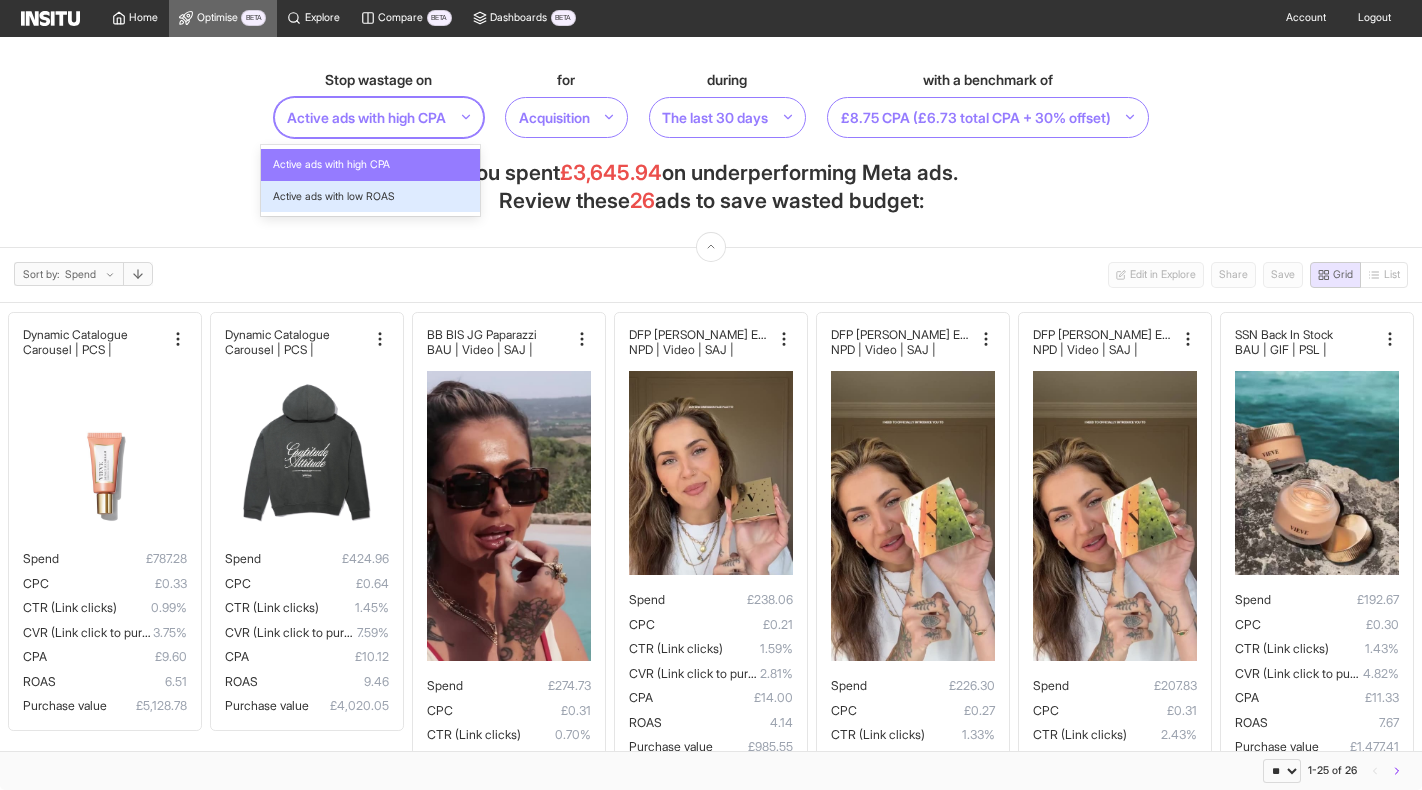 click on "Stop wastage on Active ads with low ROAS, 2 of 2. 2 results available. Use Up and Down to choose options, press Enter to select the currently focused option, press Escape to exit the menu, press Tab to select the option and exit the menu. Active ads with high CPA for Acquisition during The last 30 days with a benchmark of £8.75 CPA (£6.73 total CPA + 30% offset) You spent  £3,645.94  on underperforming Meta ads. Review these  26  ads to save wasted budget:" at bounding box center (711, 142) 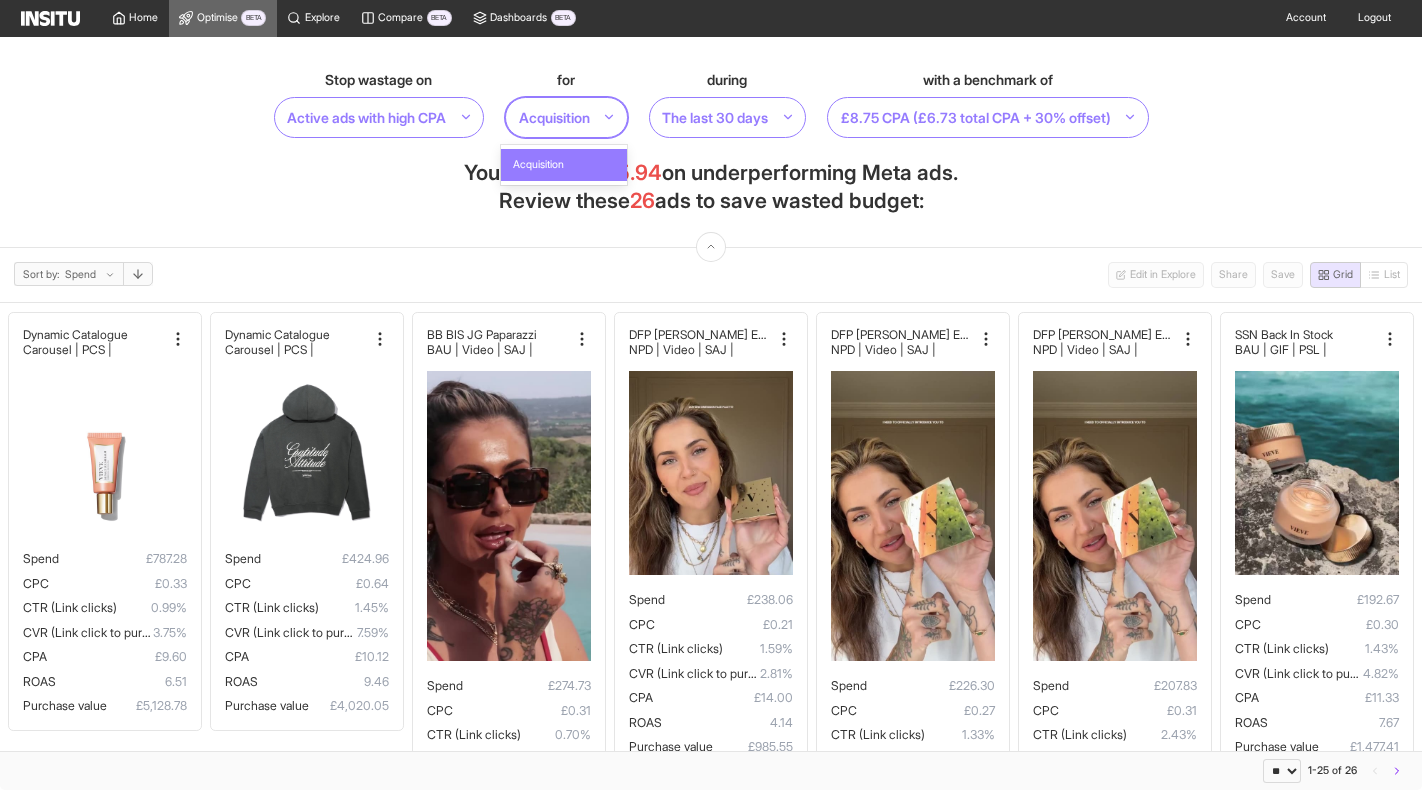 click at bounding box center (554, 117) 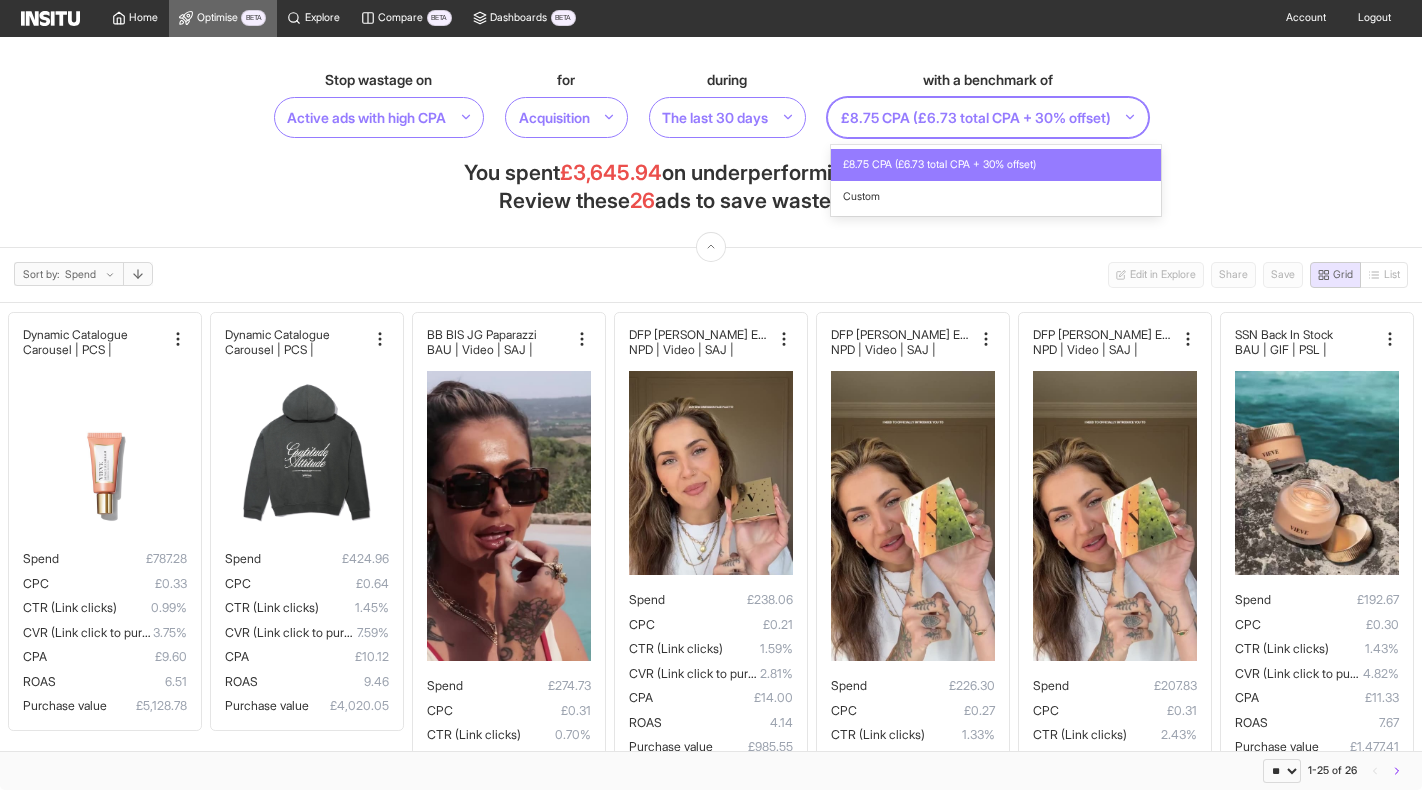 click on "£8.75 CPA (£6.73 total CPA + 30% offset)" at bounding box center [988, 117] 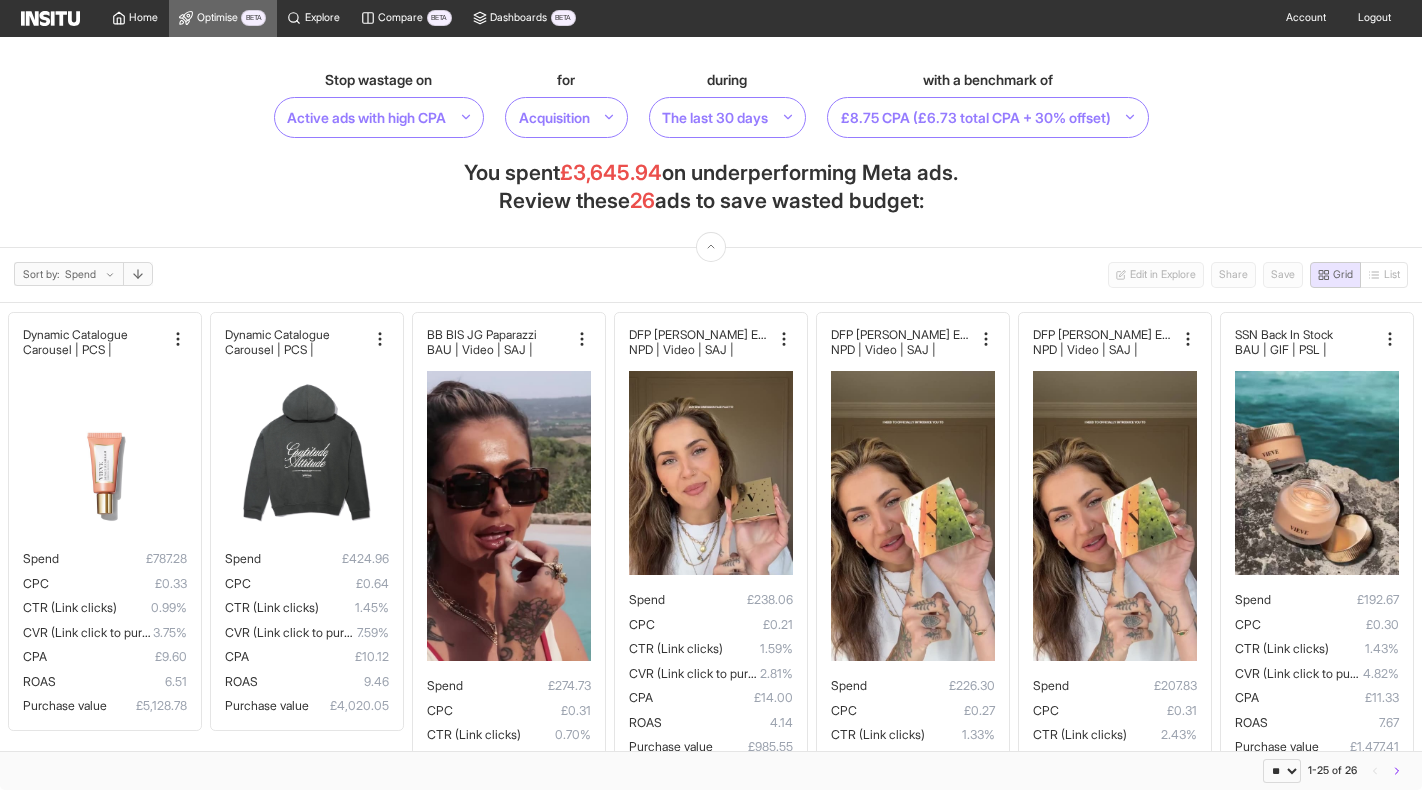 click on "Stop wastage on Active ads with high CPA for Acquisition during The last 30 days with a benchmark of £8.75 CPA (£6.73 total CPA + 30% offset) You spent  £3,645.94  on underperforming Meta ads. Review these  26  ads to save wasted budget:" at bounding box center [711, 142] 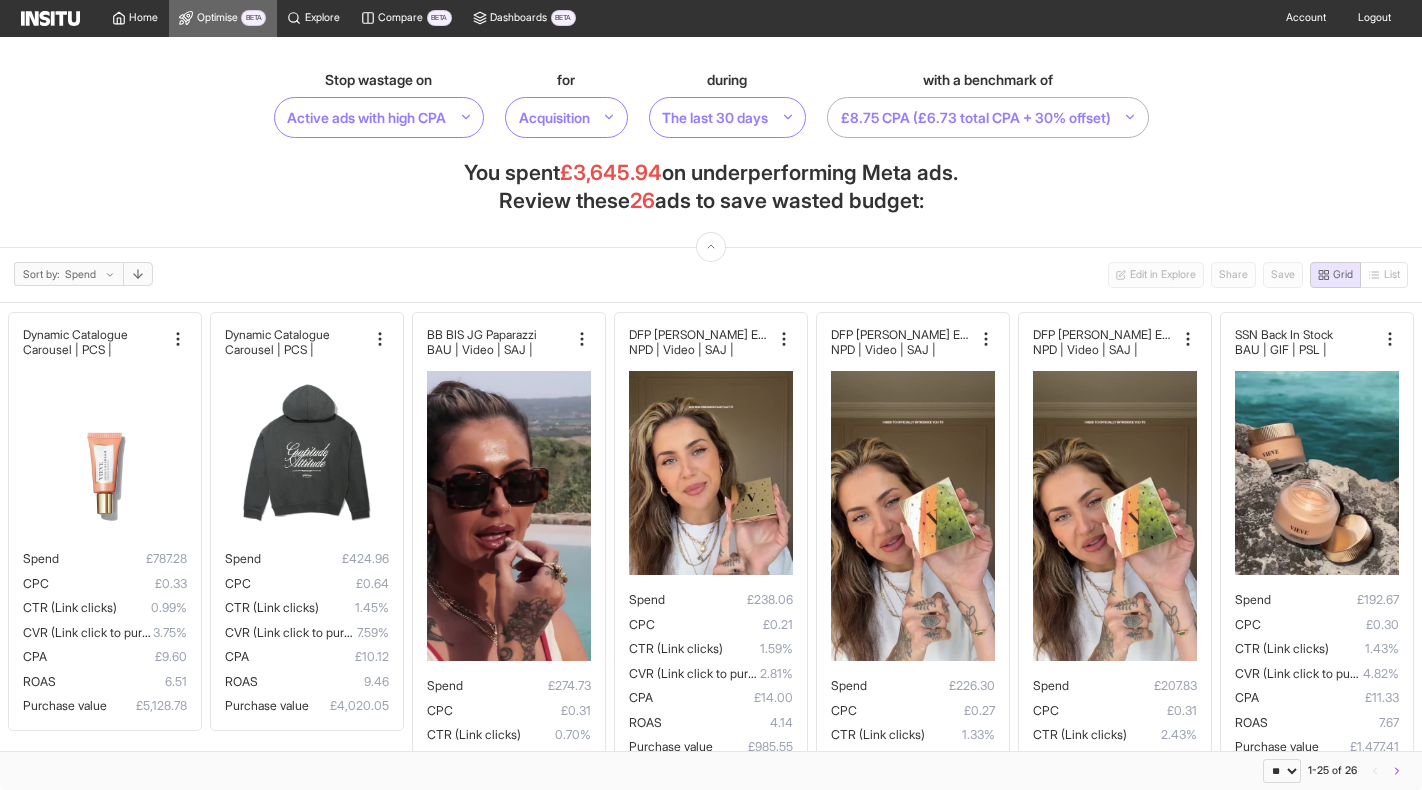 click at bounding box center [976, 117] 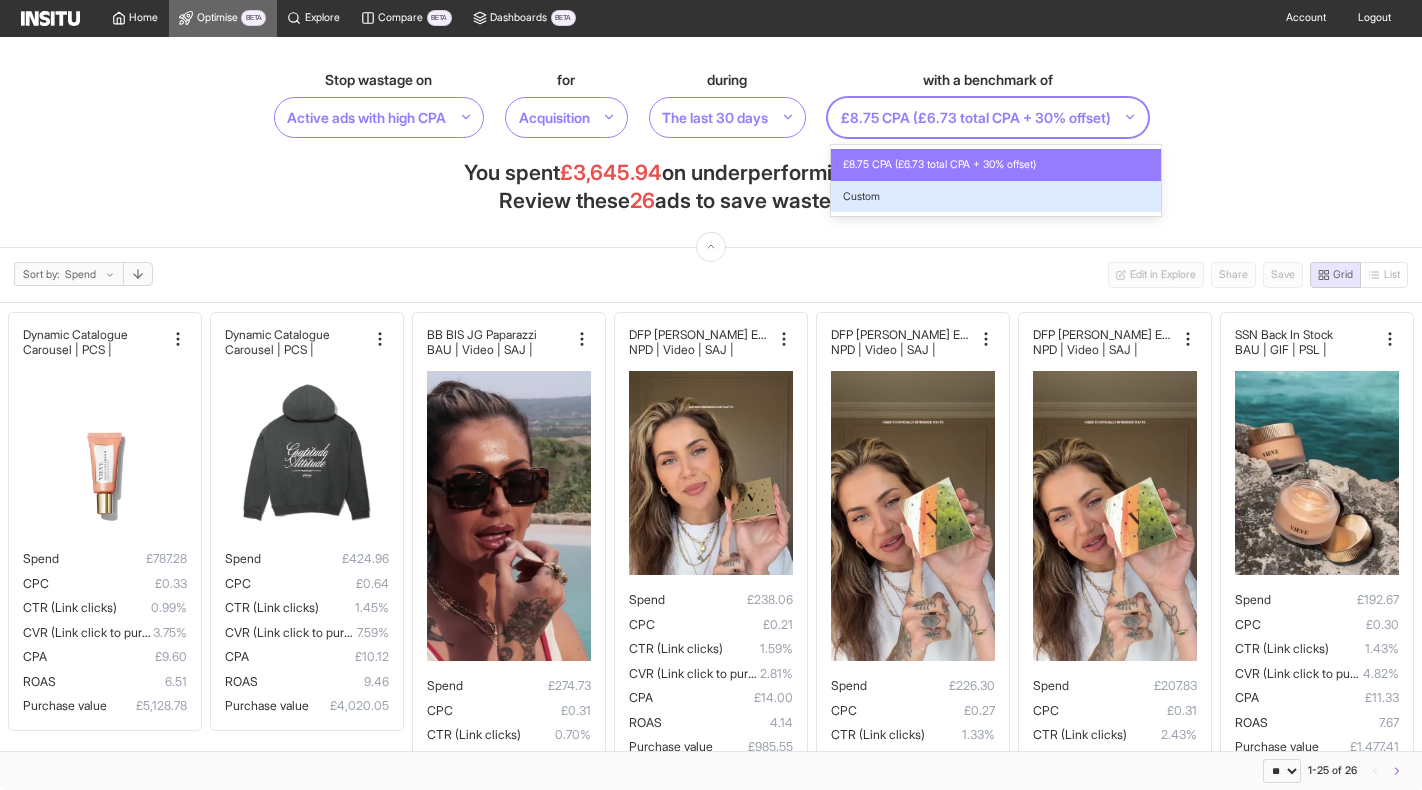 click on "Custom" at bounding box center [996, 197] 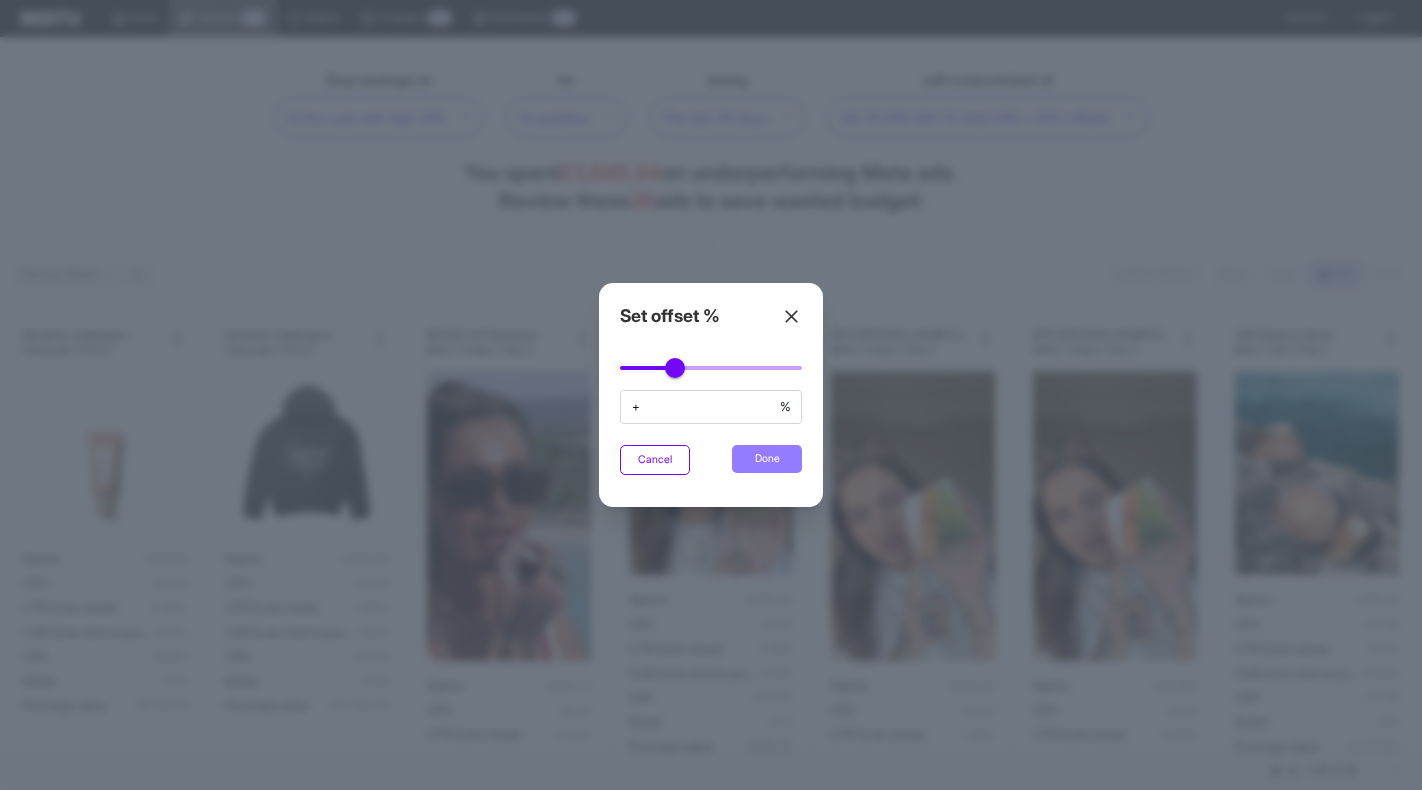 type on "**" 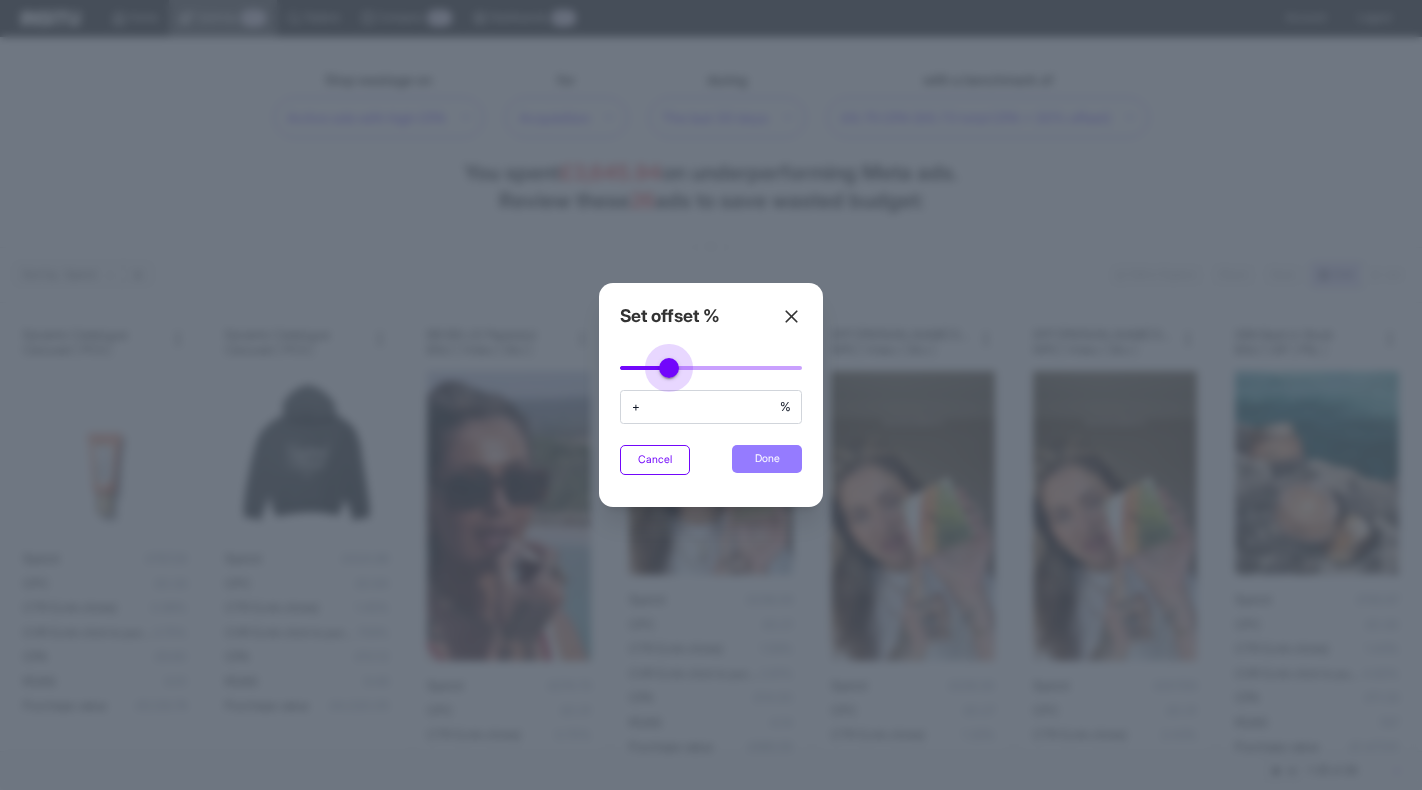 type on "**" 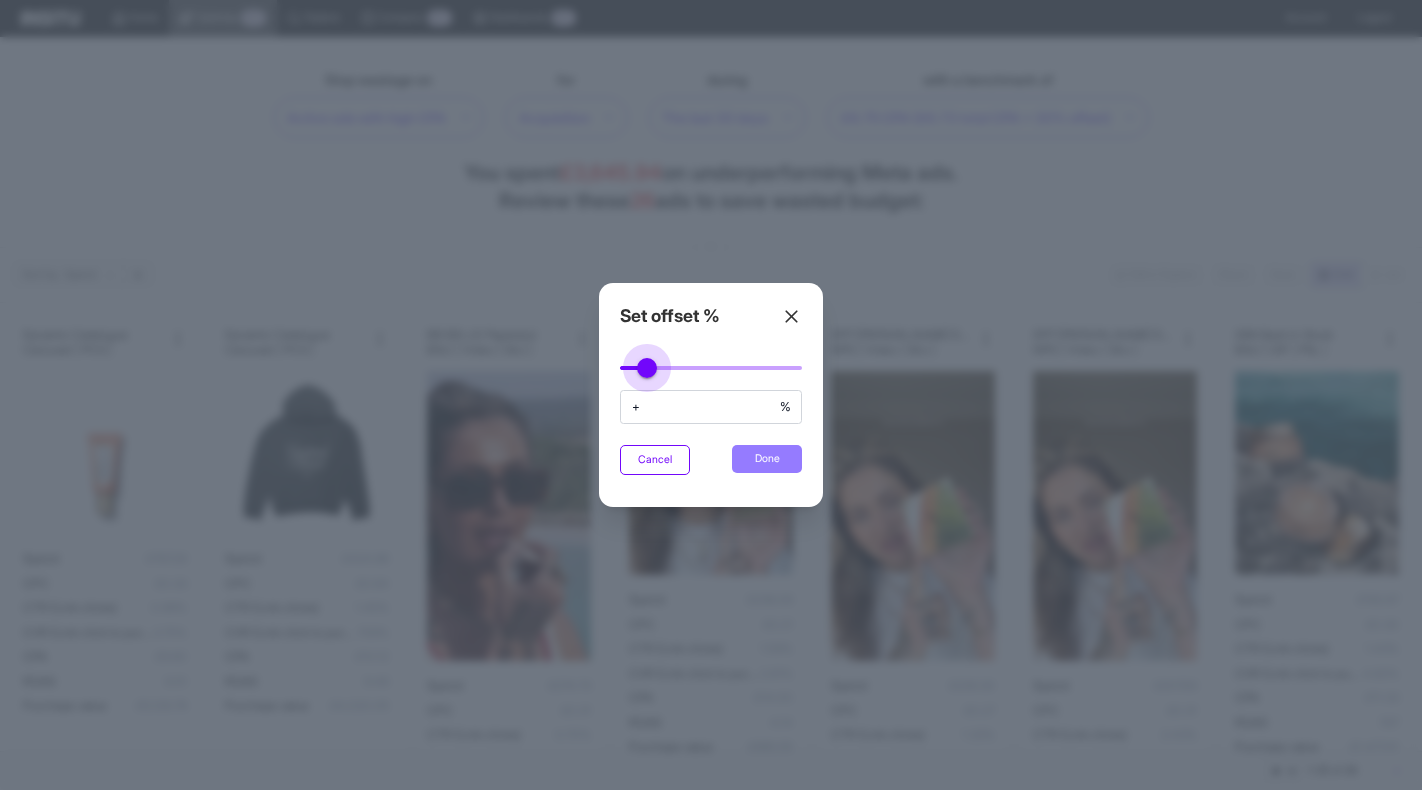 type on "**" 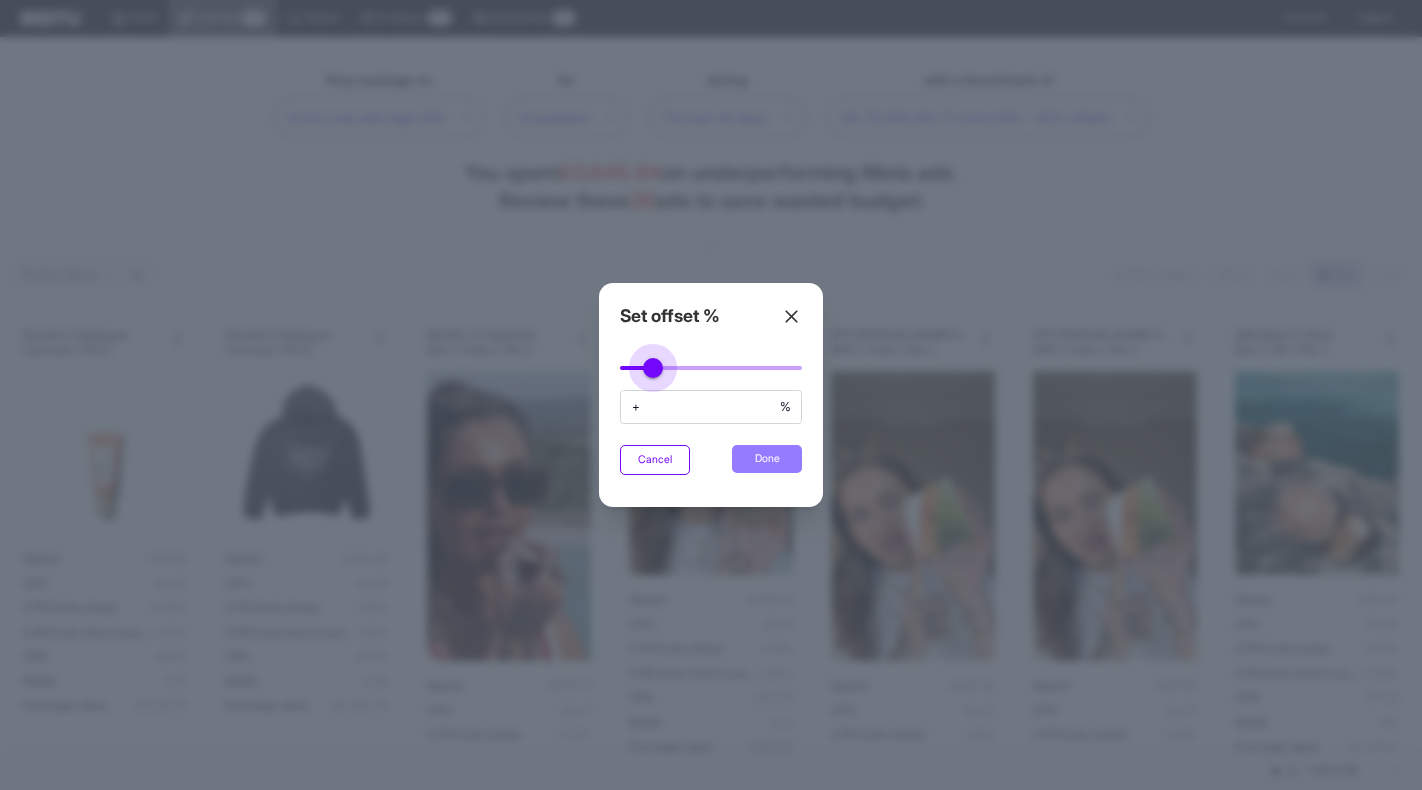 type on "**" 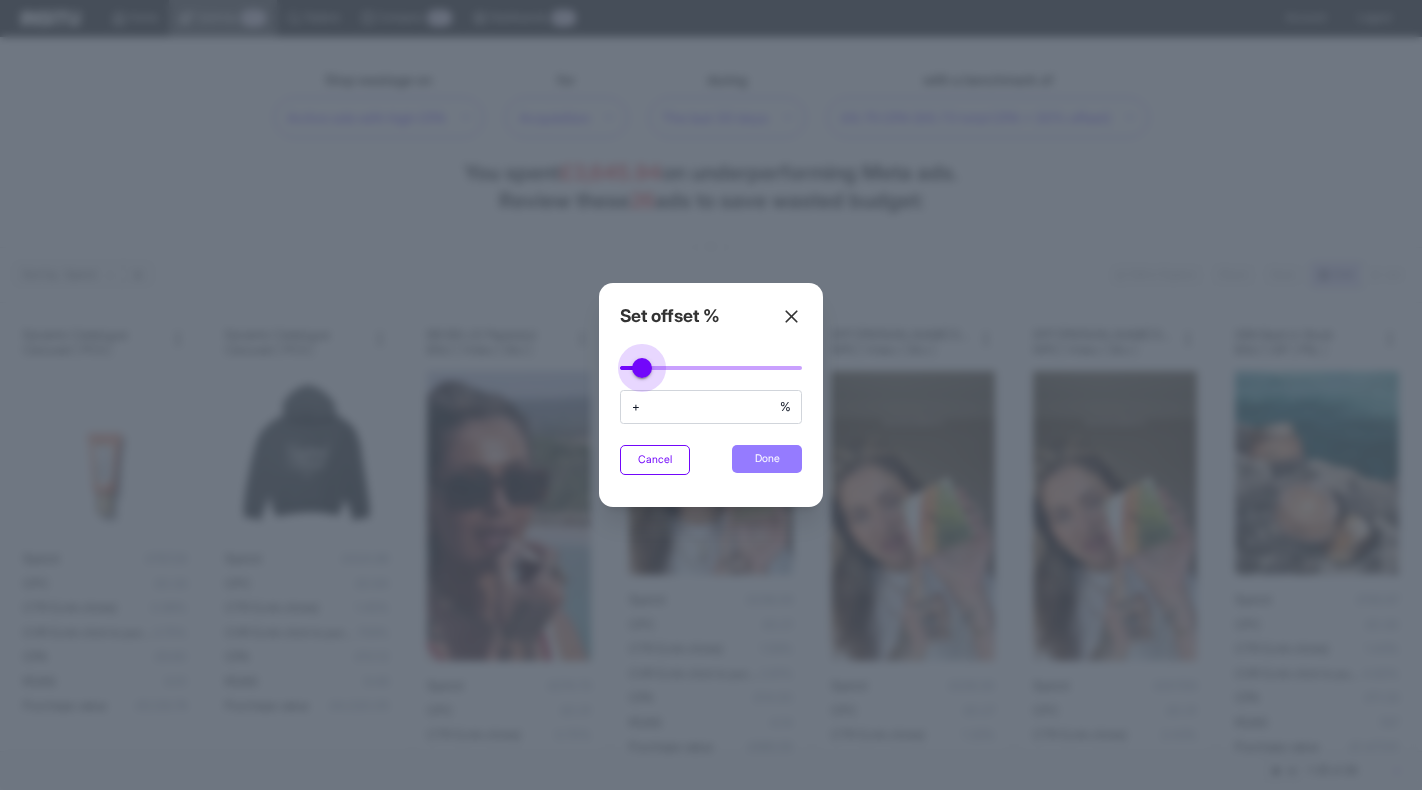 type on "**" 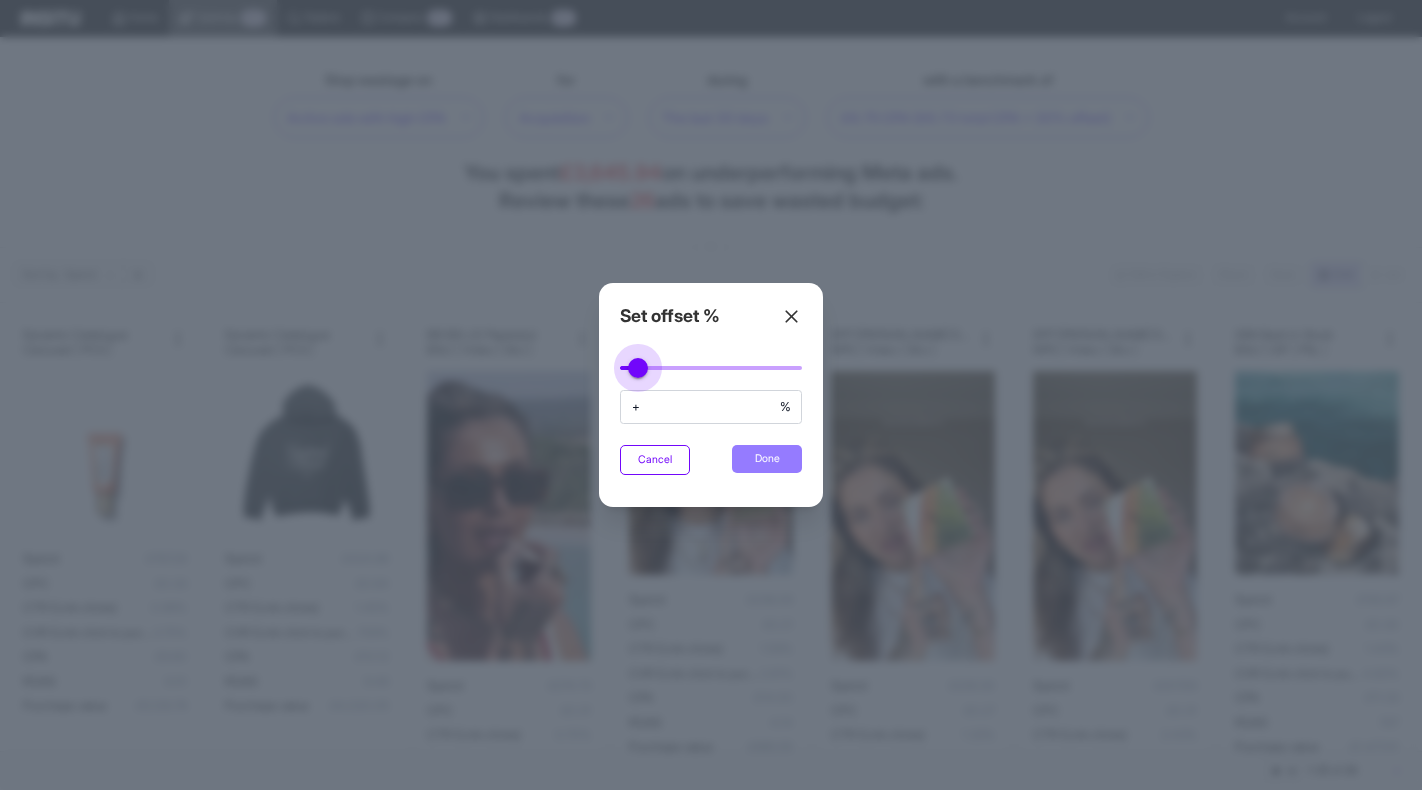 type on "**" 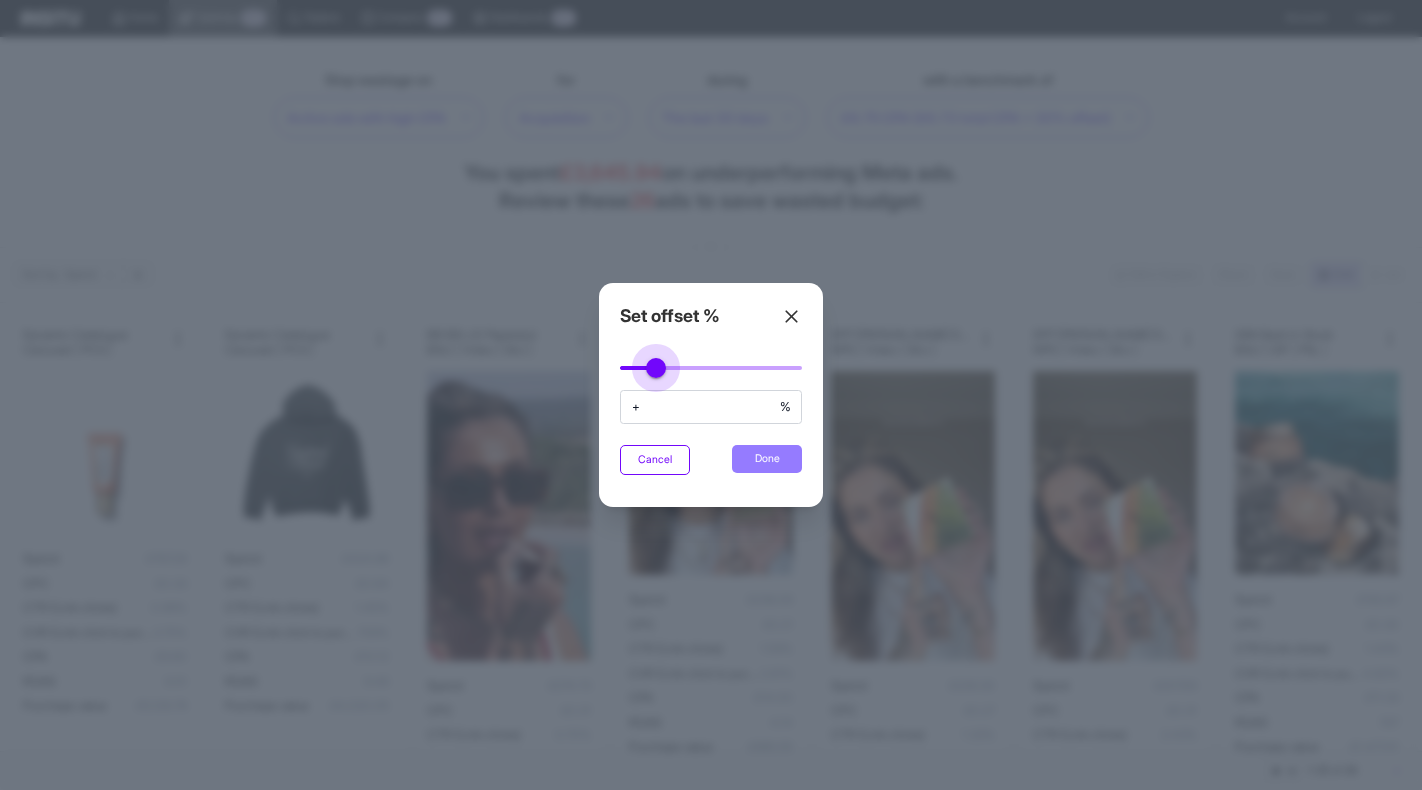 type on "**" 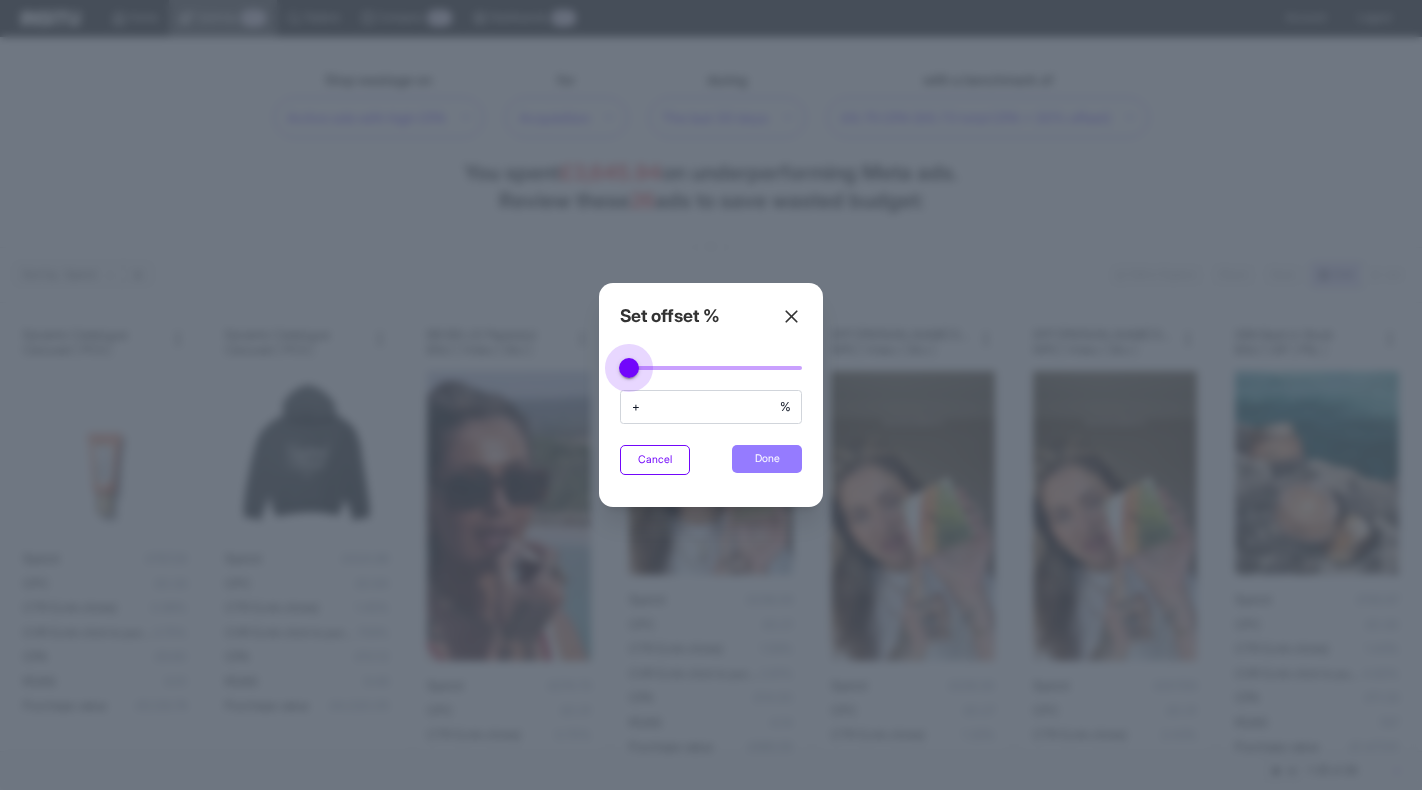 type on "*" 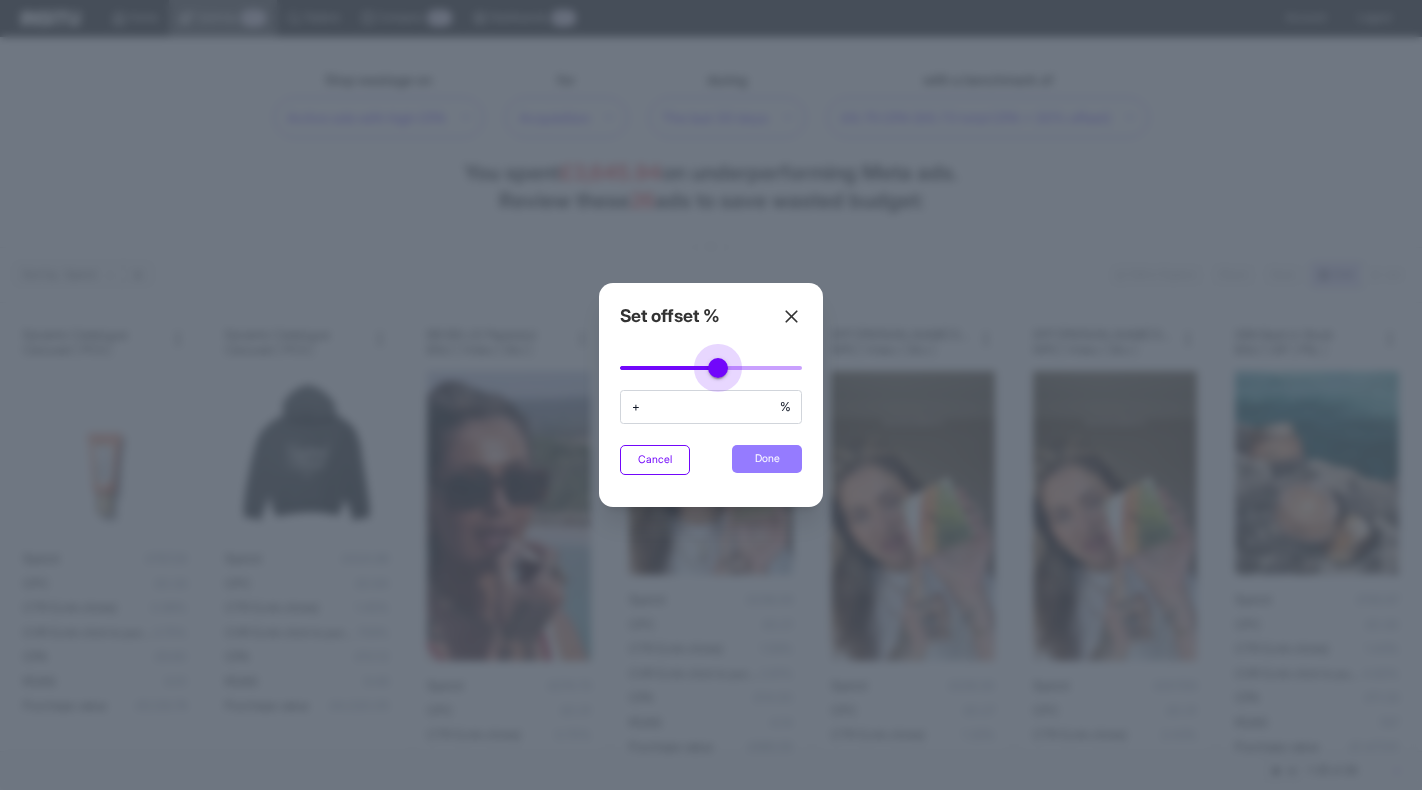 type on "**" 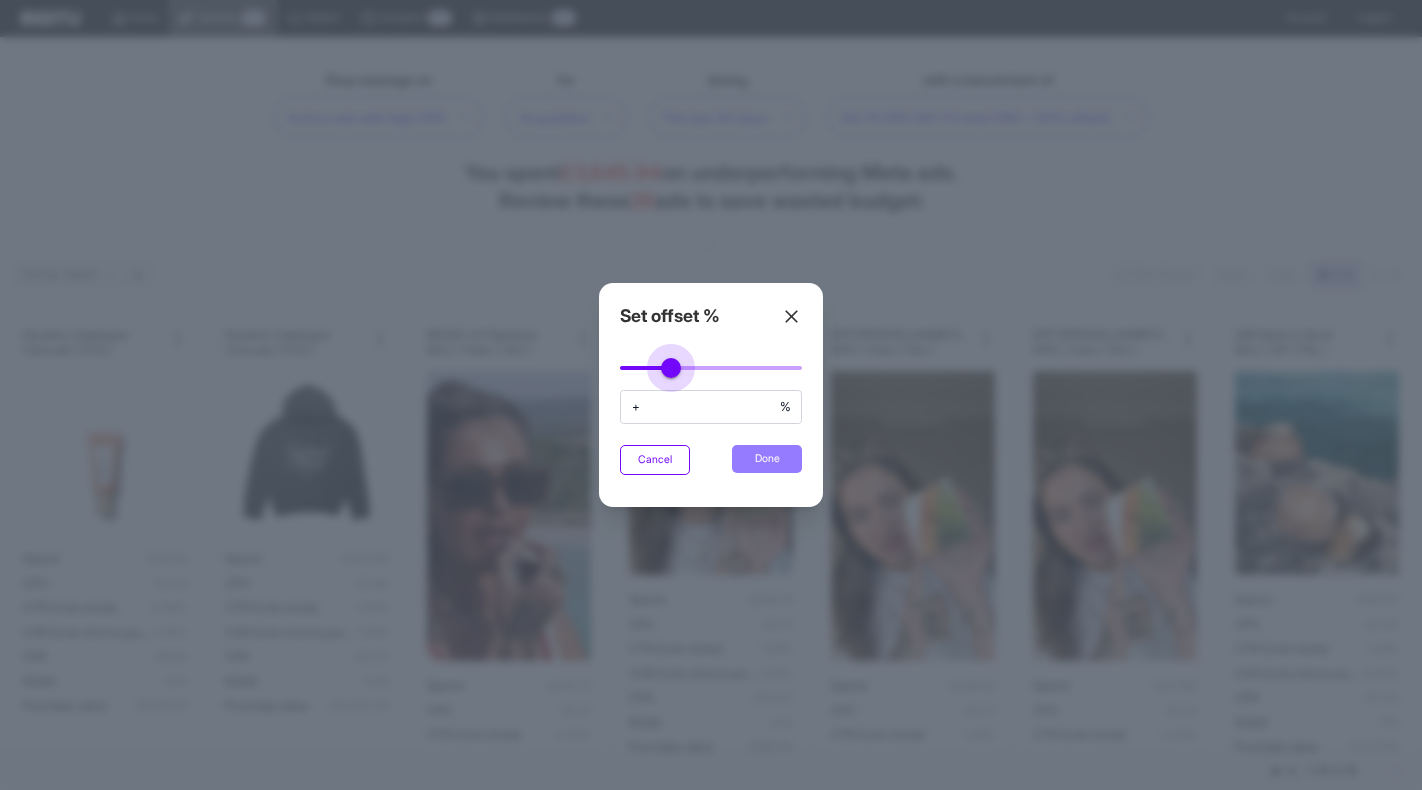 type on "**" 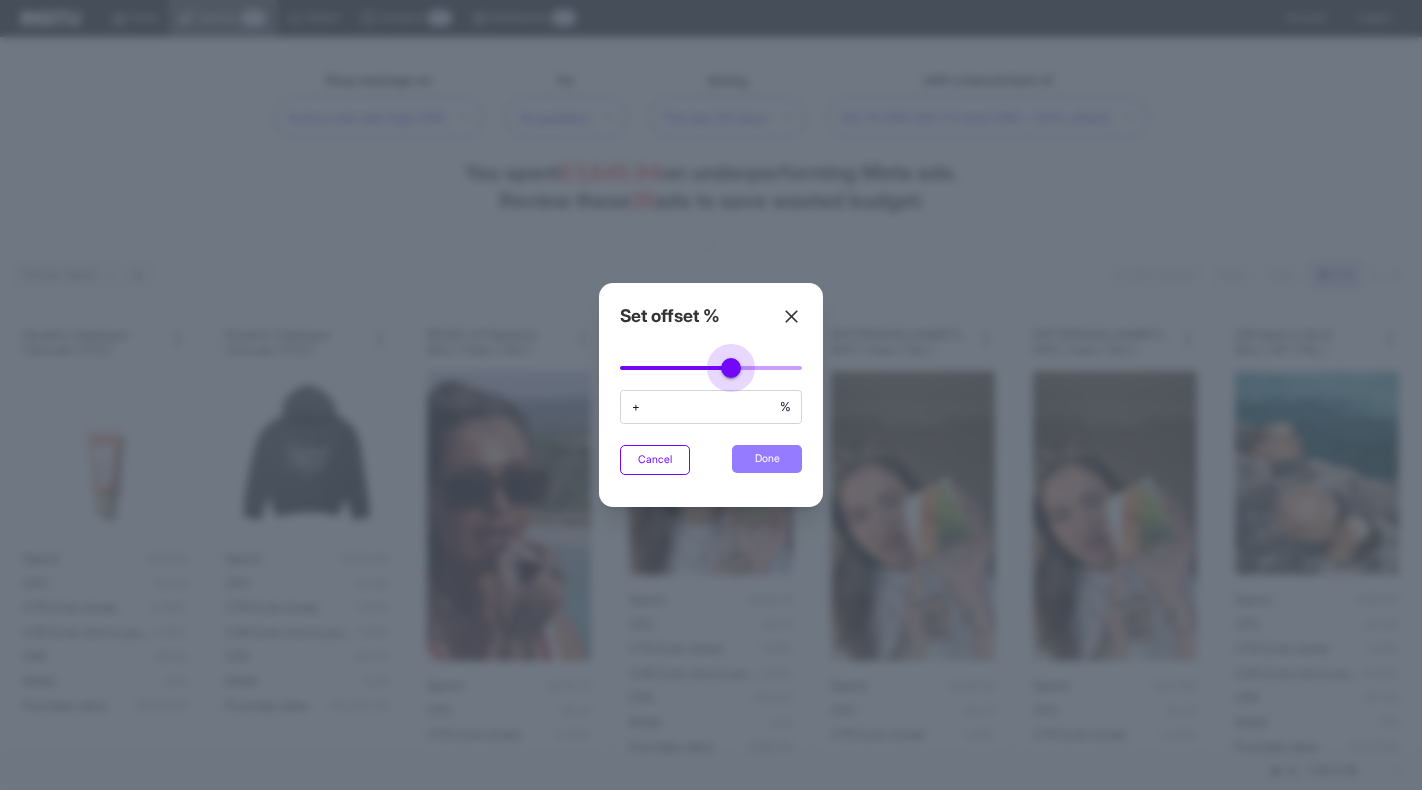 type on "**" 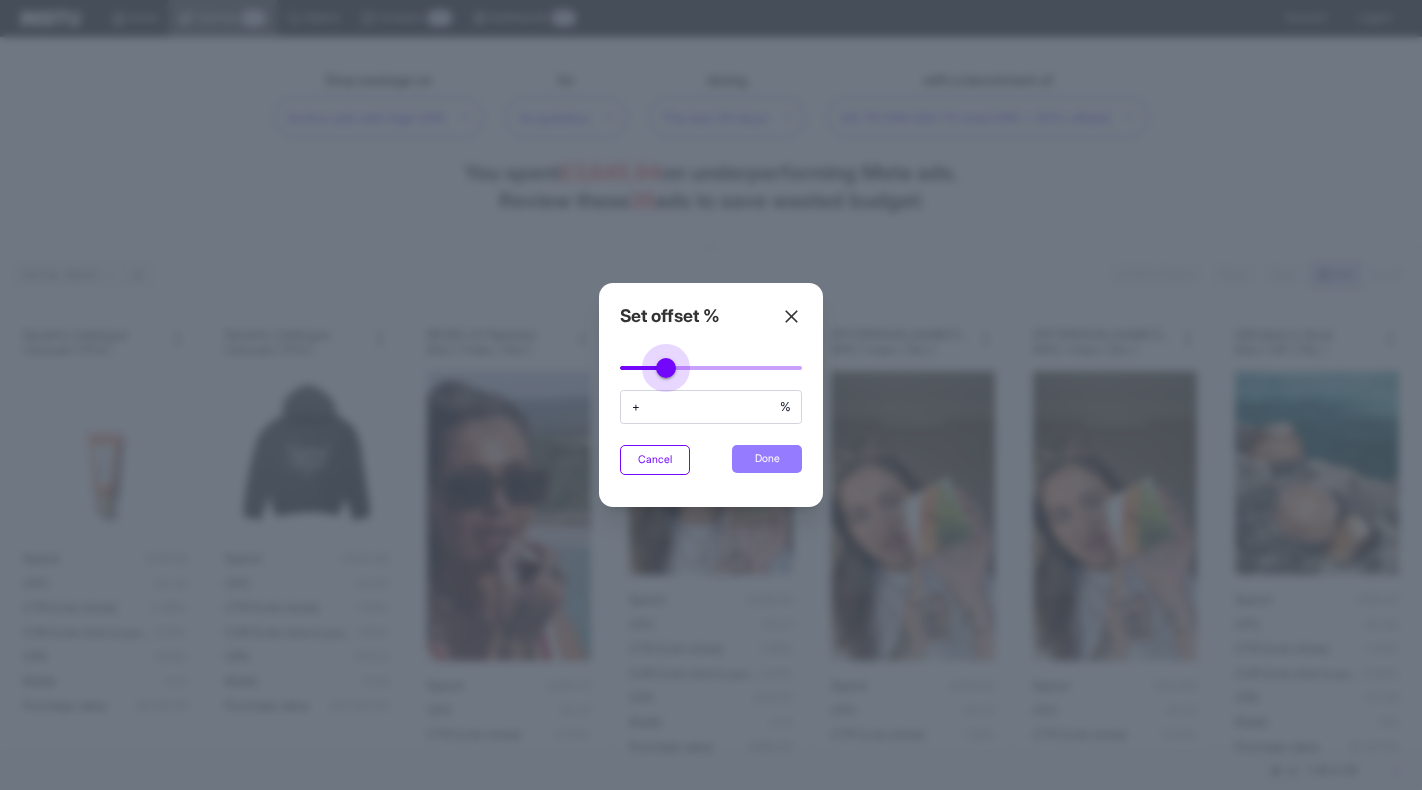type on "**" 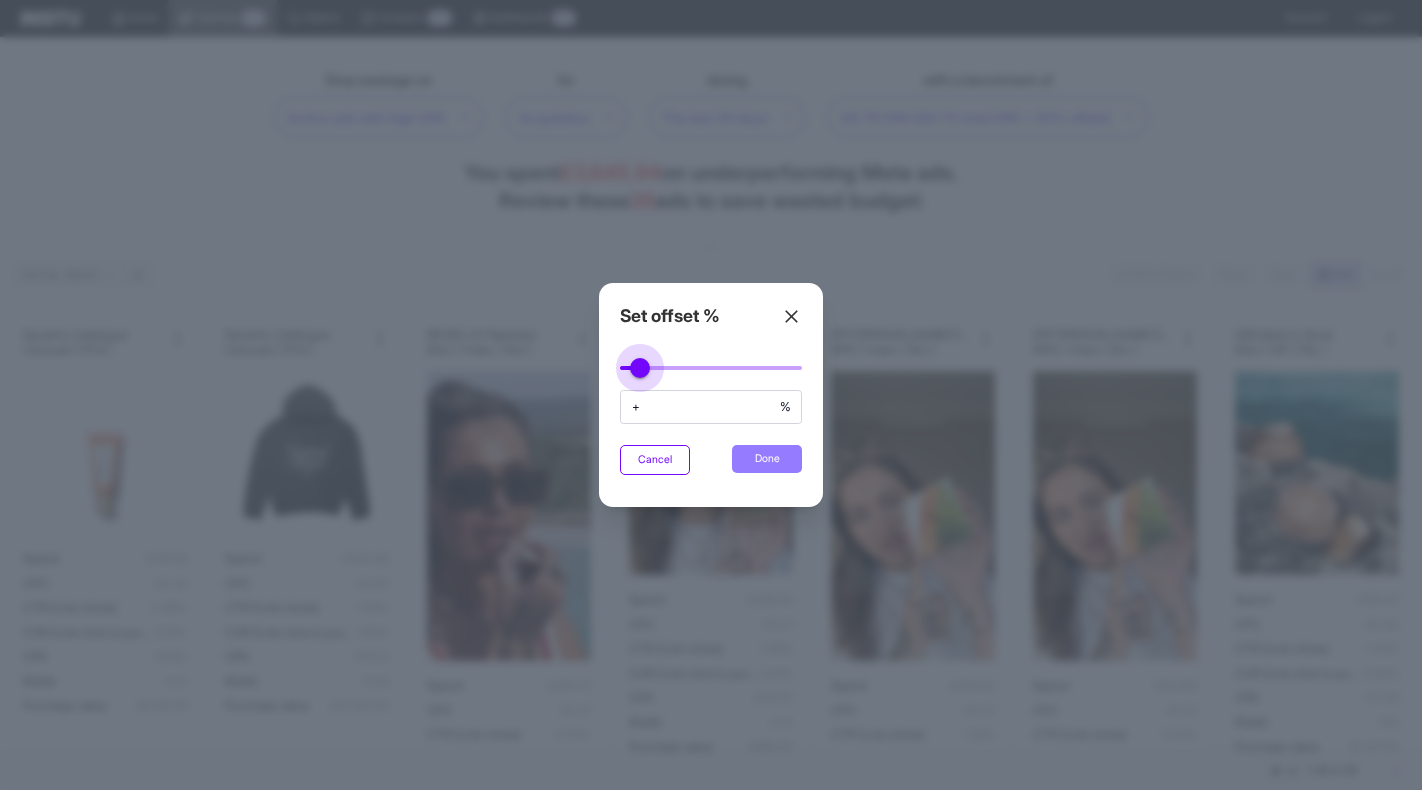 type on "**" 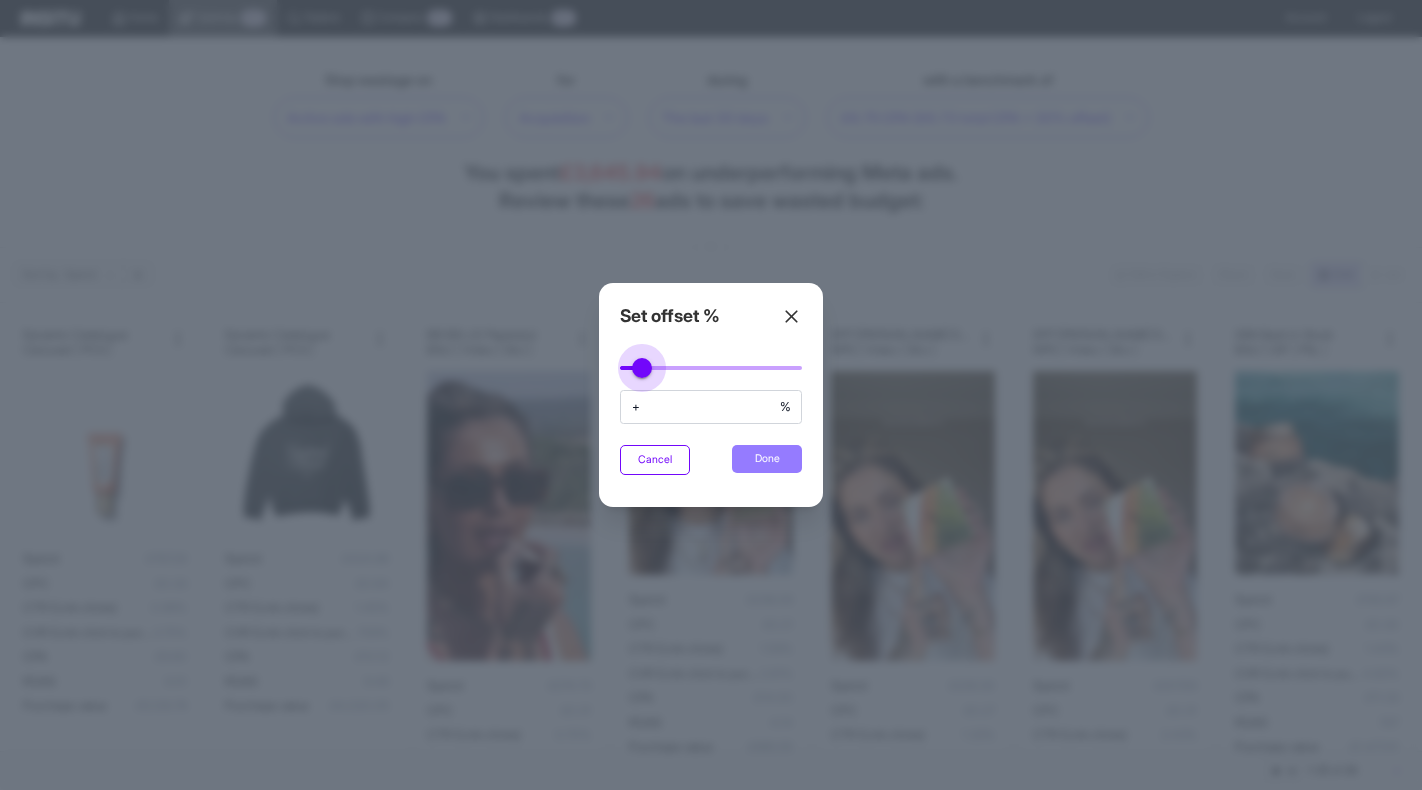 type on "**" 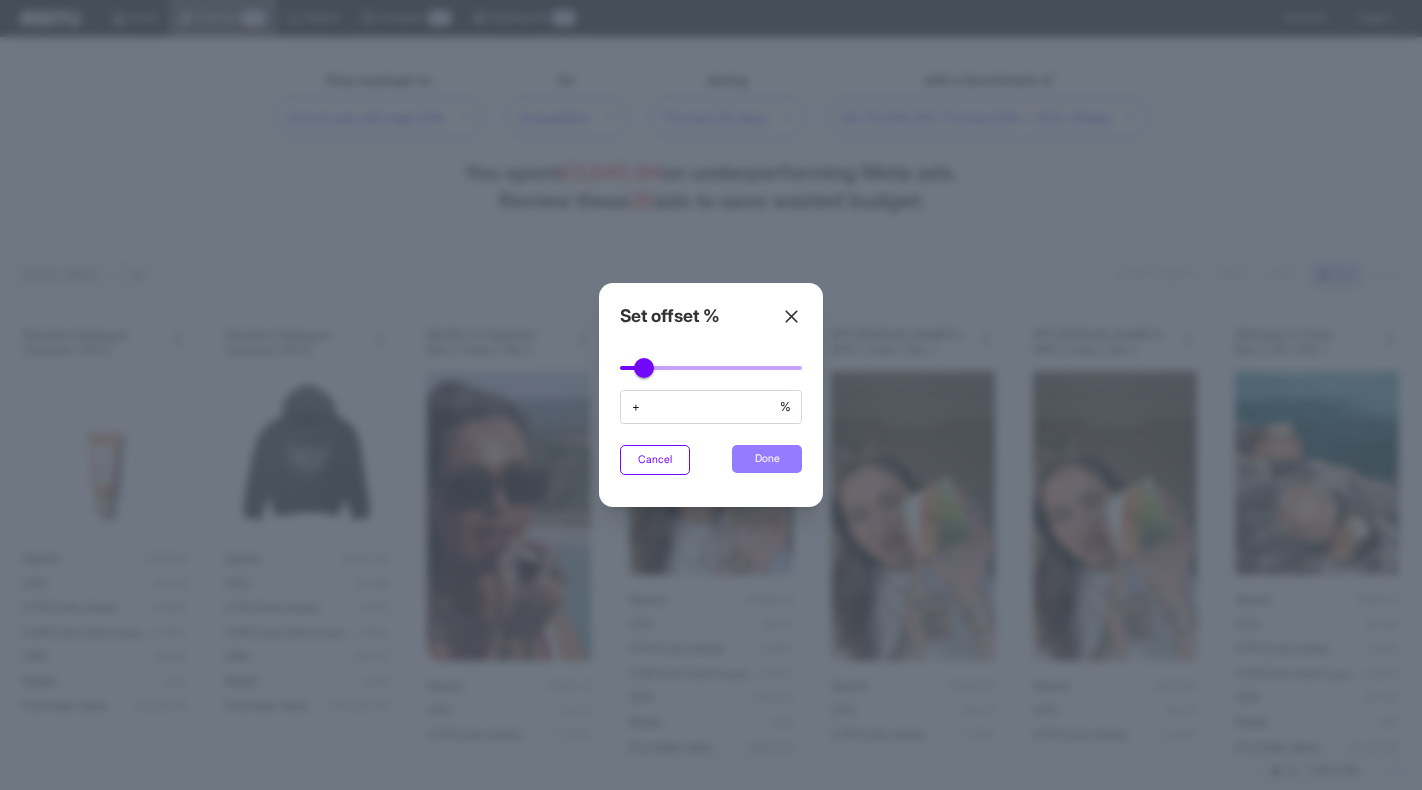 click 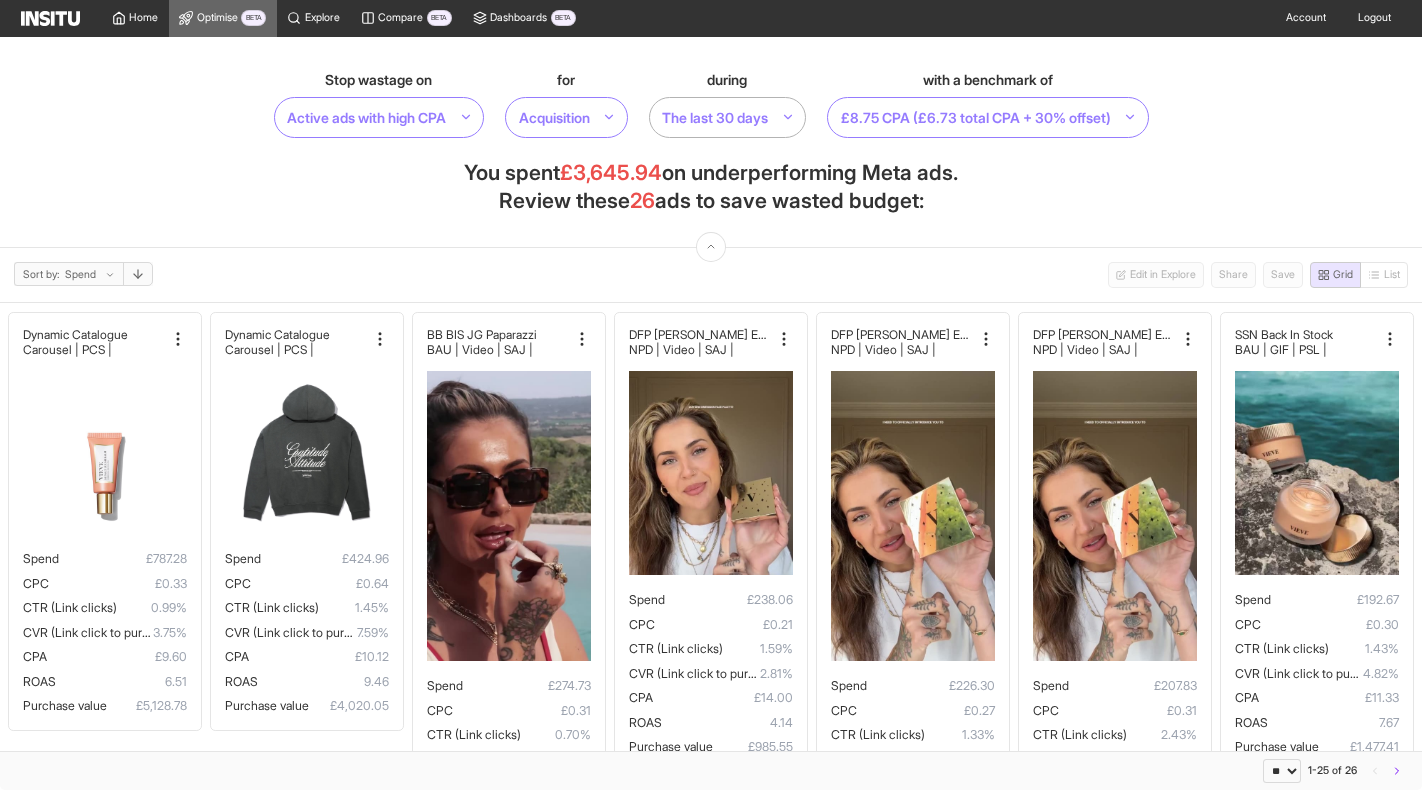 click at bounding box center [715, 117] 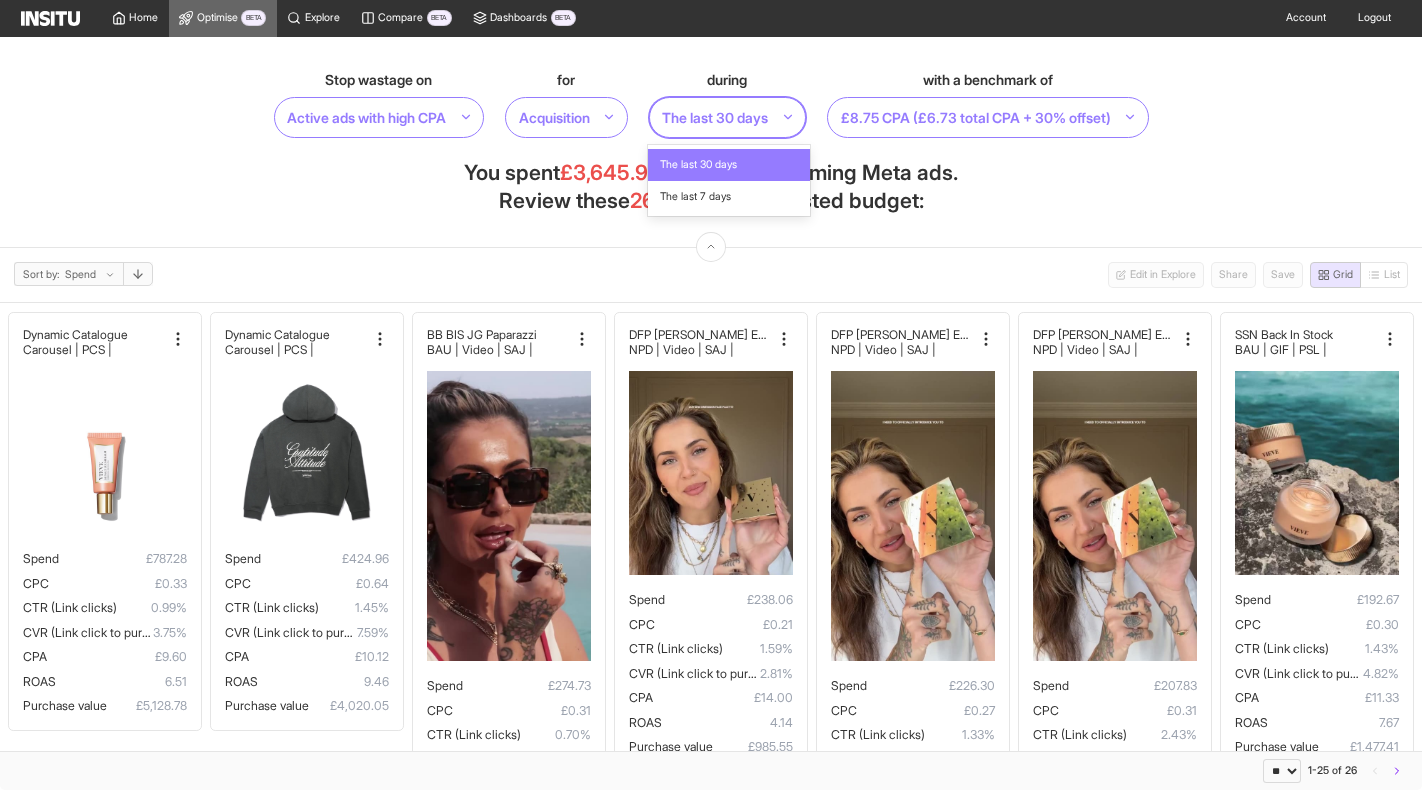 click on "Stop wastage on Active ads with high CPA for Acquisition during The last 30 days selected, 1 of 2. 2 results available. Use Up and Down to choose options, press Enter to select the currently focused option, press Escape to exit the menu, press Tab to select the option and exit the menu. The last 30 days with a benchmark of £8.75 CPA (£6.73 total CPA + 30% offset) You spent  £3,645.94  on underperforming Meta ads. Review these  26  ads to save wasted budget:" at bounding box center (711, 142) 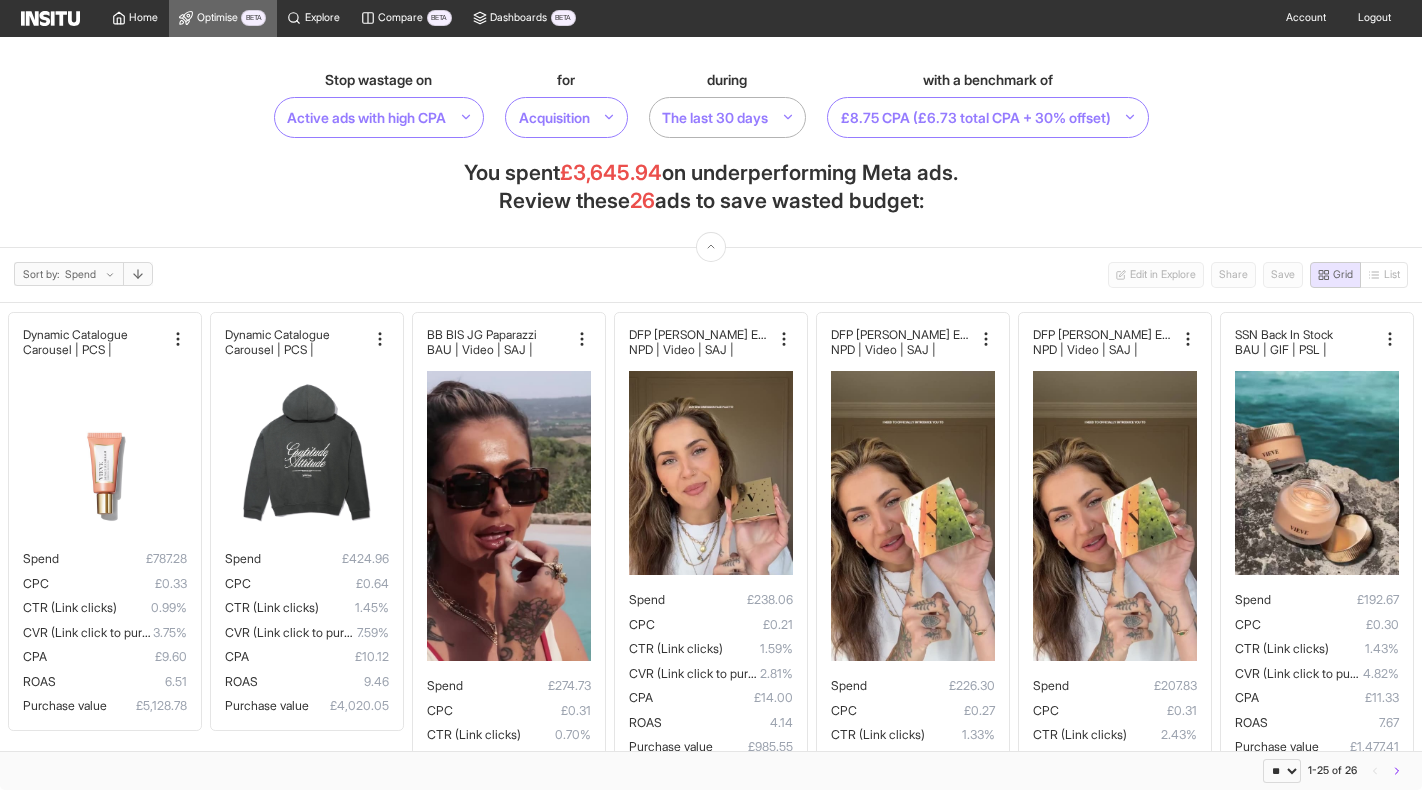 click on "The last 30 days" at bounding box center [728, 117] 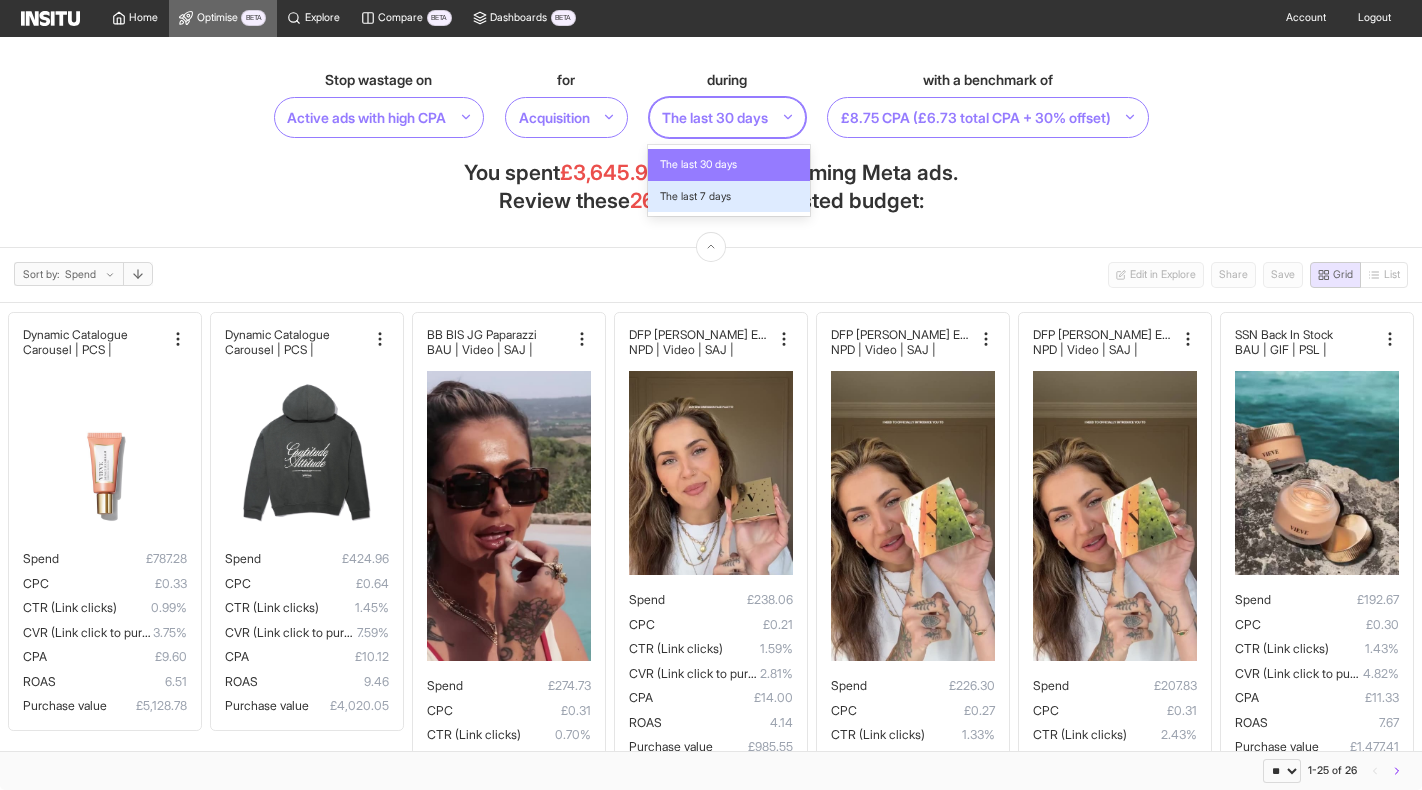 click on "The last 7 days" at bounding box center (695, 197) 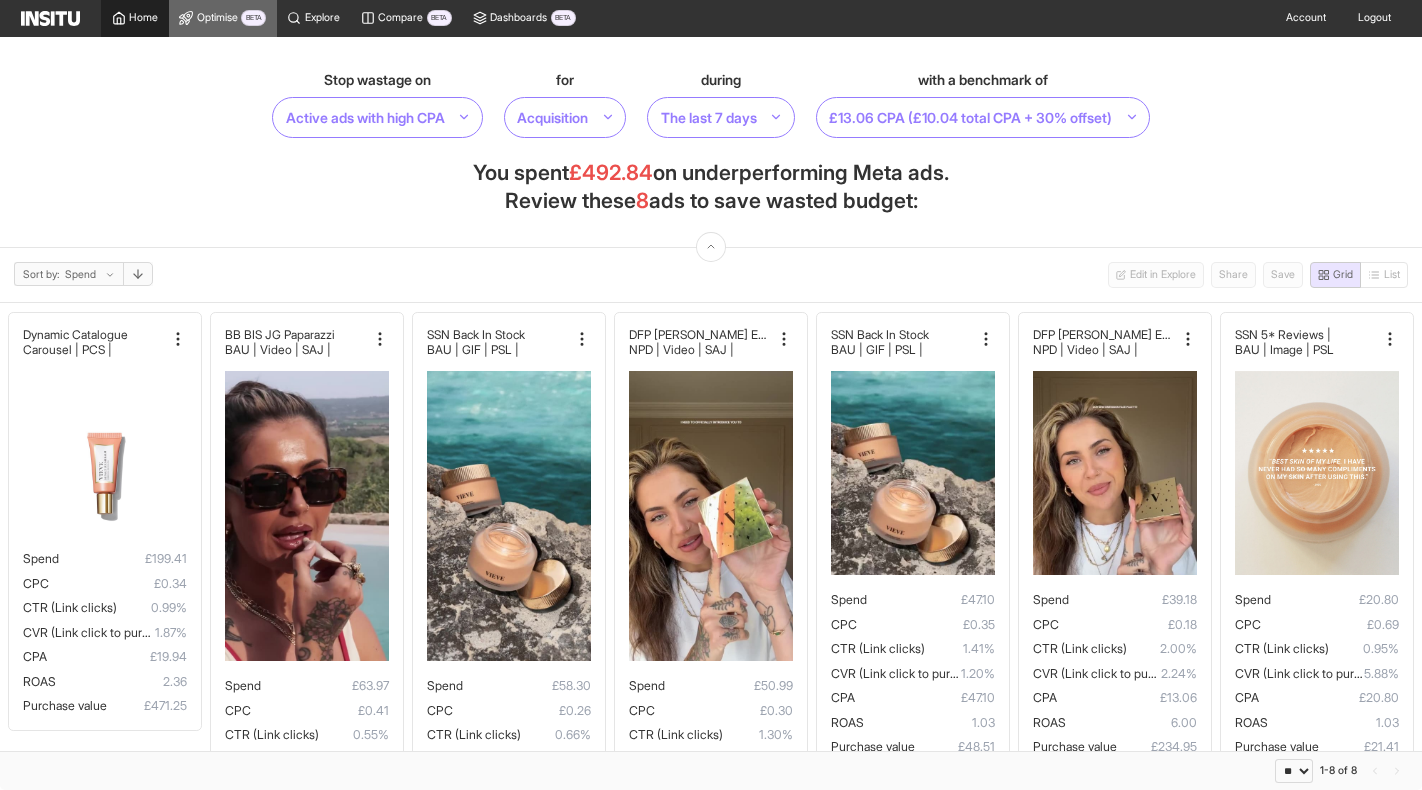 click on "Home" at bounding box center [135, 18] 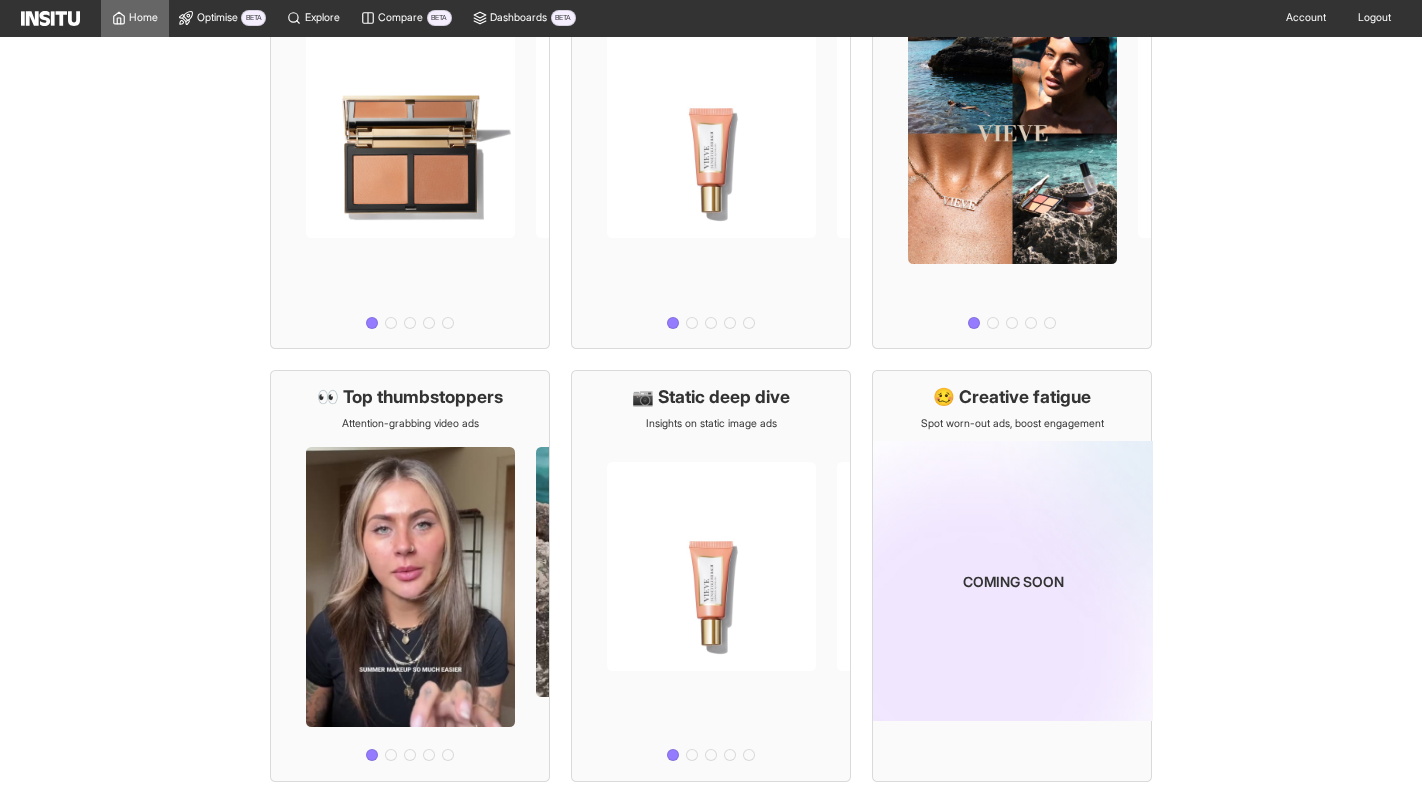 scroll, scrollTop: 0, scrollLeft: 0, axis: both 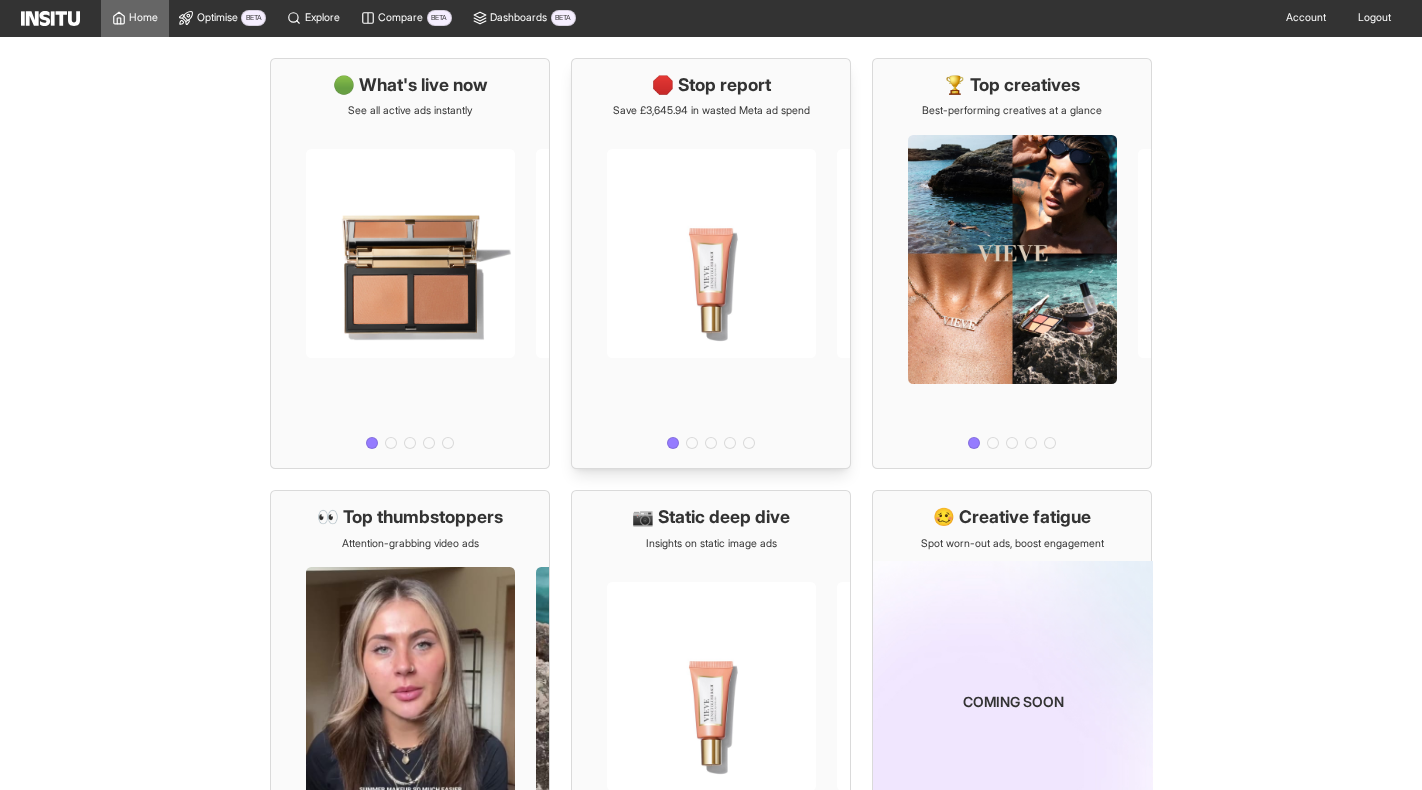 click at bounding box center (711, 286) 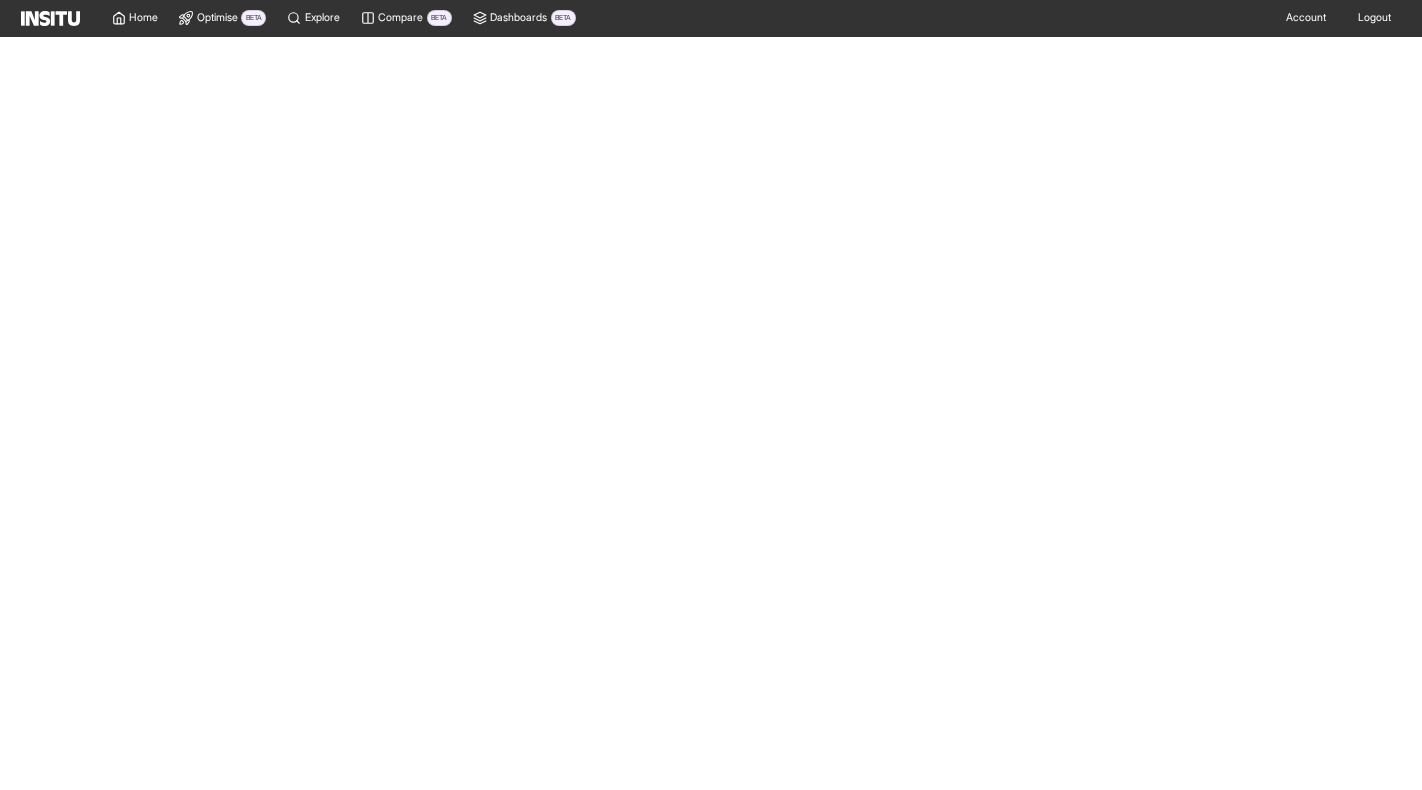 select on "**" 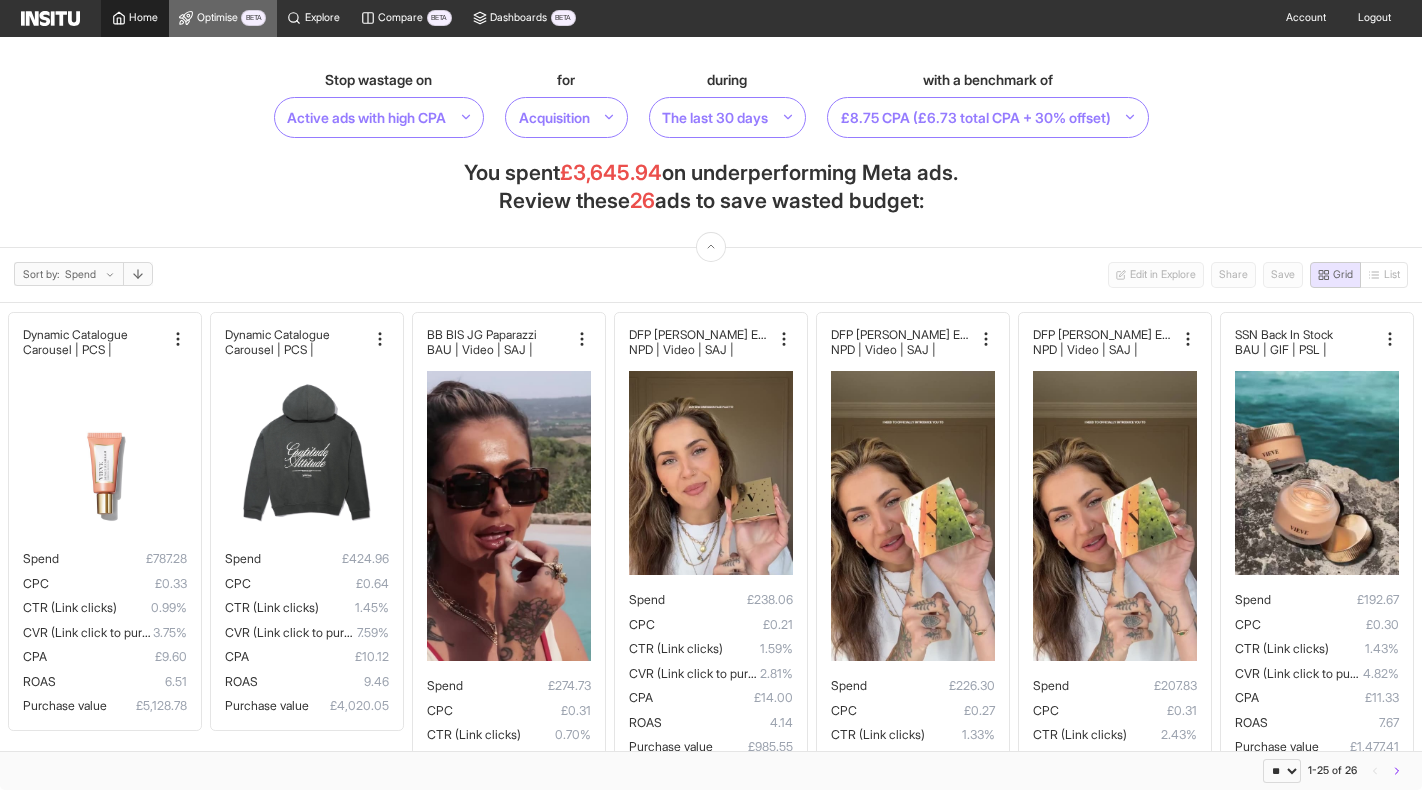 click on "Home" at bounding box center [135, 18] 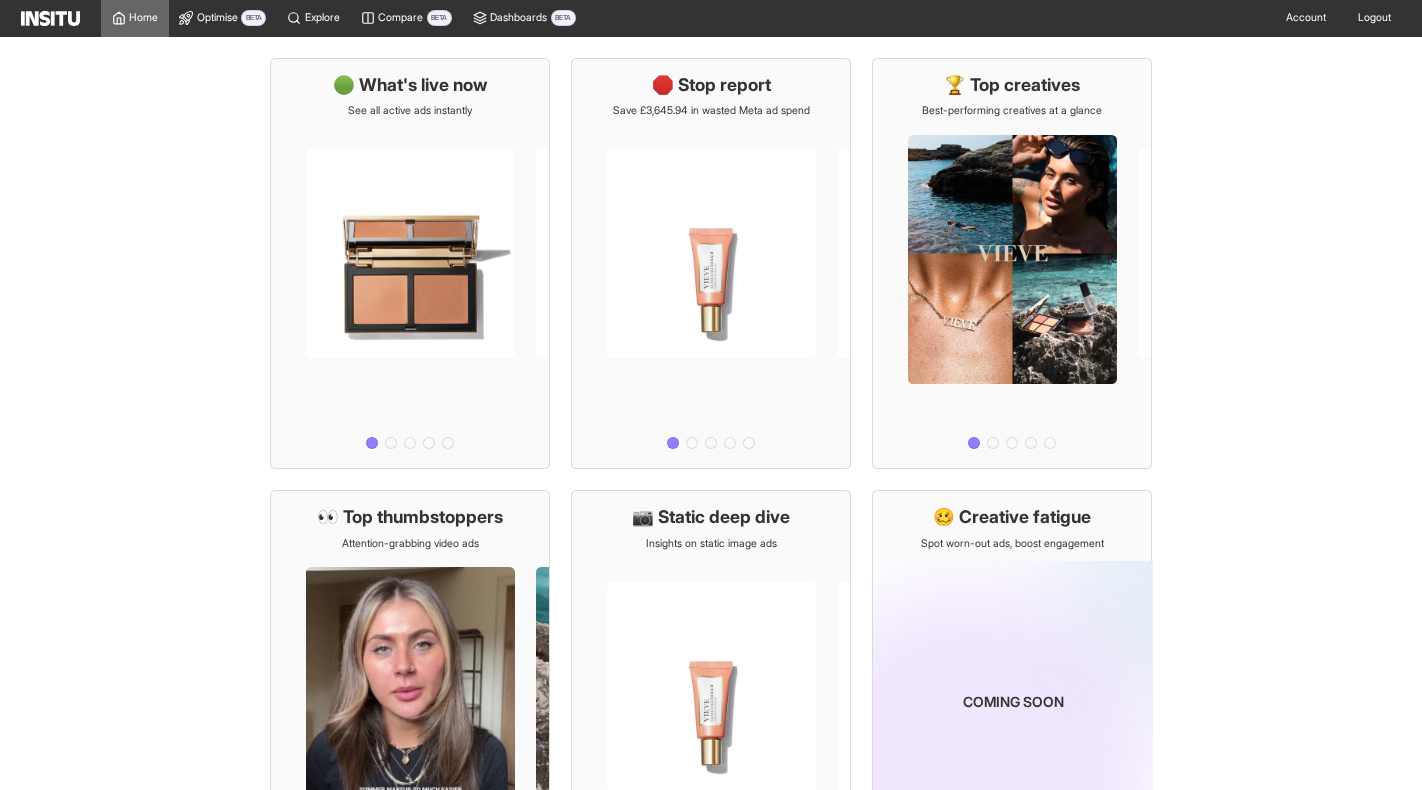scroll, scrollTop: 174, scrollLeft: 0, axis: vertical 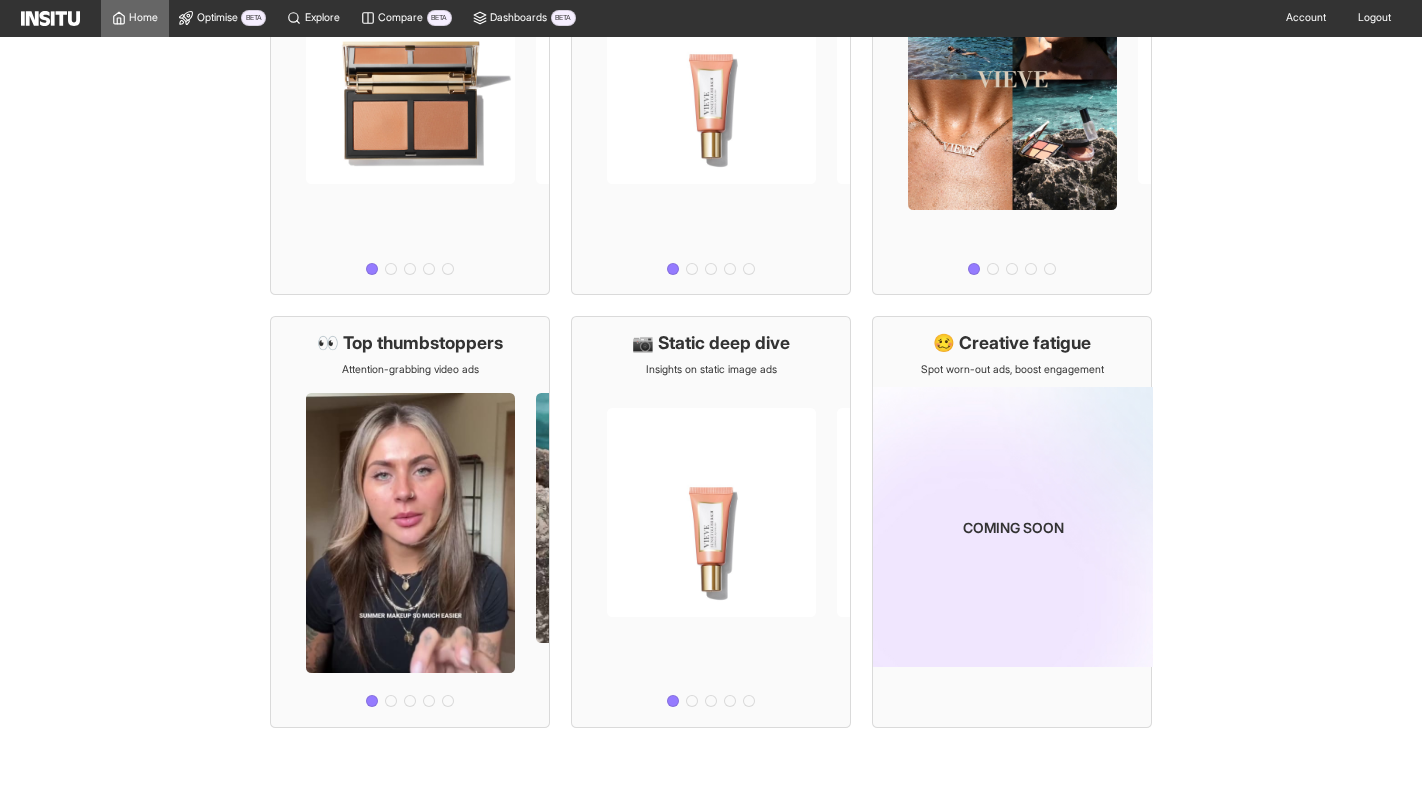 click on "🟢 What's live now See all active ads instantly 🛑 Stop report Save £3,645.94 in wasted Meta ad spend 🏆 Top creatives Best-performing creatives at a glance 👀 Top thumbstoppers Attention-grabbing video ads 📷 Static deep dive Insights on static image ads 🥴 Creative fatigue Spot worn-out ads, boost engagement Coming soon" at bounding box center (711, 306) 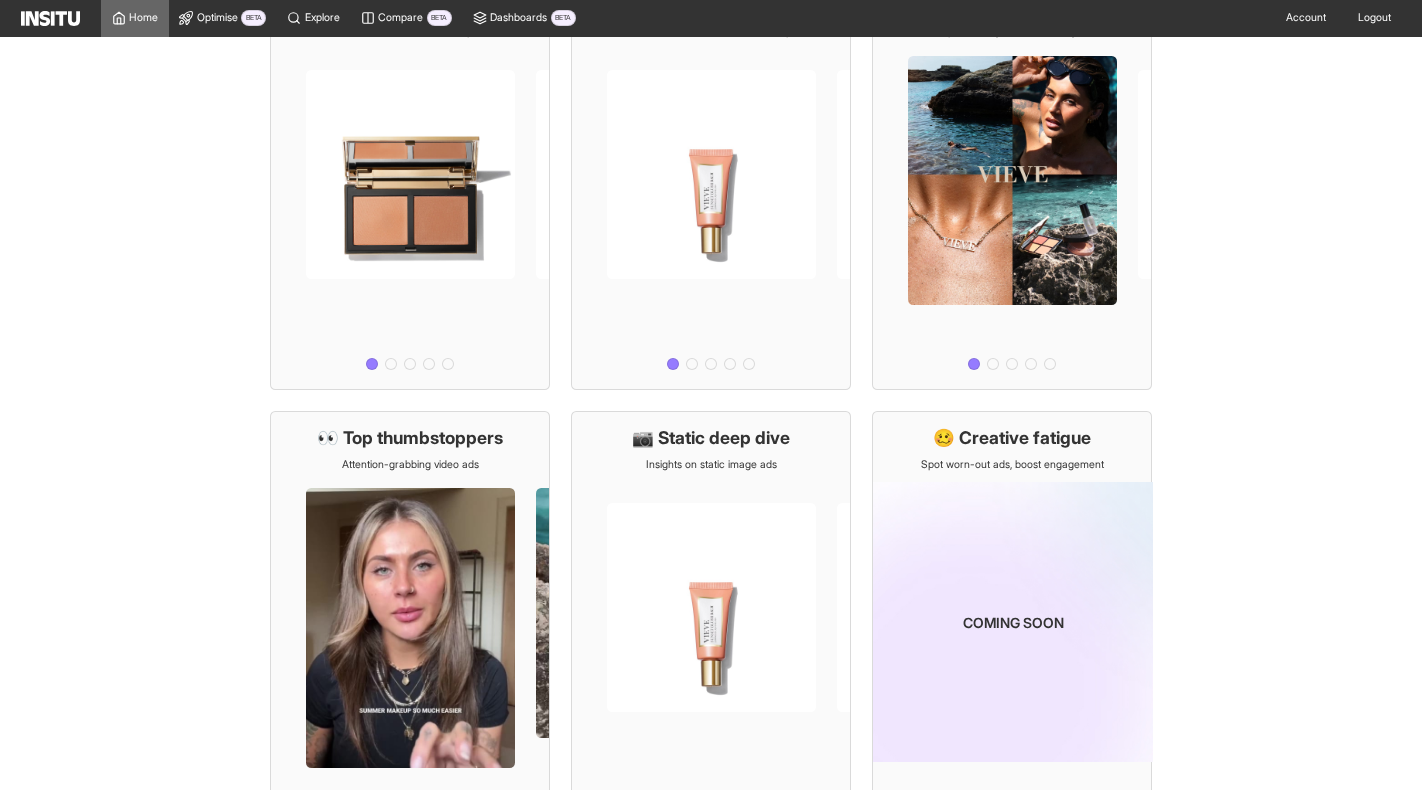 scroll, scrollTop: 0, scrollLeft: 0, axis: both 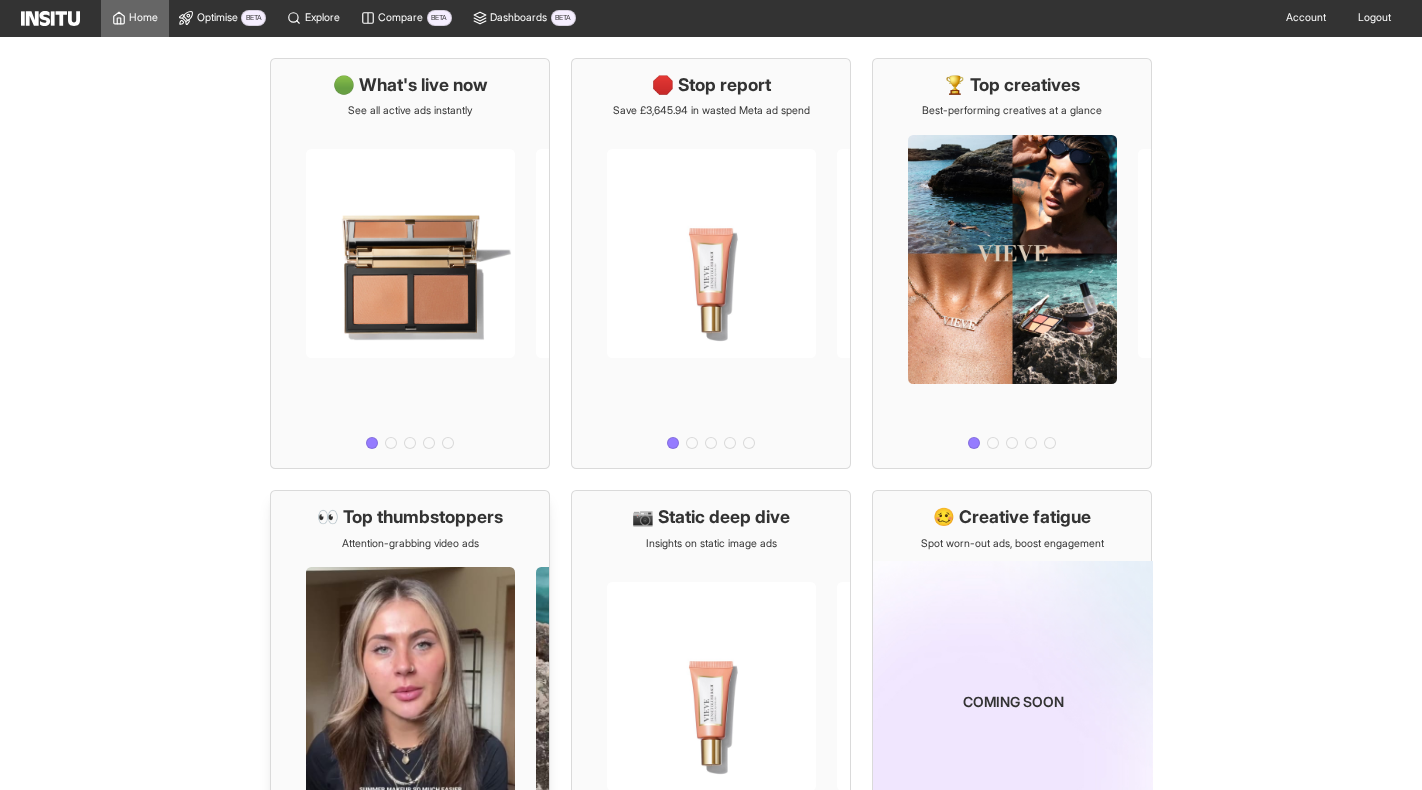 click on "👀 Top thumbstoppers" at bounding box center [410, 517] 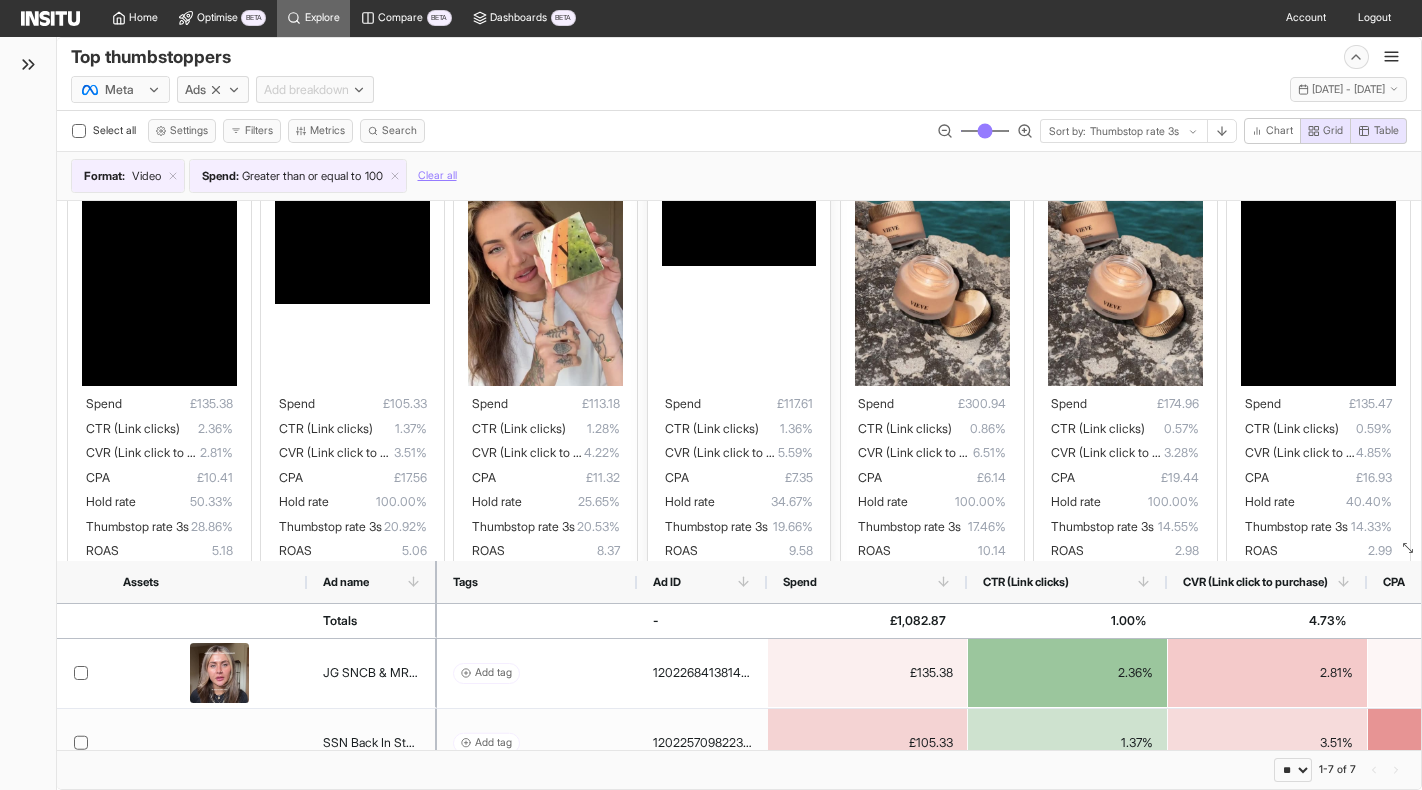 scroll, scrollTop: 229, scrollLeft: 0, axis: vertical 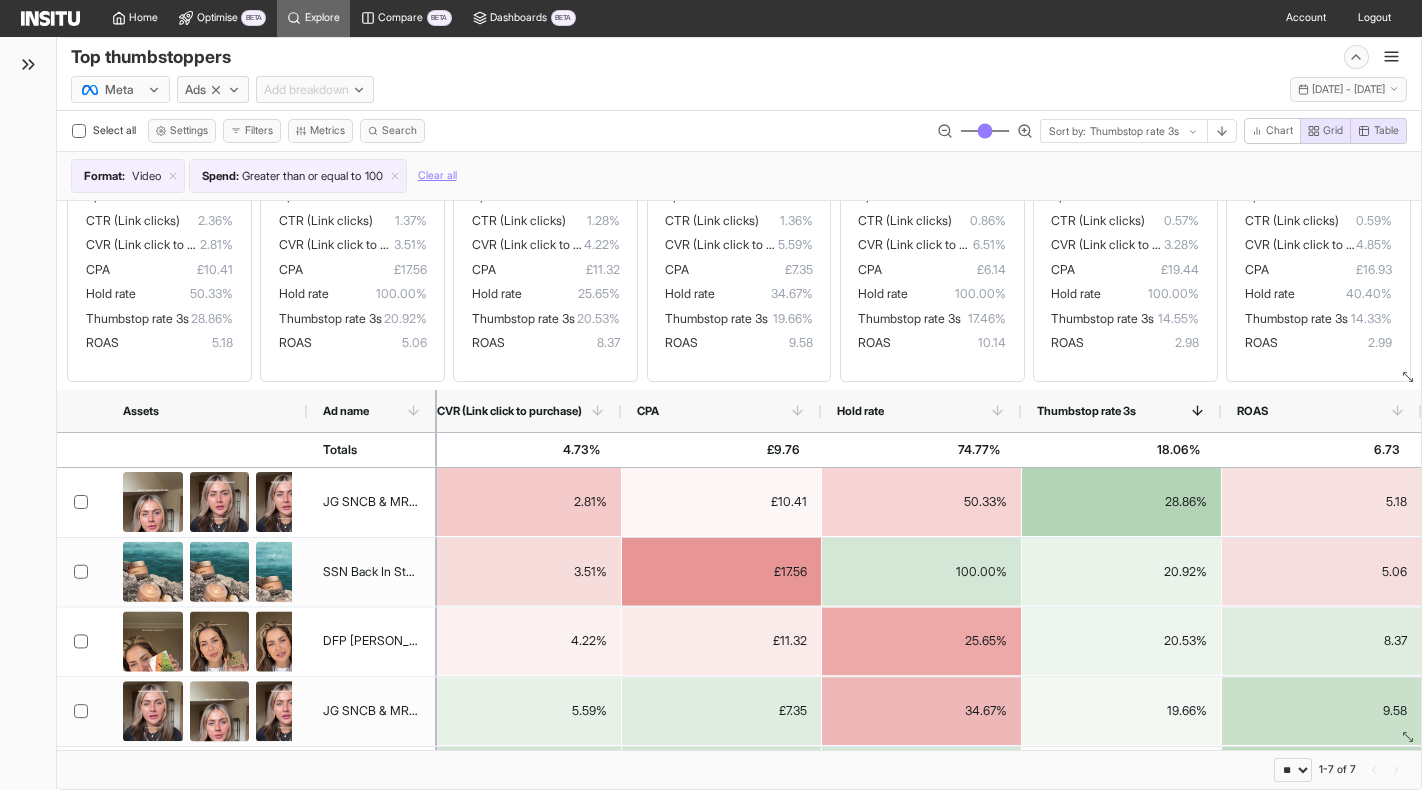 click at bounding box center (1134, 132) 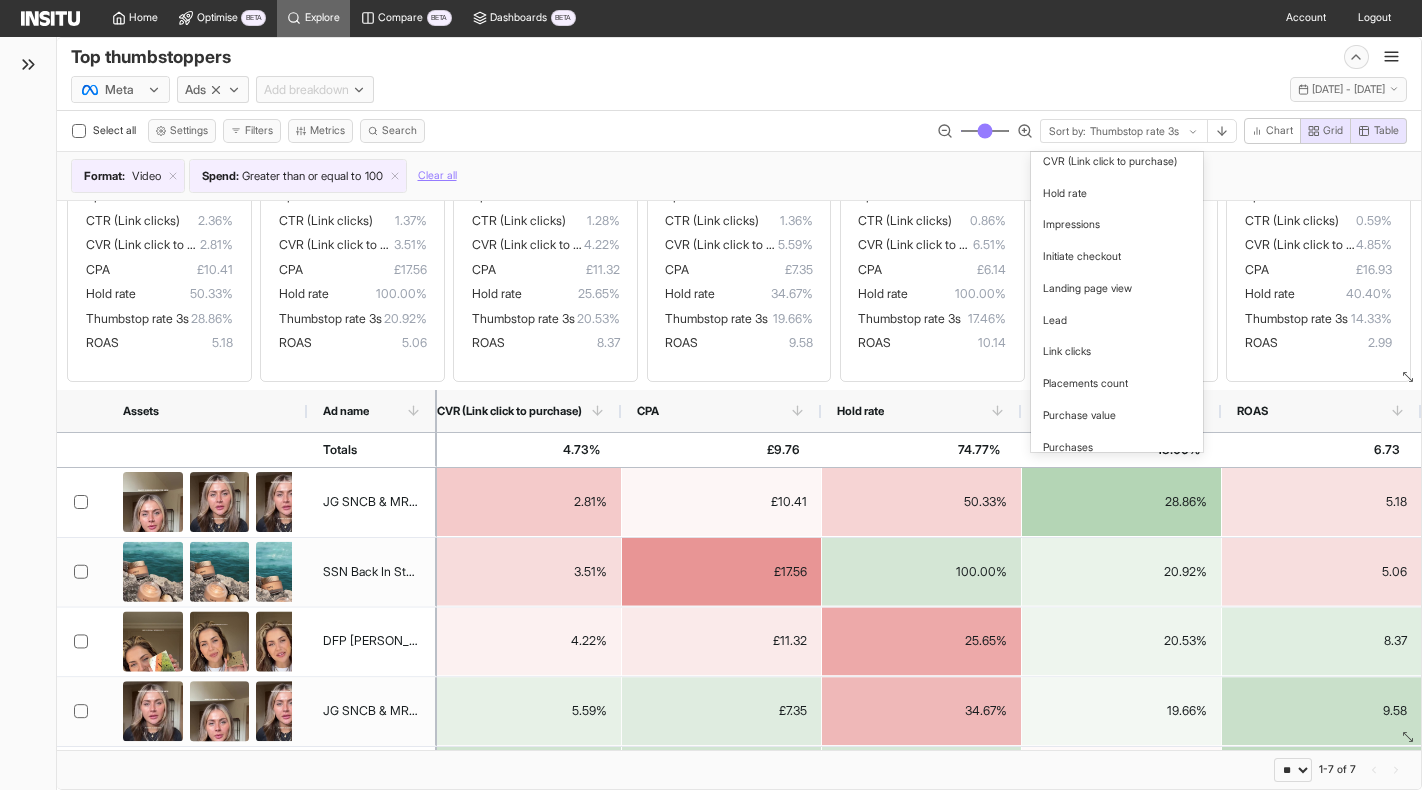 scroll, scrollTop: 663, scrollLeft: 0, axis: vertical 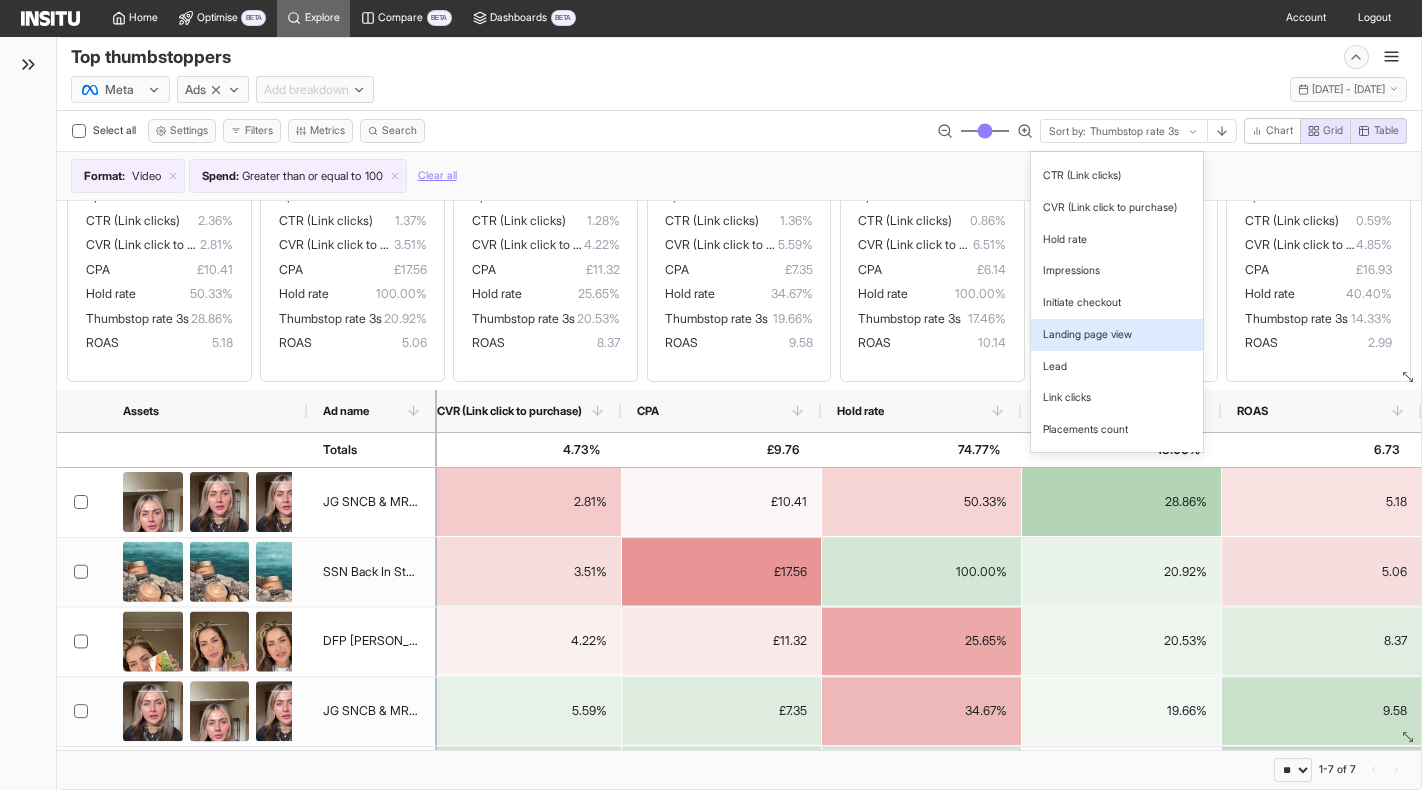 click on "Landing page view" at bounding box center (1087, 335) 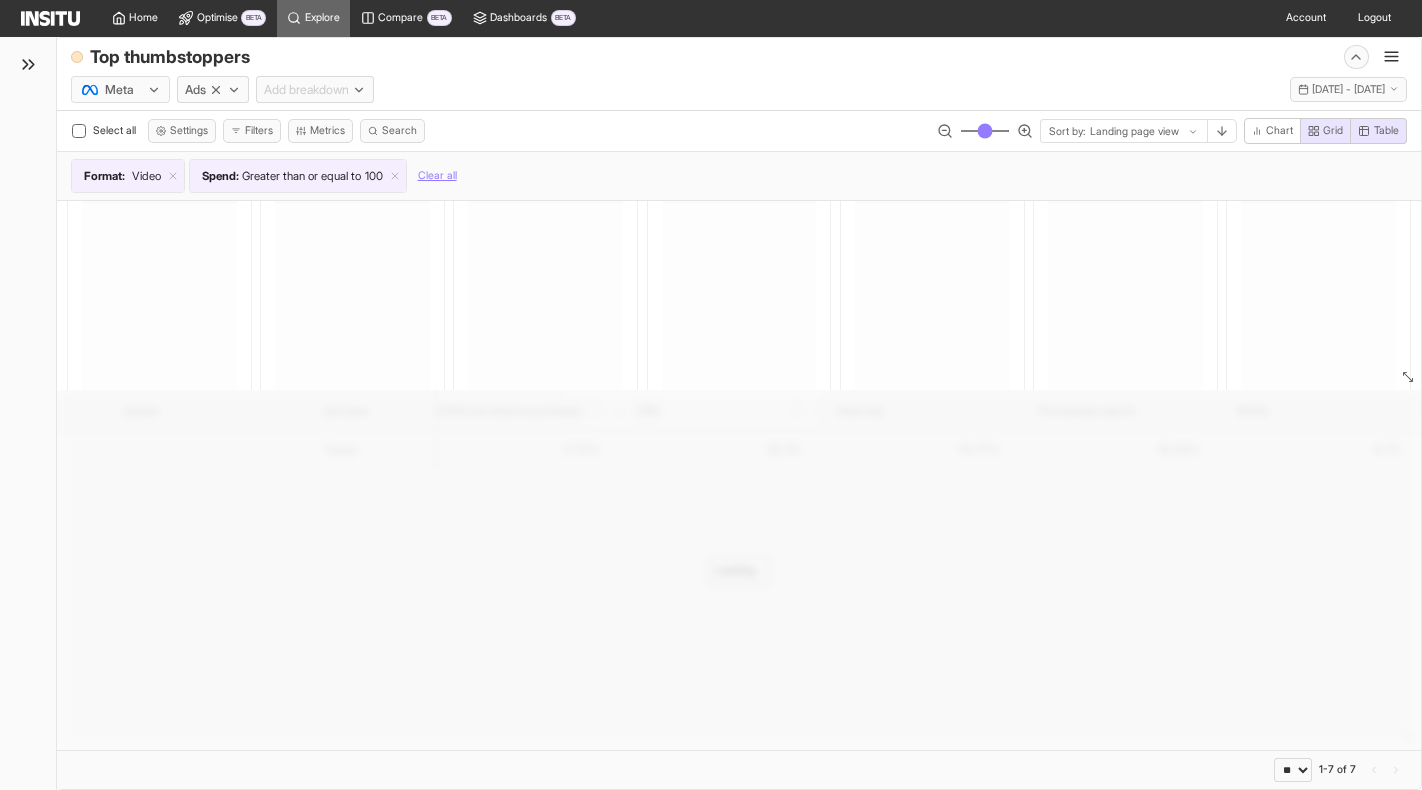 click at bounding box center (1134, 132) 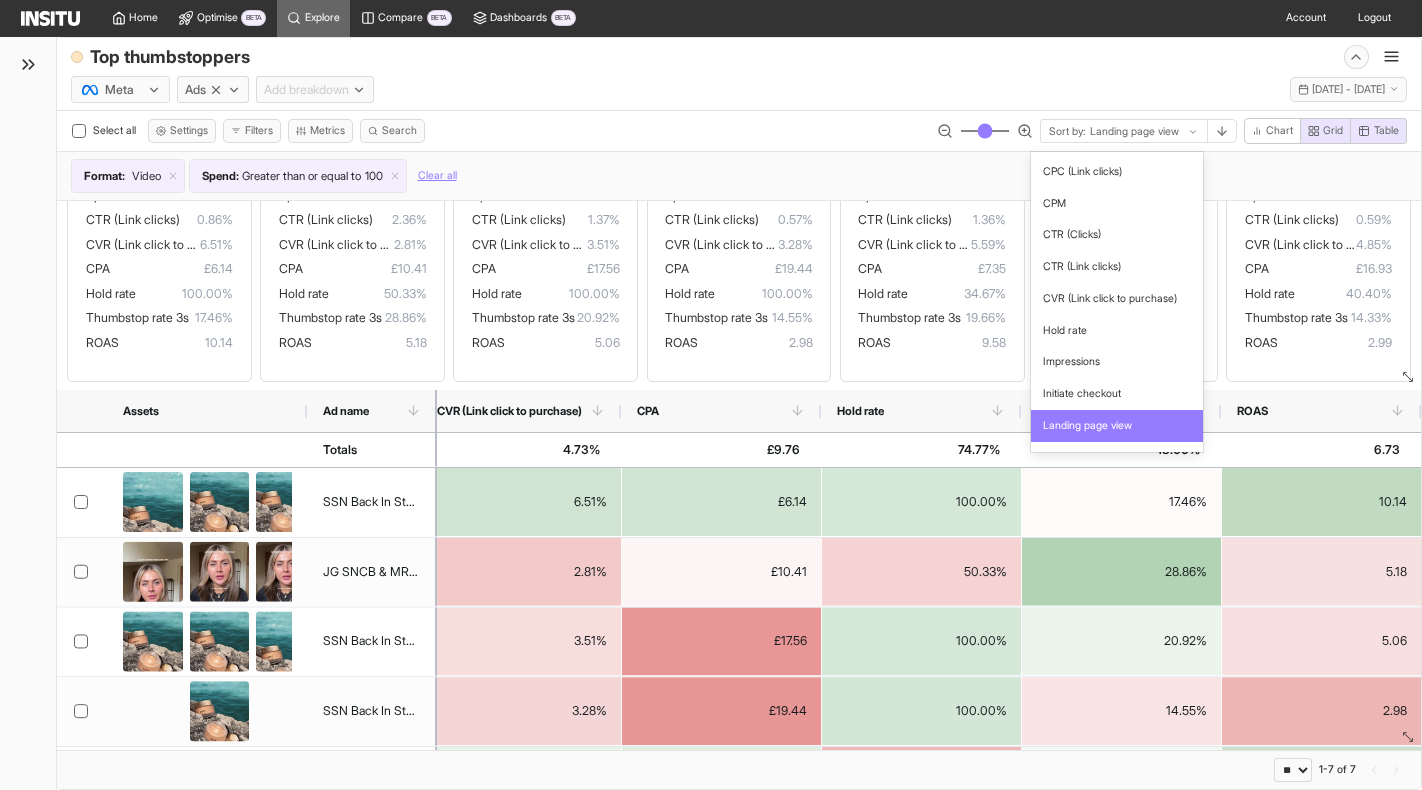 scroll, scrollTop: 1105, scrollLeft: 0, axis: vertical 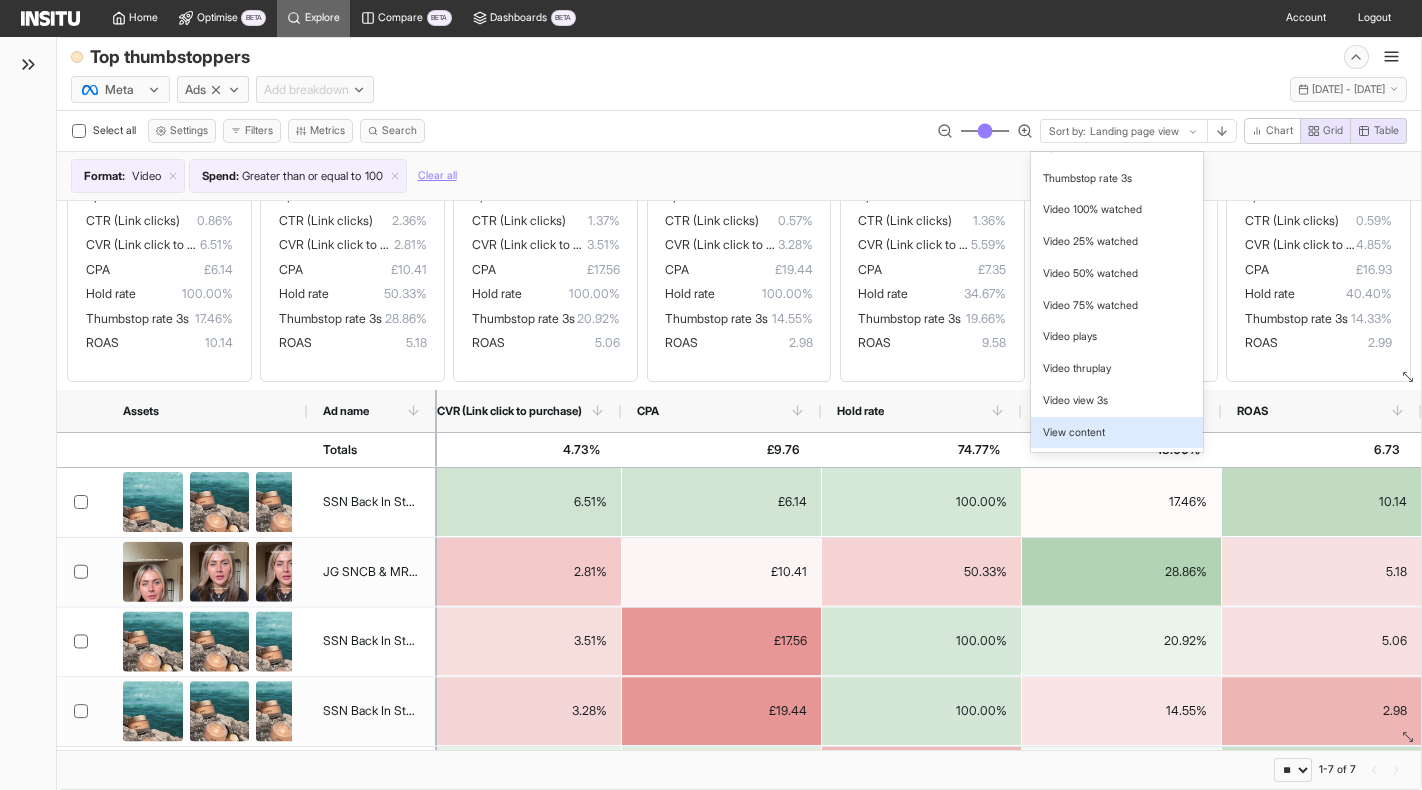 click on "View content" at bounding box center (1074, 433) 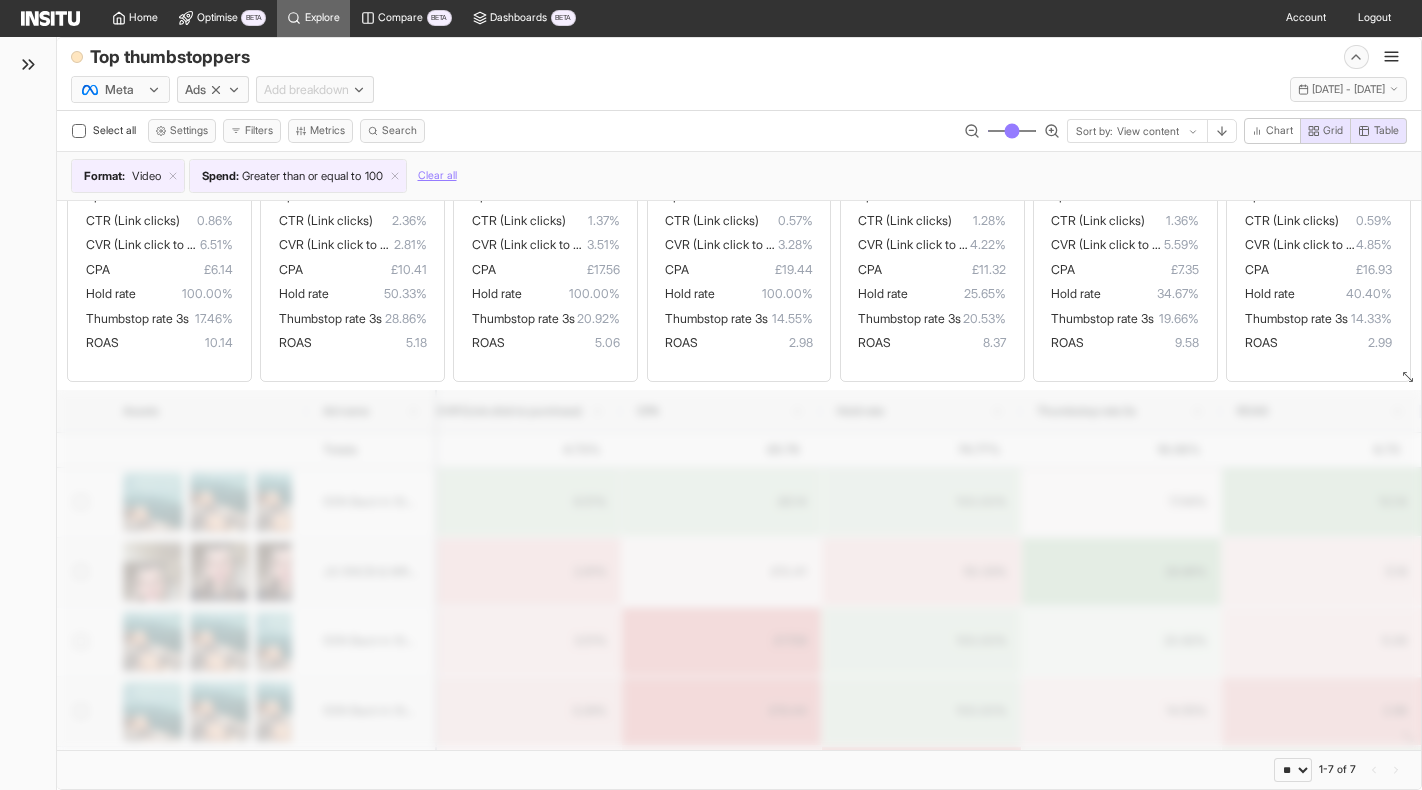 scroll, scrollTop: 229, scrollLeft: 0, axis: vertical 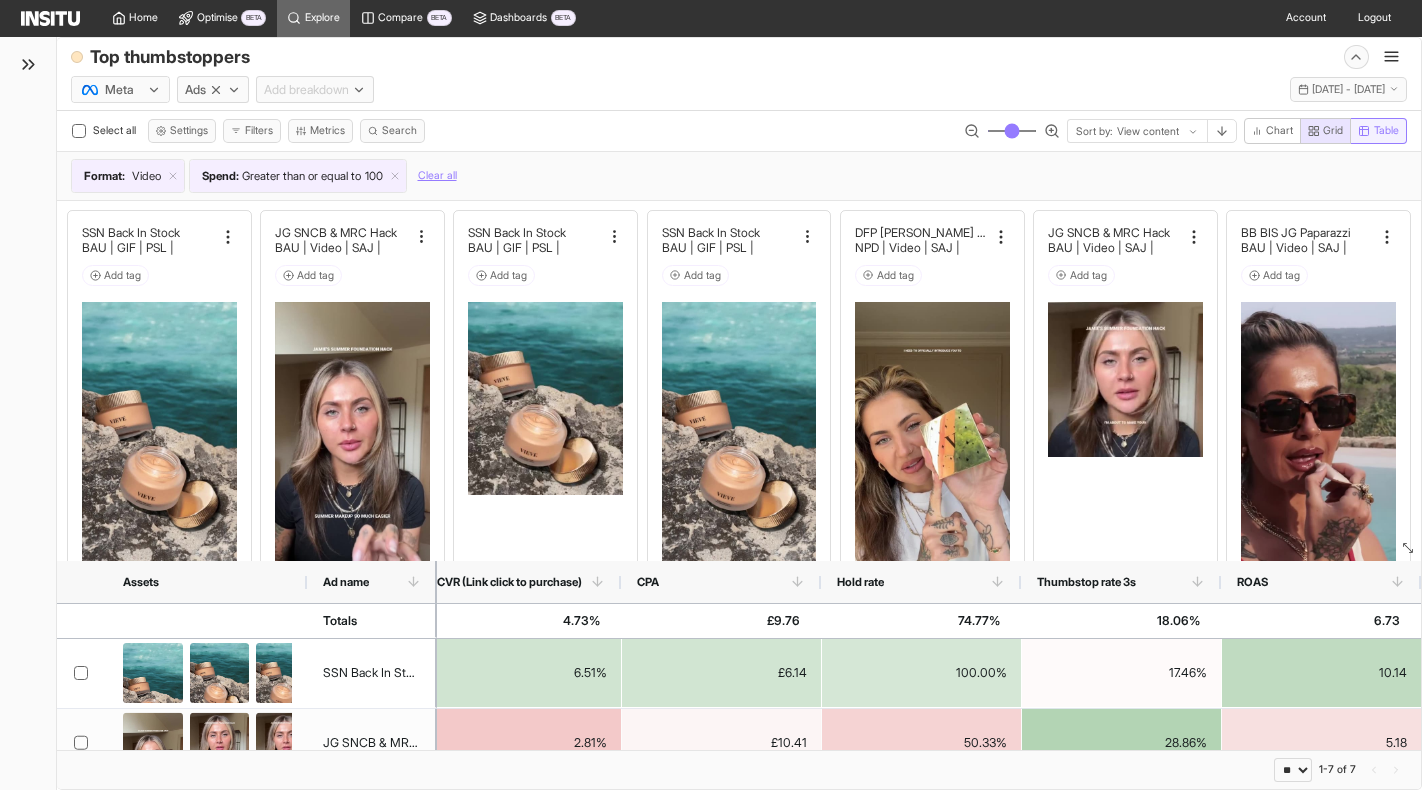 click 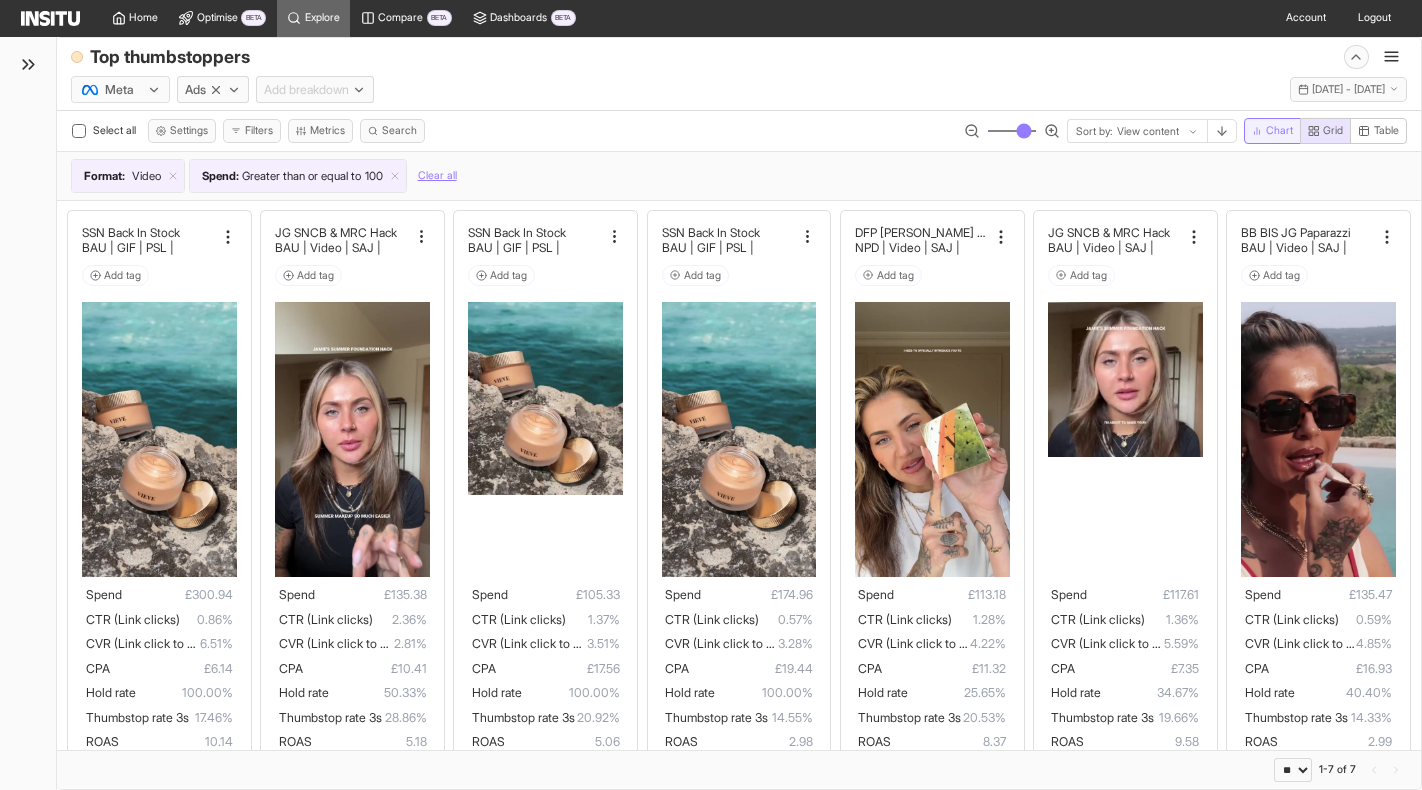 click on "Chart" at bounding box center [1272, 131] 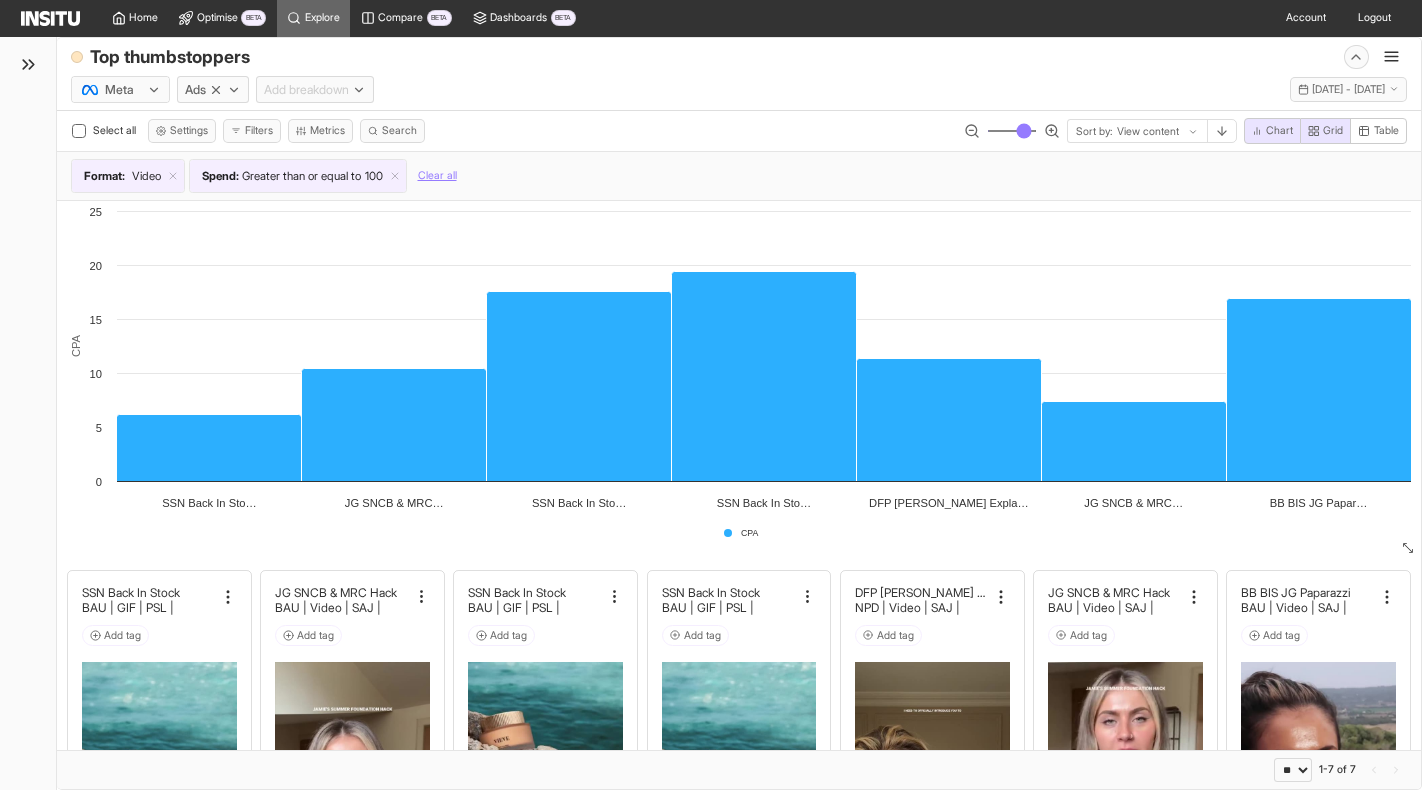 scroll, scrollTop: 0, scrollLeft: 0, axis: both 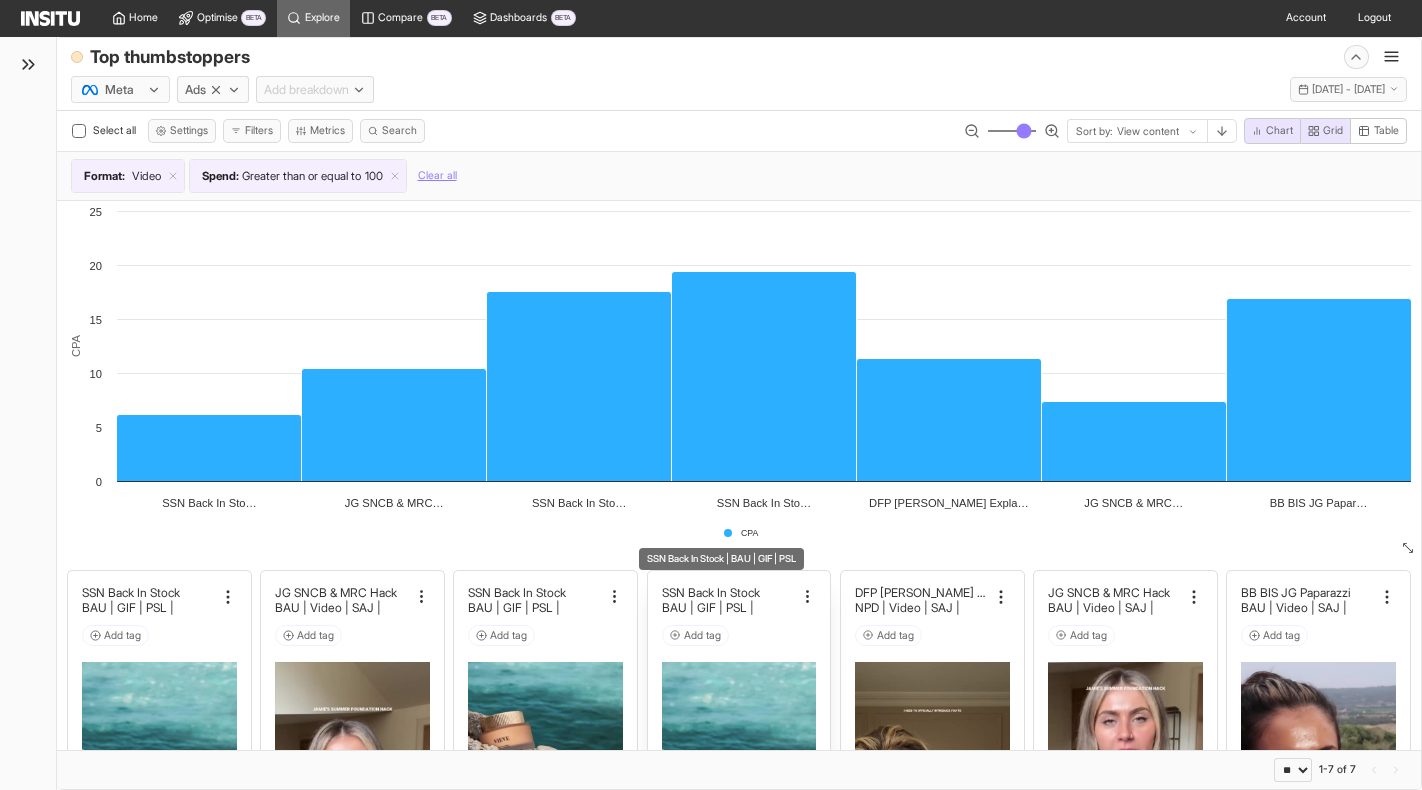 click on "SSN Back In Stock  | BAU | GIF | PSL" at bounding box center [729, 600] 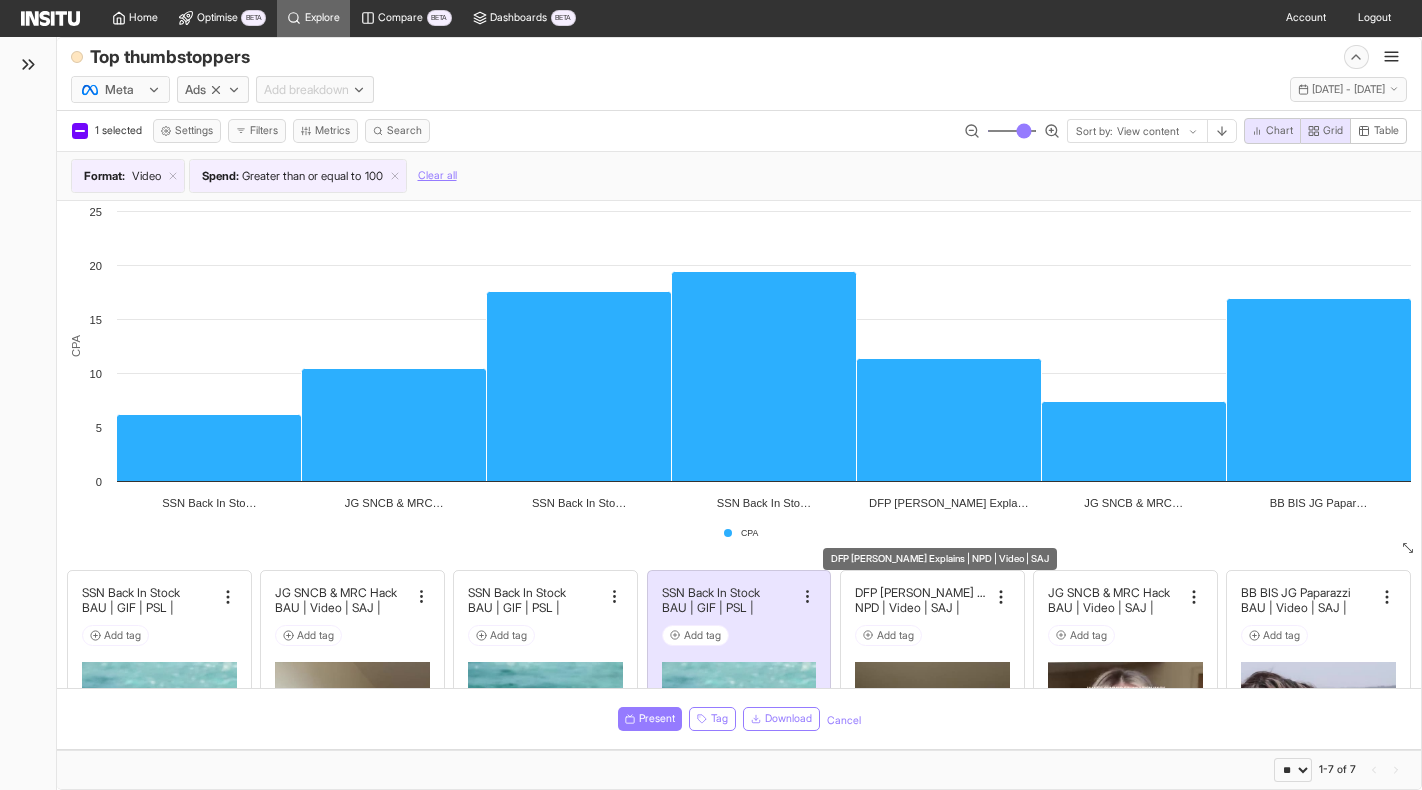 click on "DFP [PERSON_NAME] Explains | NPD | Video | SAJ" at bounding box center (940, 565) 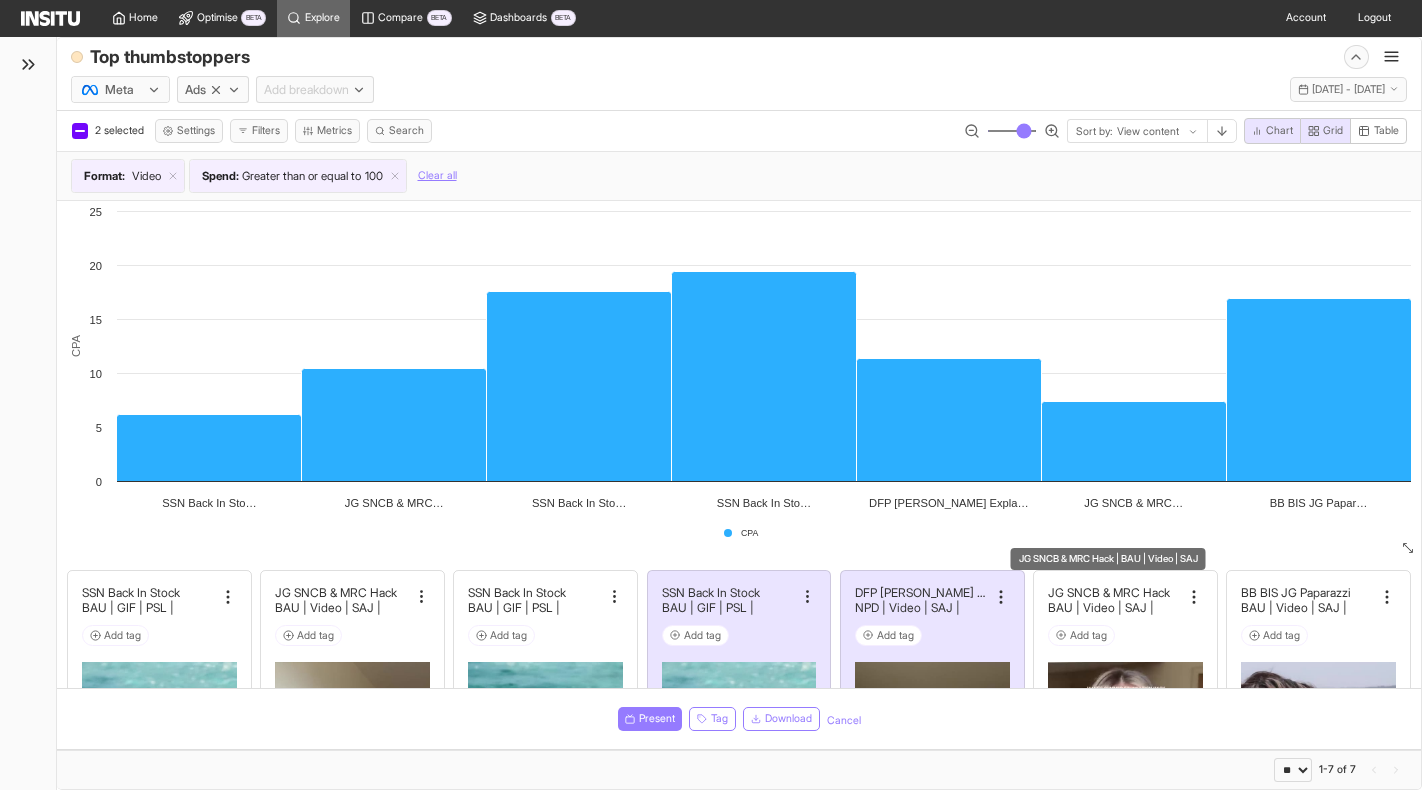 click on "JG SNCB & MRC Hack | BAU | Video | SAJ" at bounding box center (1108, 565) 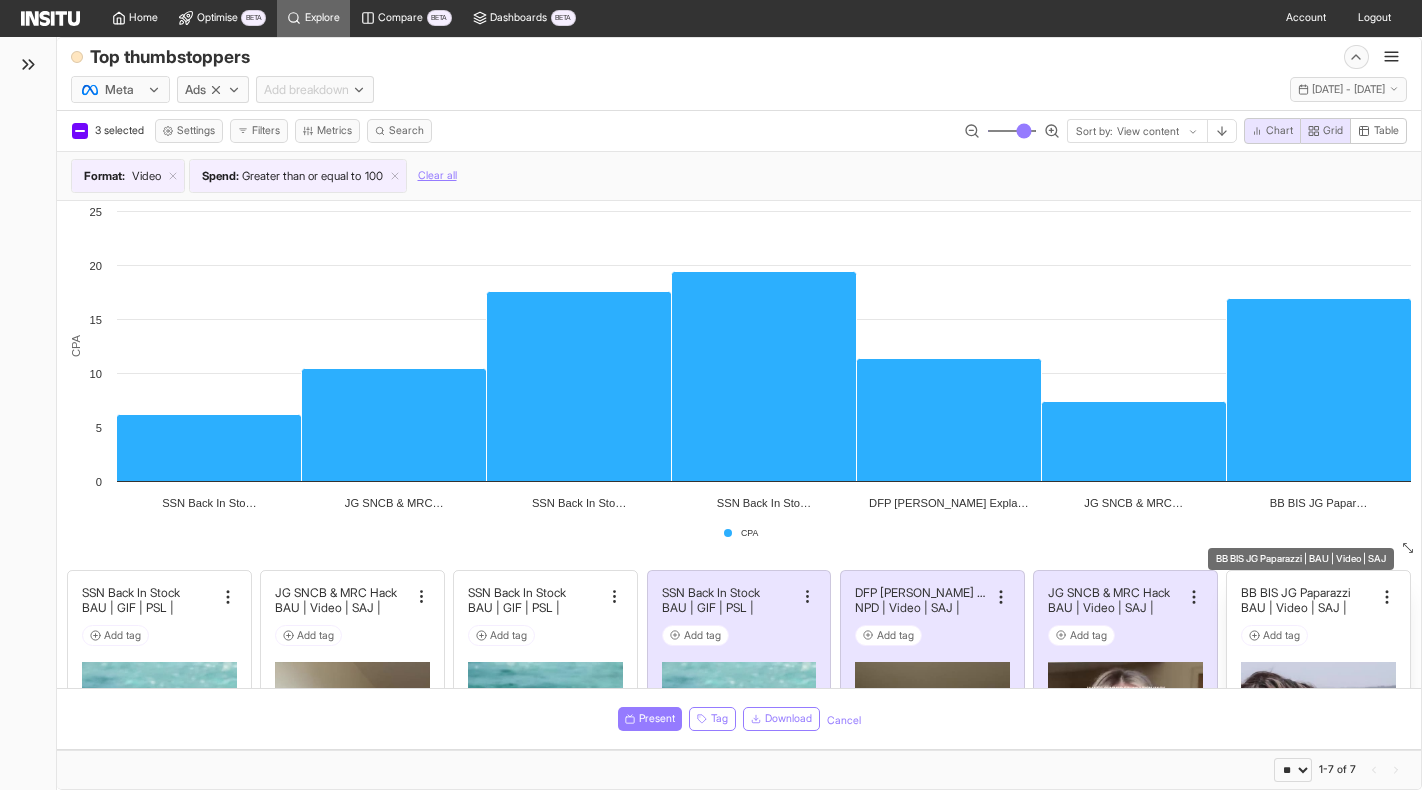 click on "BB BIS JG Paparazzi" at bounding box center [1296, 592] 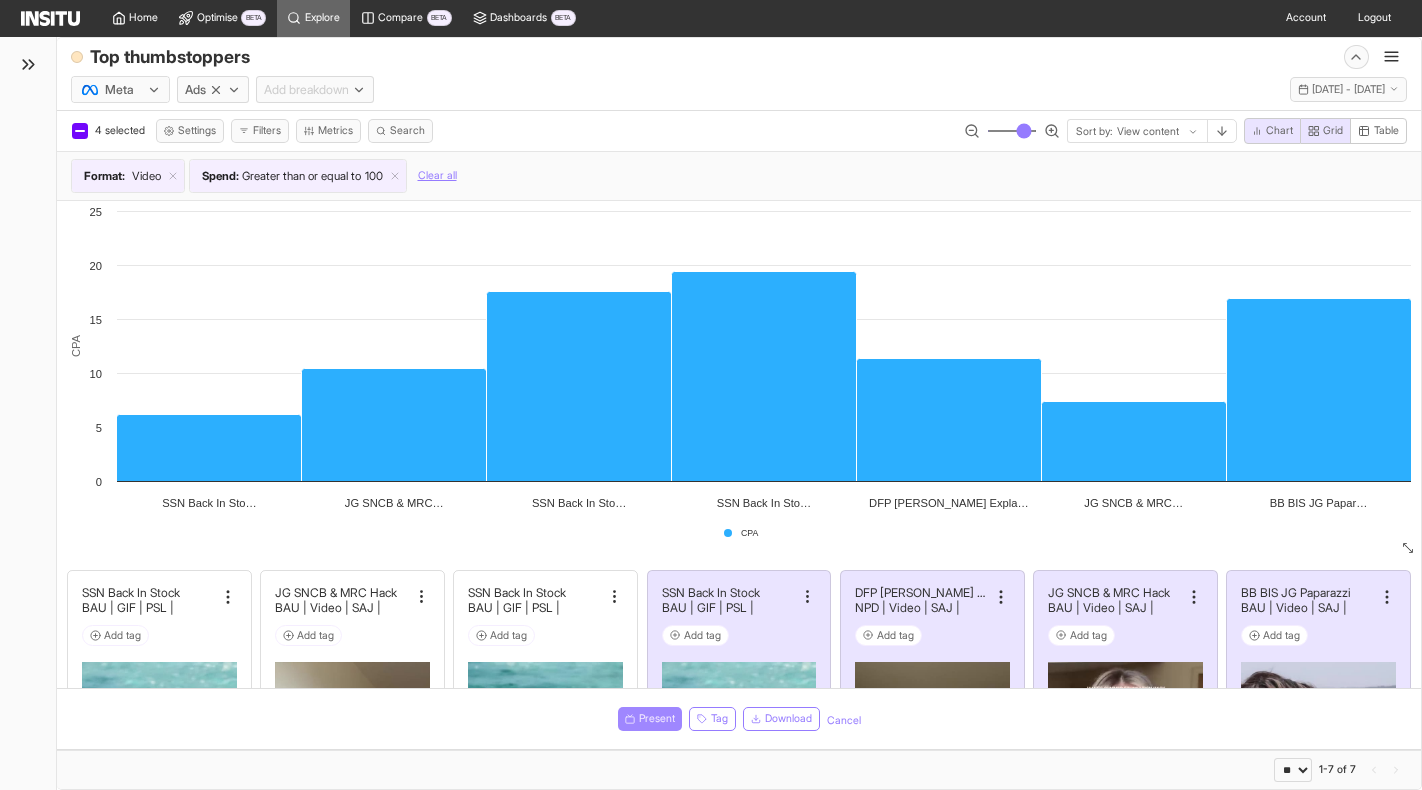 click on "Present" at bounding box center (657, 719) 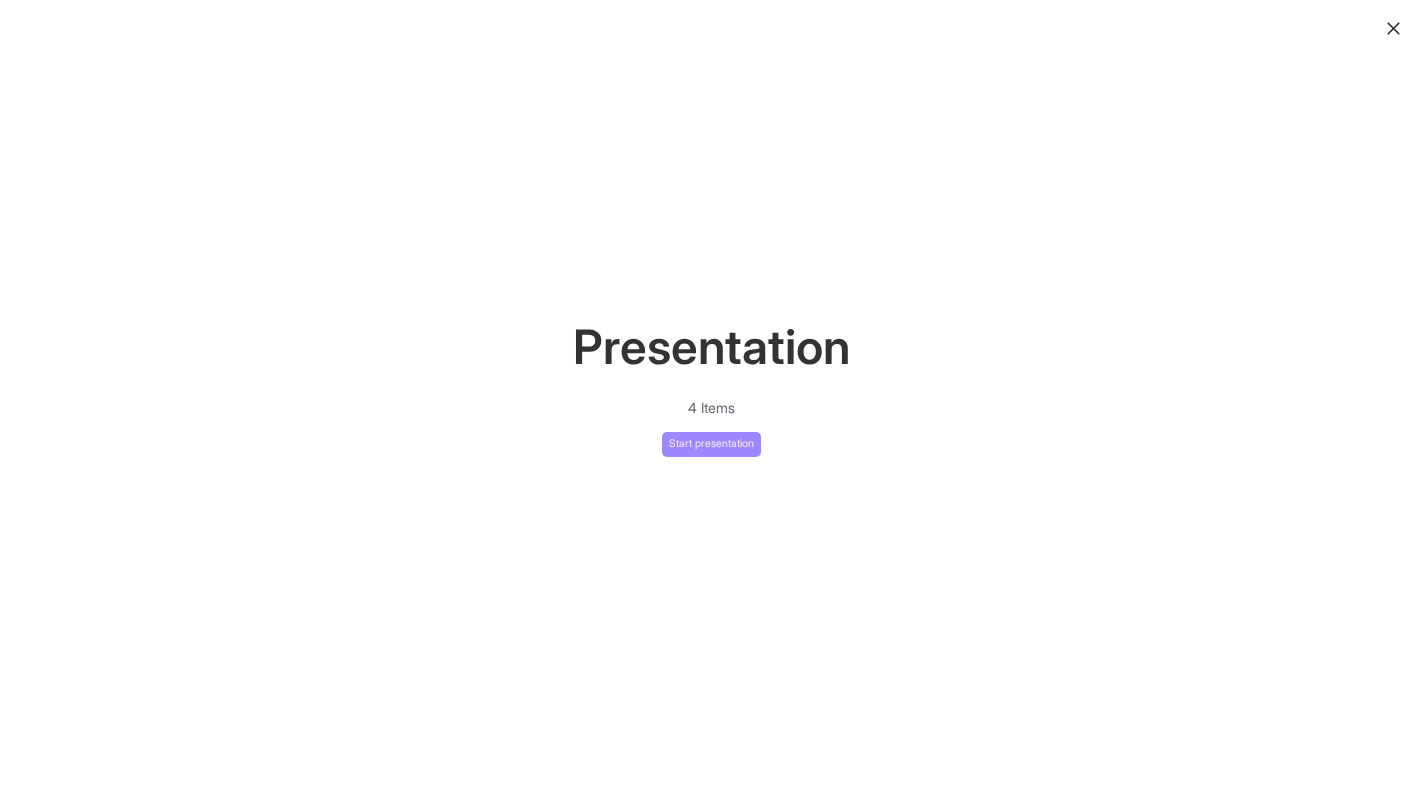 click on "Start presentation" at bounding box center [711, 444] 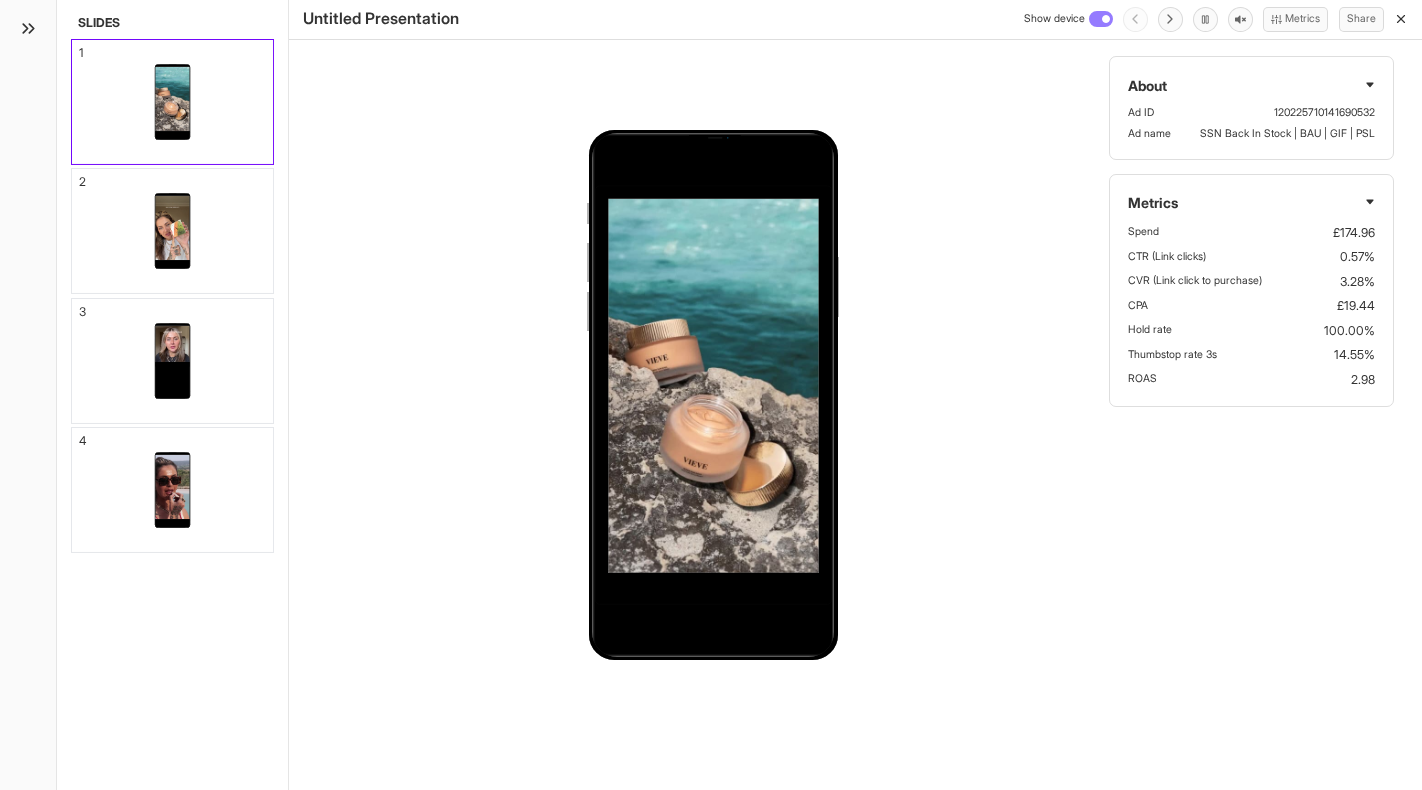 click 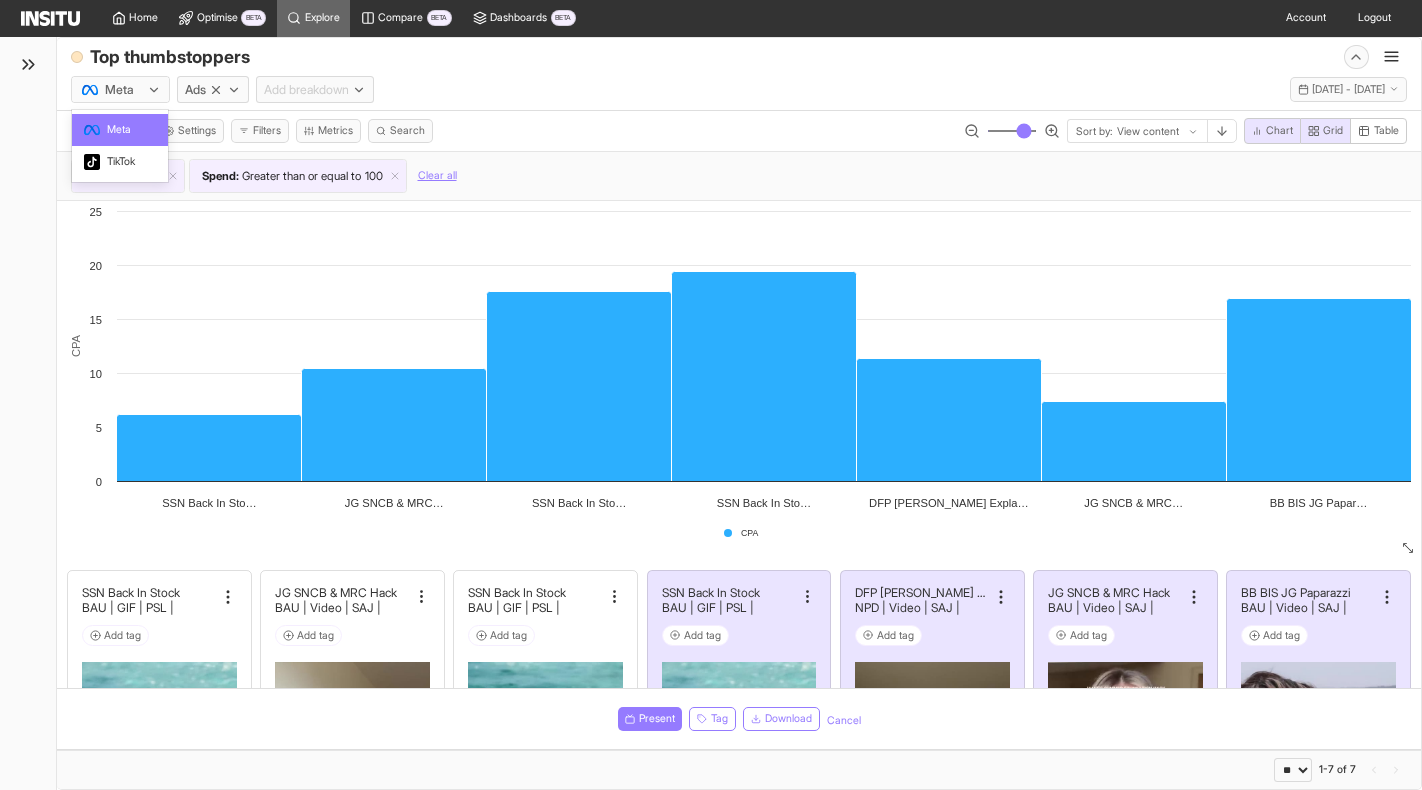 click 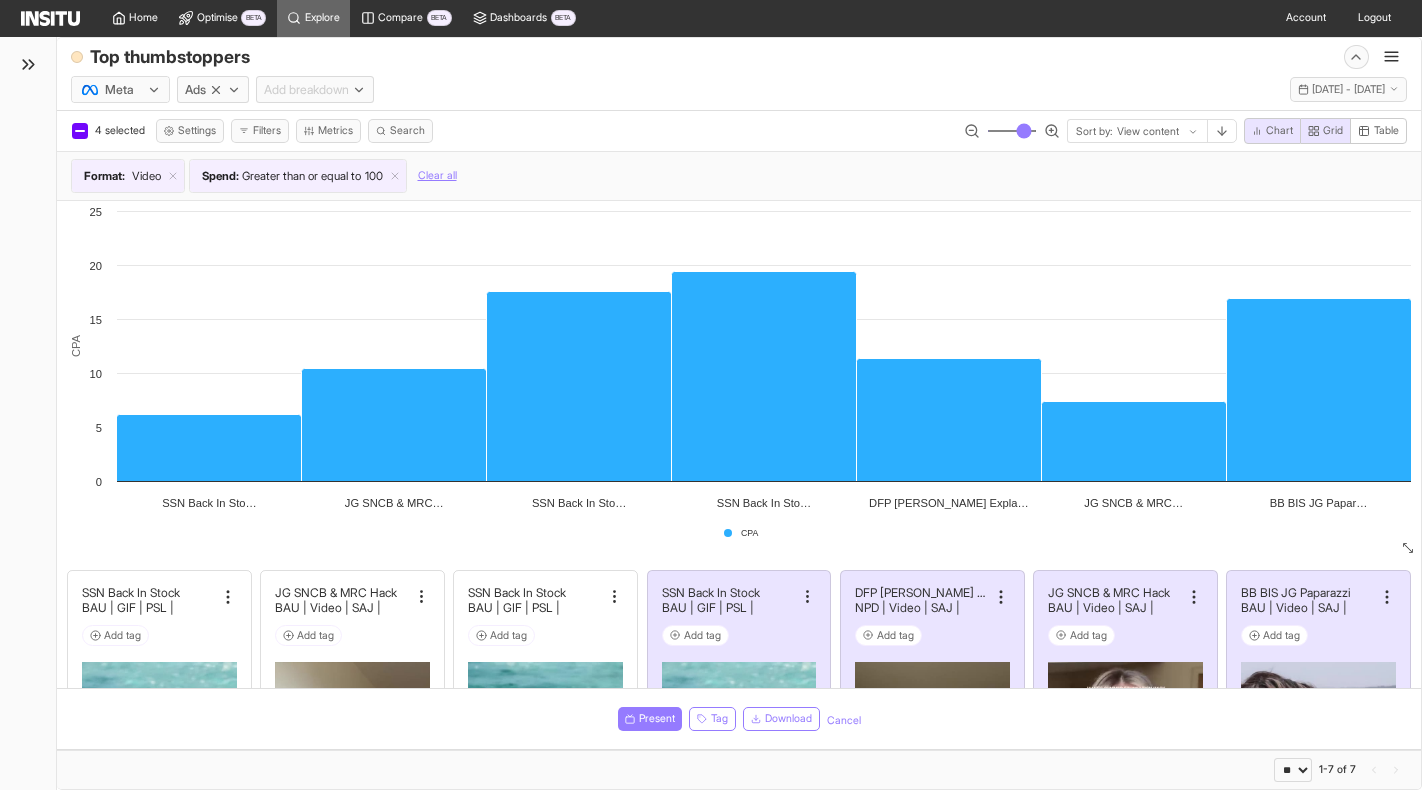 click 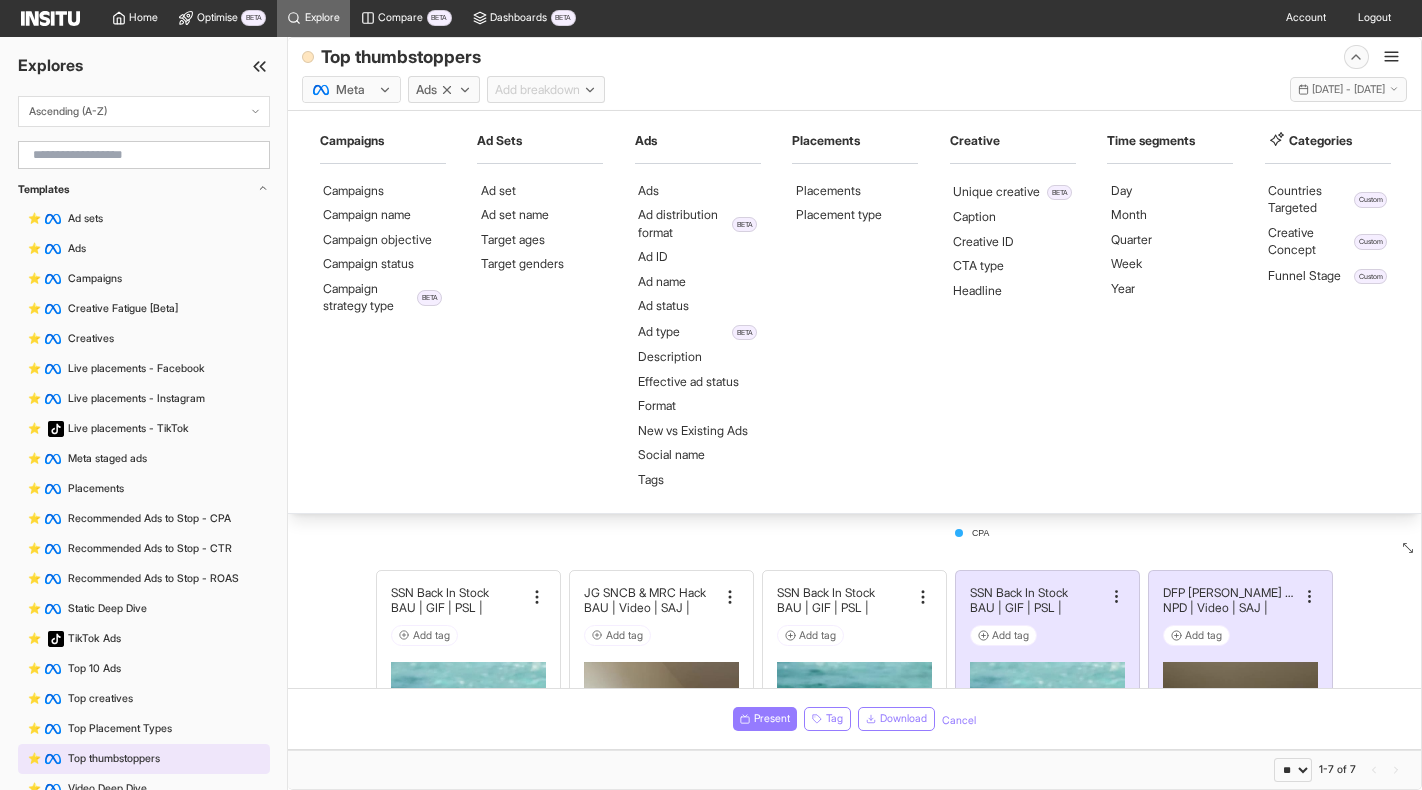 click 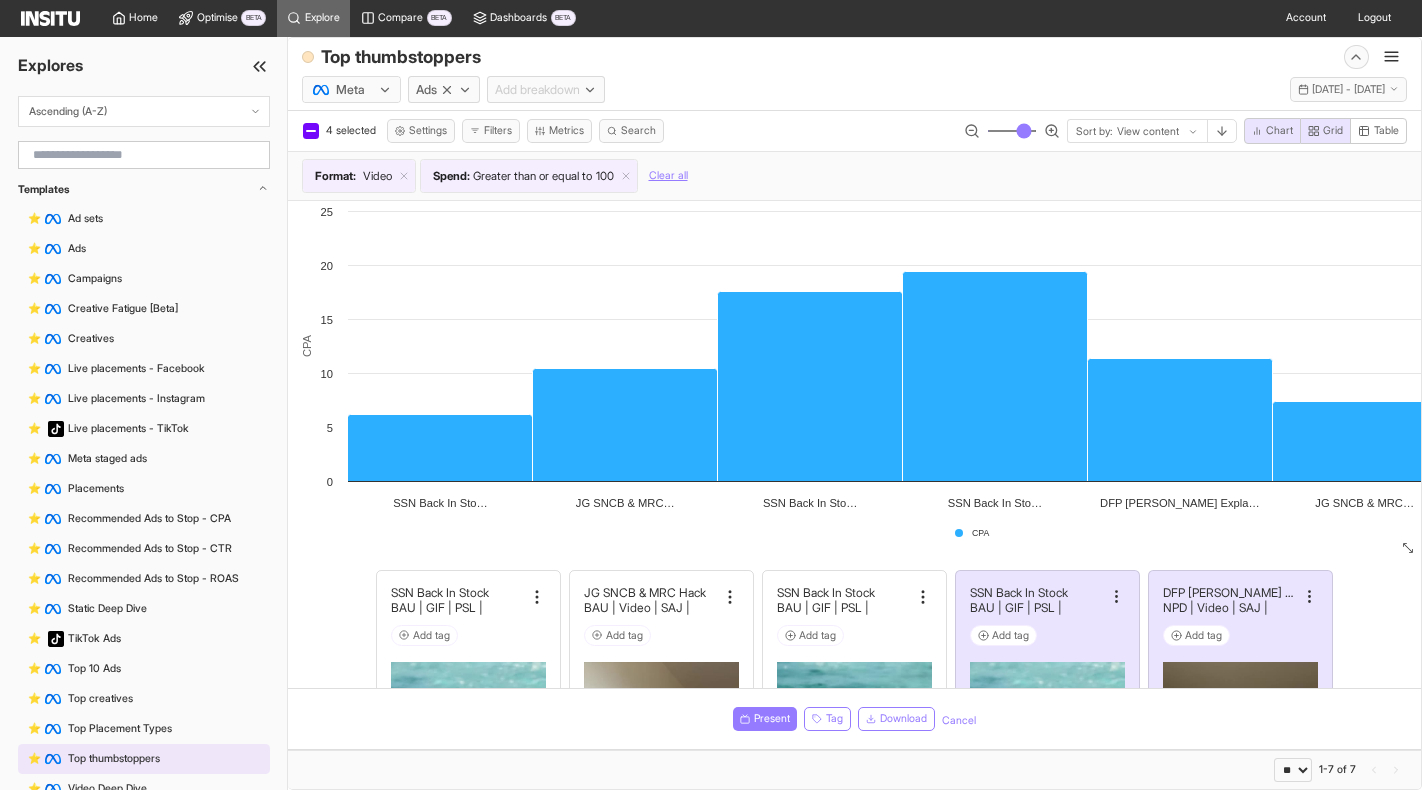 click 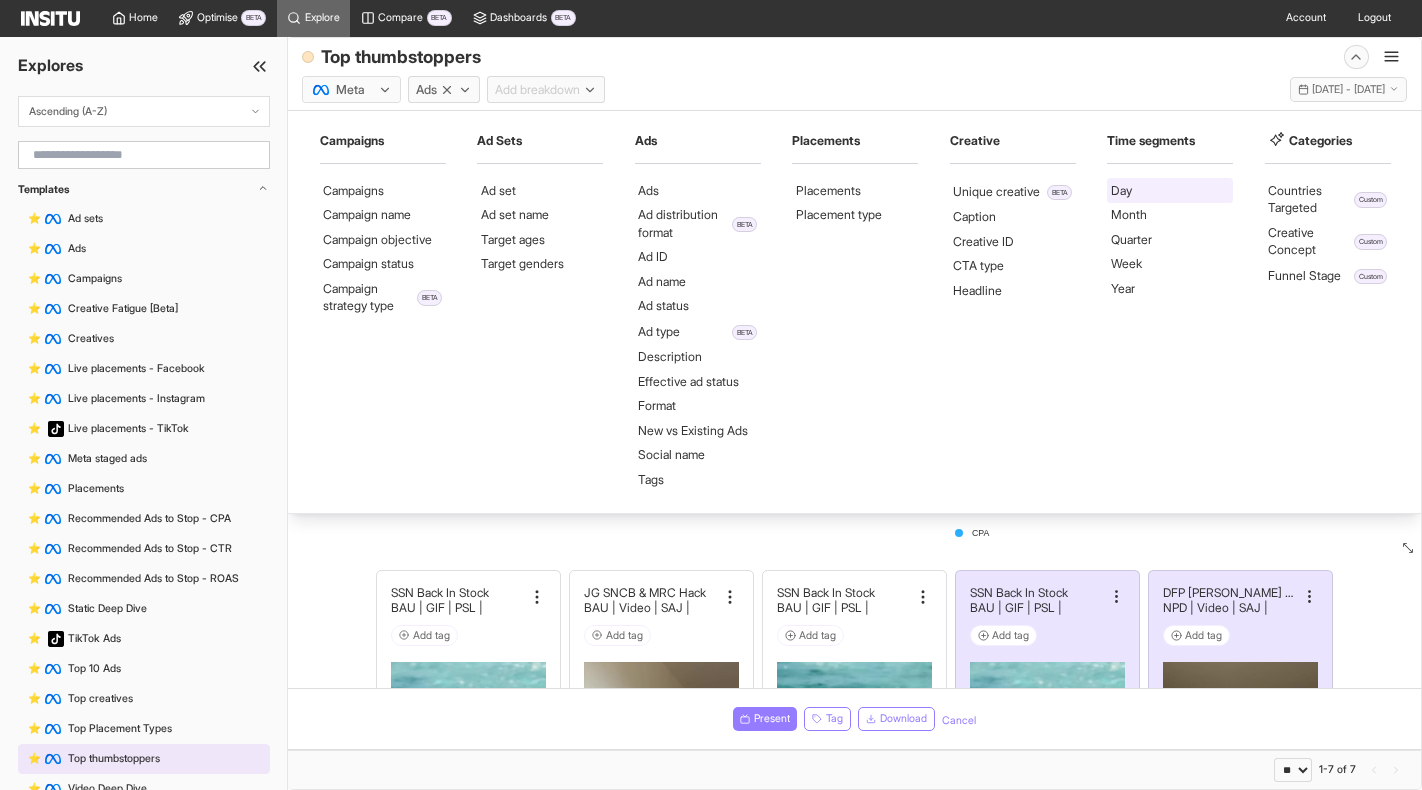 click on "Day" at bounding box center [1121, 191] 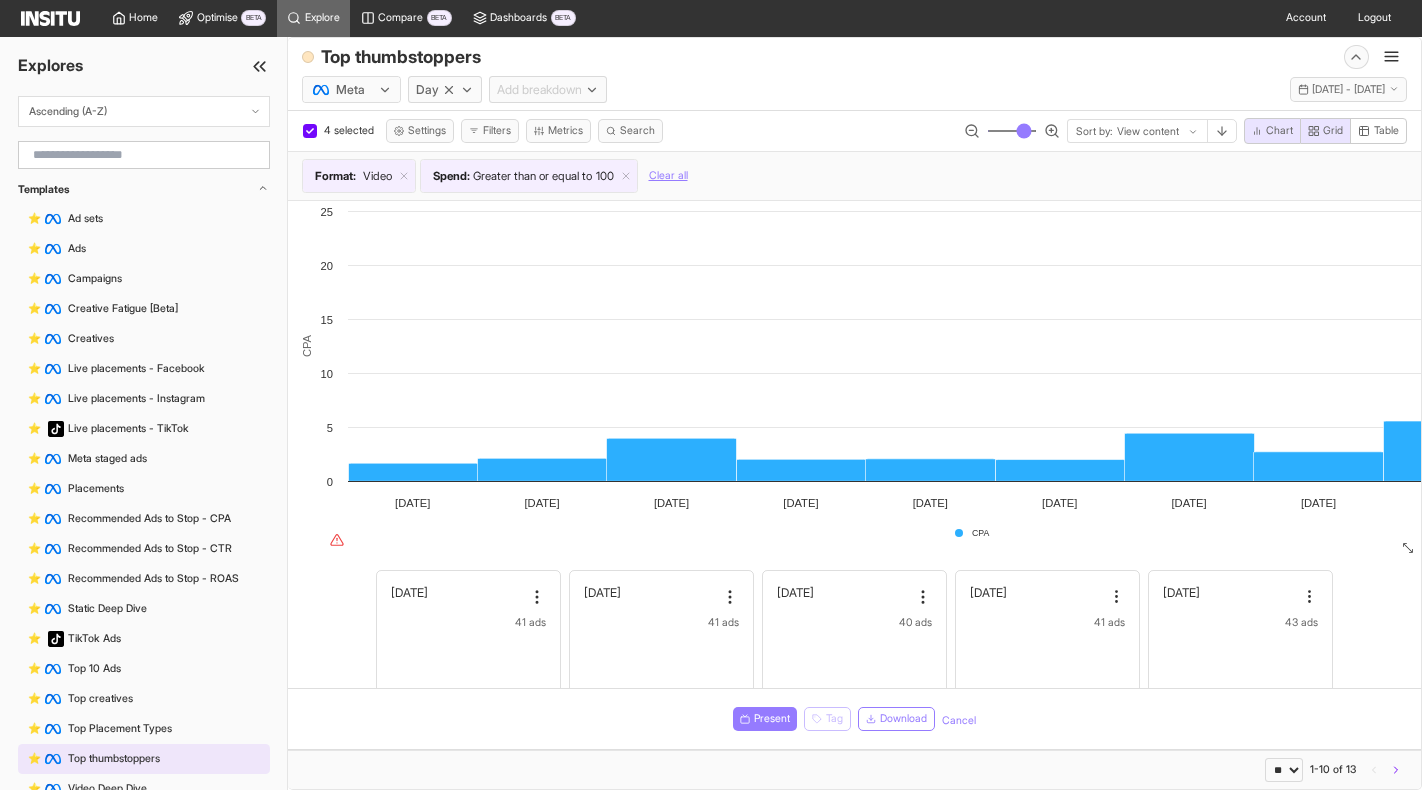 click 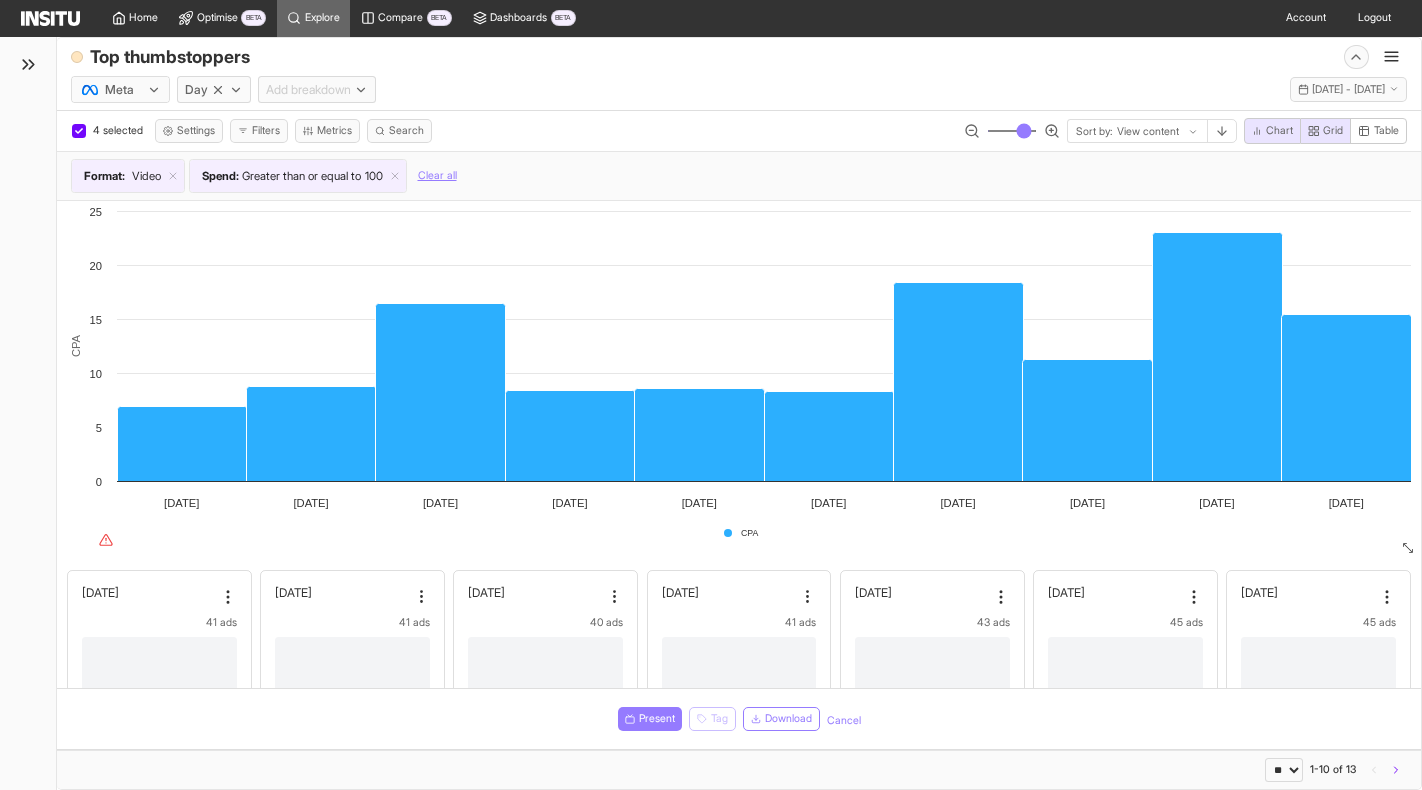 click on "Top thumbstoppers New explore Export Delete Share Save as" at bounding box center (739, 54) 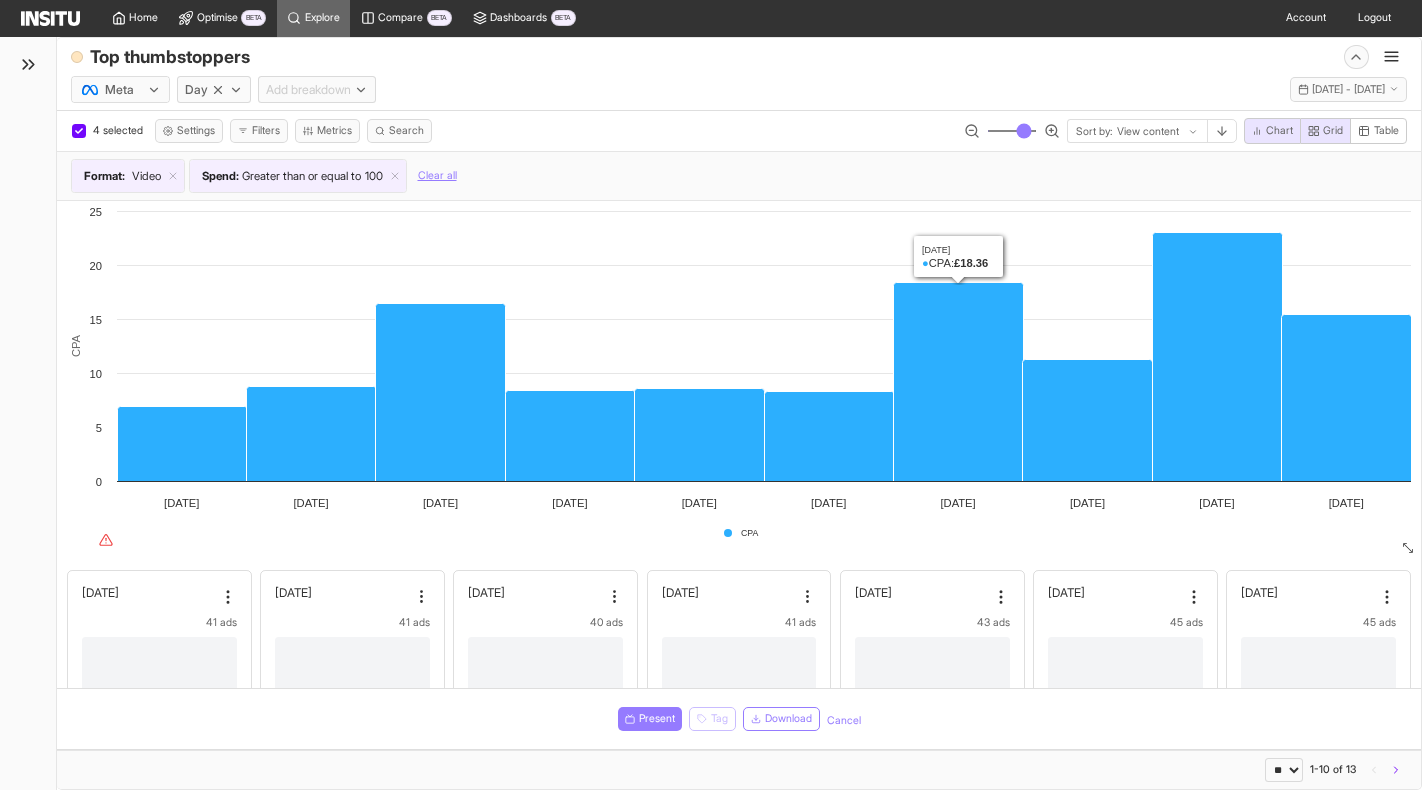 click on "[DATE] 41 ads Spend £142.18 CTR (Link clicks) 1.30% CVR (Link click to purchase) 4.42% CPA £8.36 Hold rate 64.82% Thumbstop rate 3s 17.91% ROAS 6.88" at bounding box center (739, 877) 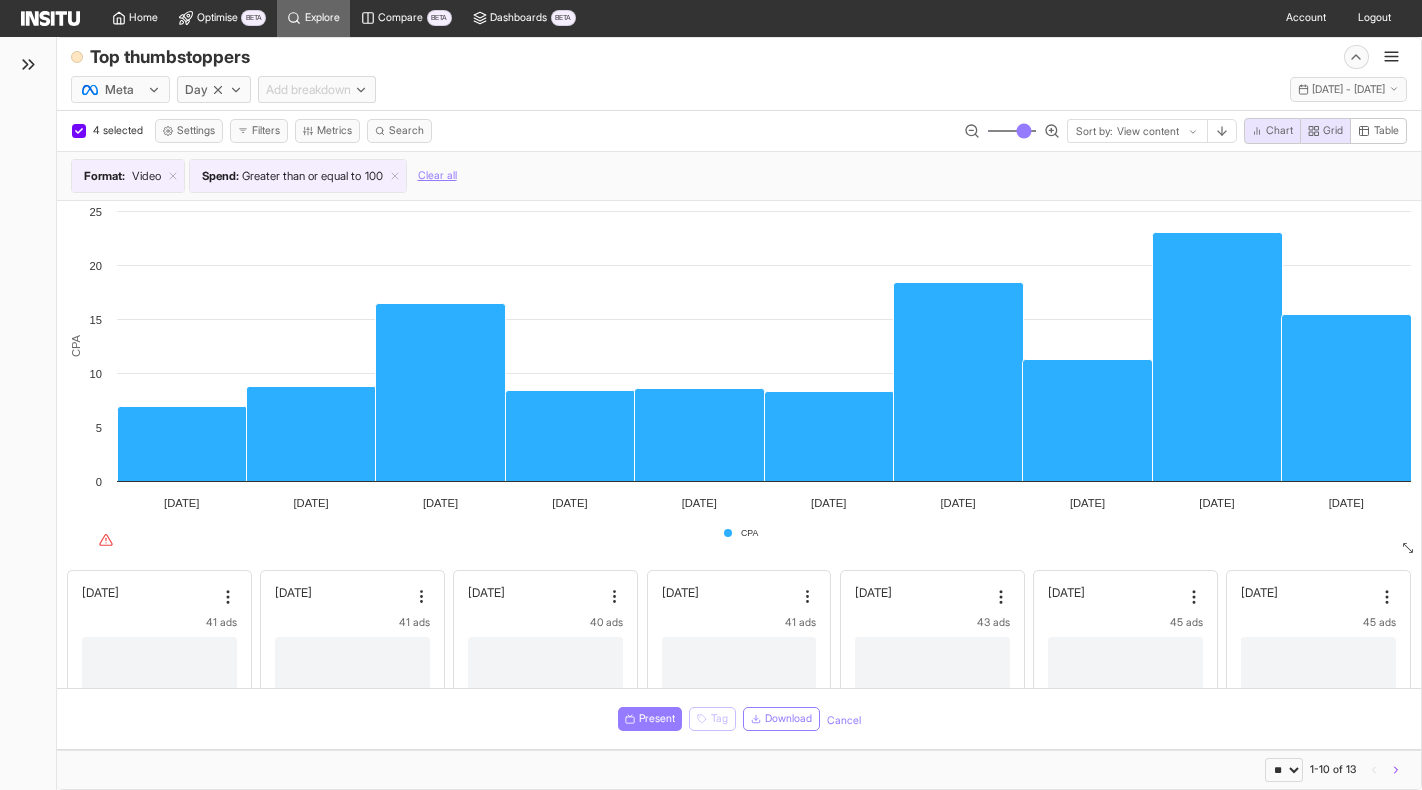 click on "[DATE] 41 ads Spend £142.18 CTR (Link clicks) 1.30% CVR (Link click to purchase) 4.42% CPA £8.36 Hold rate 64.82% Thumbstop rate 3s 17.91% ROAS 6.88" at bounding box center (739, 877) 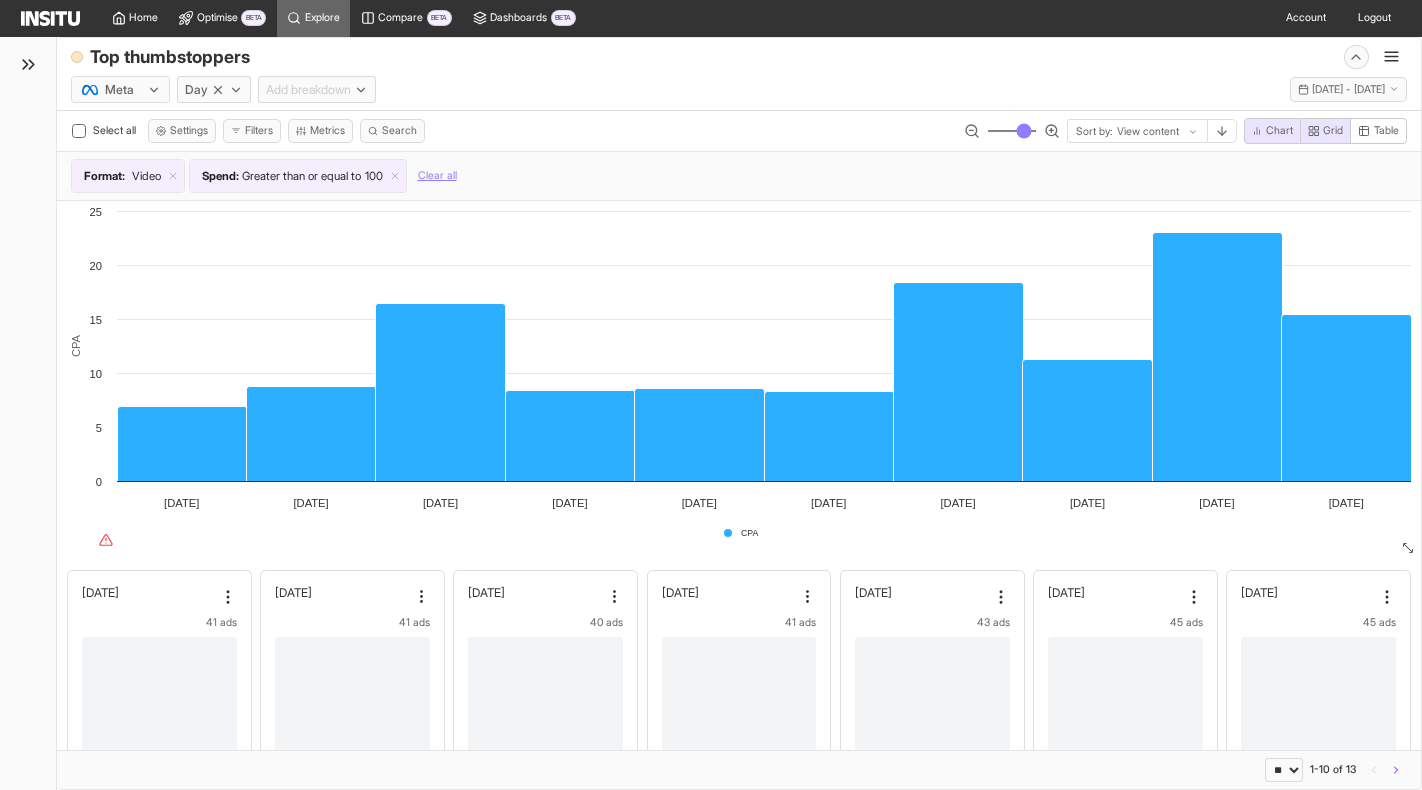 click on "[DATE] 41 ads Spend £142.18 CTR (Link clicks) 1.30% CVR (Link click to purchase) 4.42% CPA £8.36 Hold rate 64.82% Thumbstop rate 3s 17.91% ROAS 6.88" at bounding box center [739, 877] 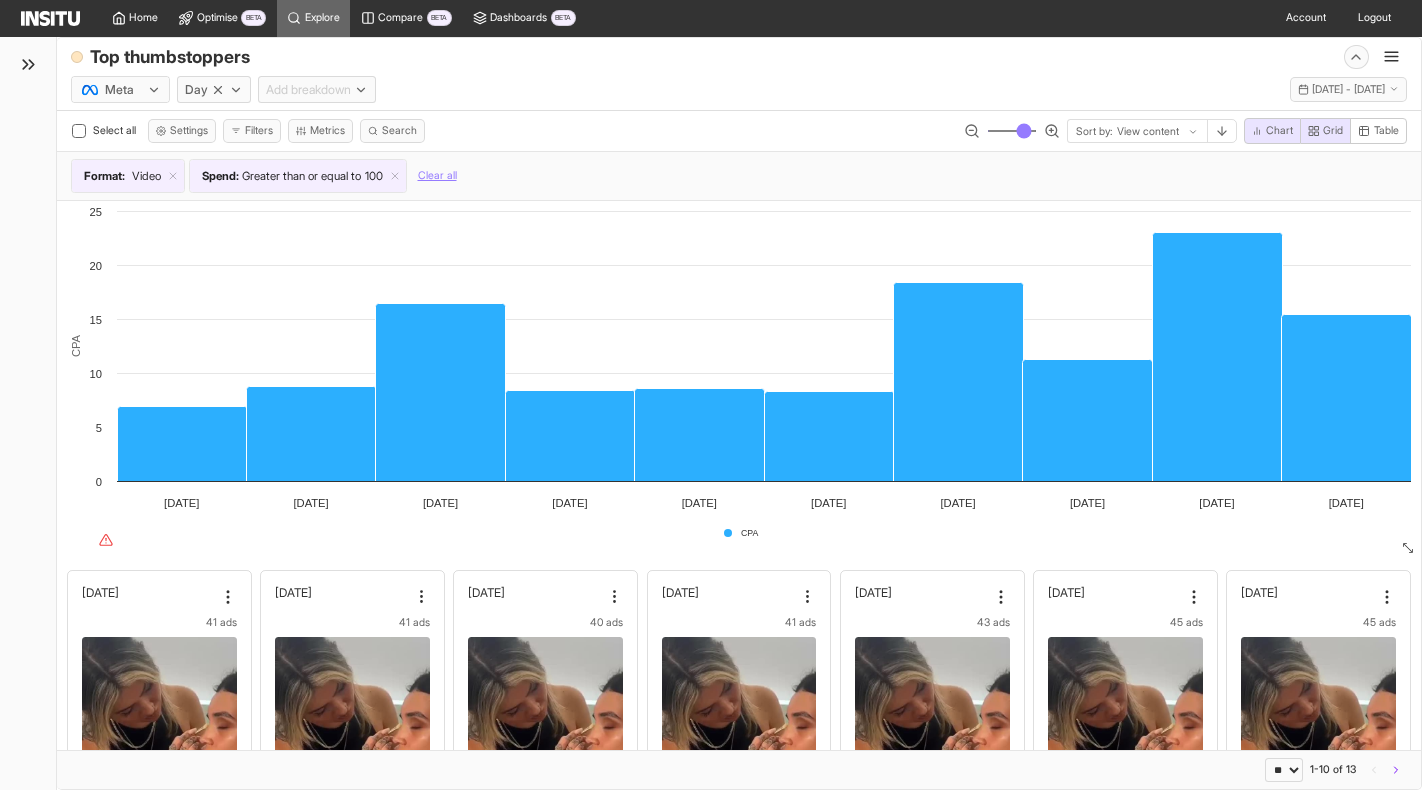 click on "[DATE] 40 ads Spend £148.01 CTR (Link clicks) 1.27% CVR (Link click to purchase) 2.33% CPA £16.45 Hold rate 63.92% Thumbstop rate 3s 19.66% ROAS 5.42" at bounding box center (545, 877) 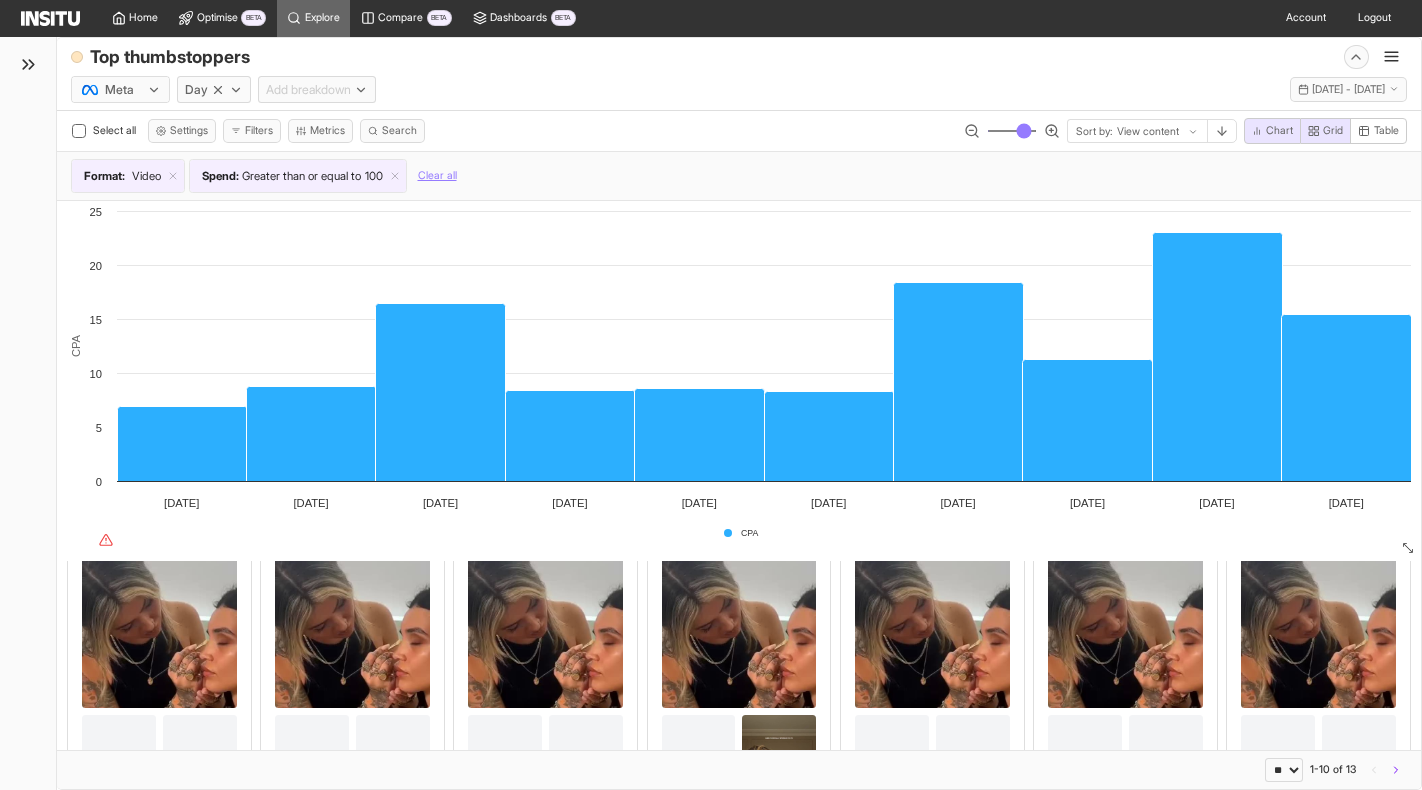 scroll, scrollTop: 0, scrollLeft: 0, axis: both 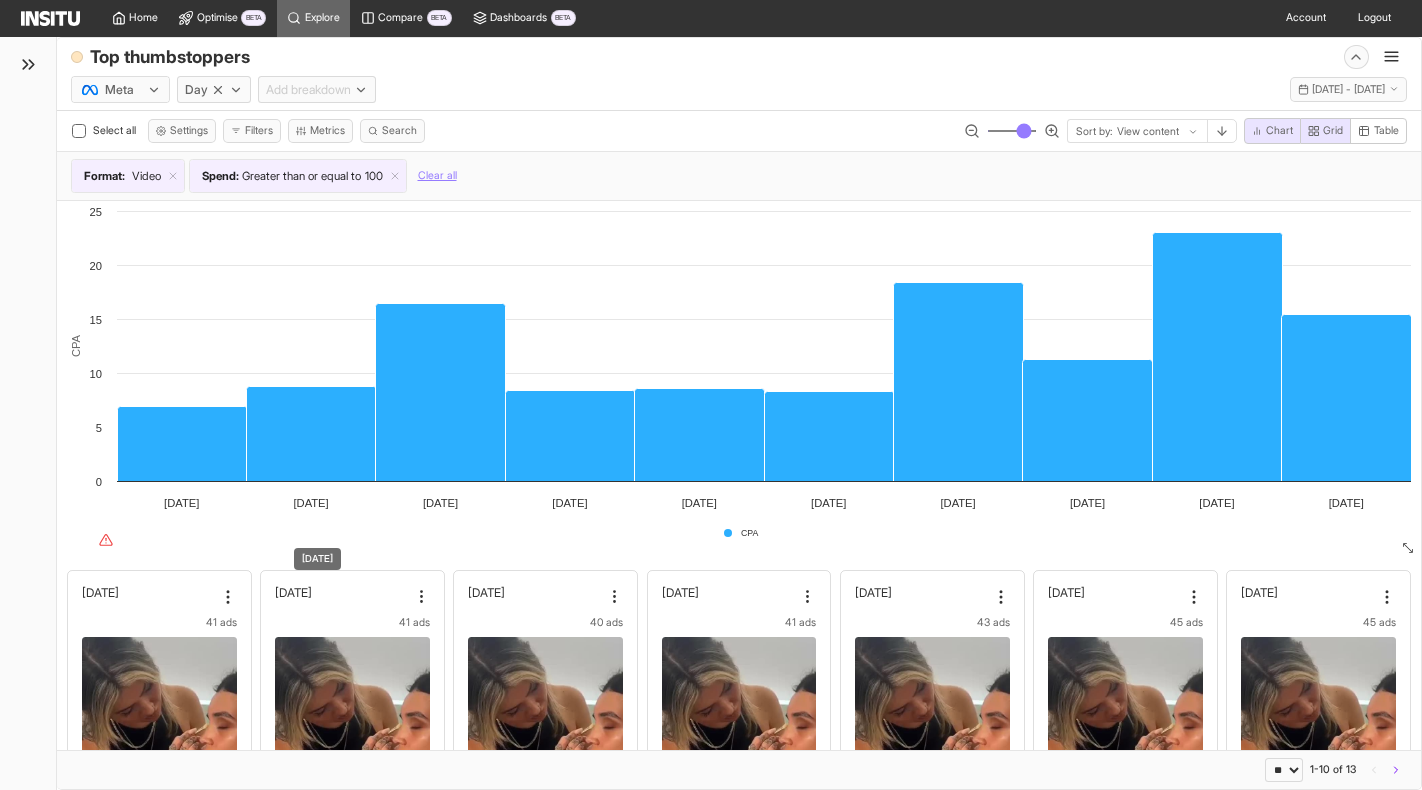 click on "[DATE]" at bounding box center (293, 592) 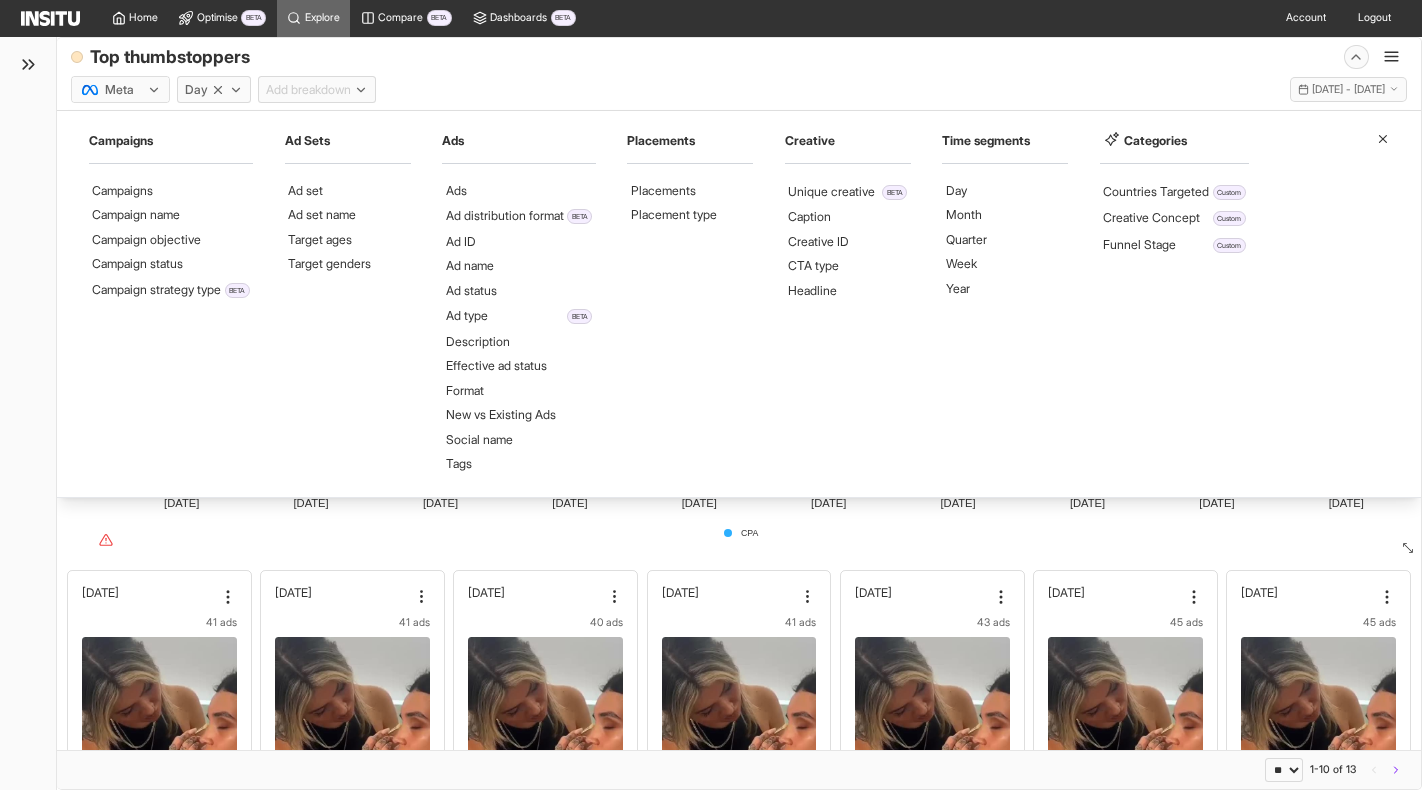 click on "Add breakdown" at bounding box center (308, 90) 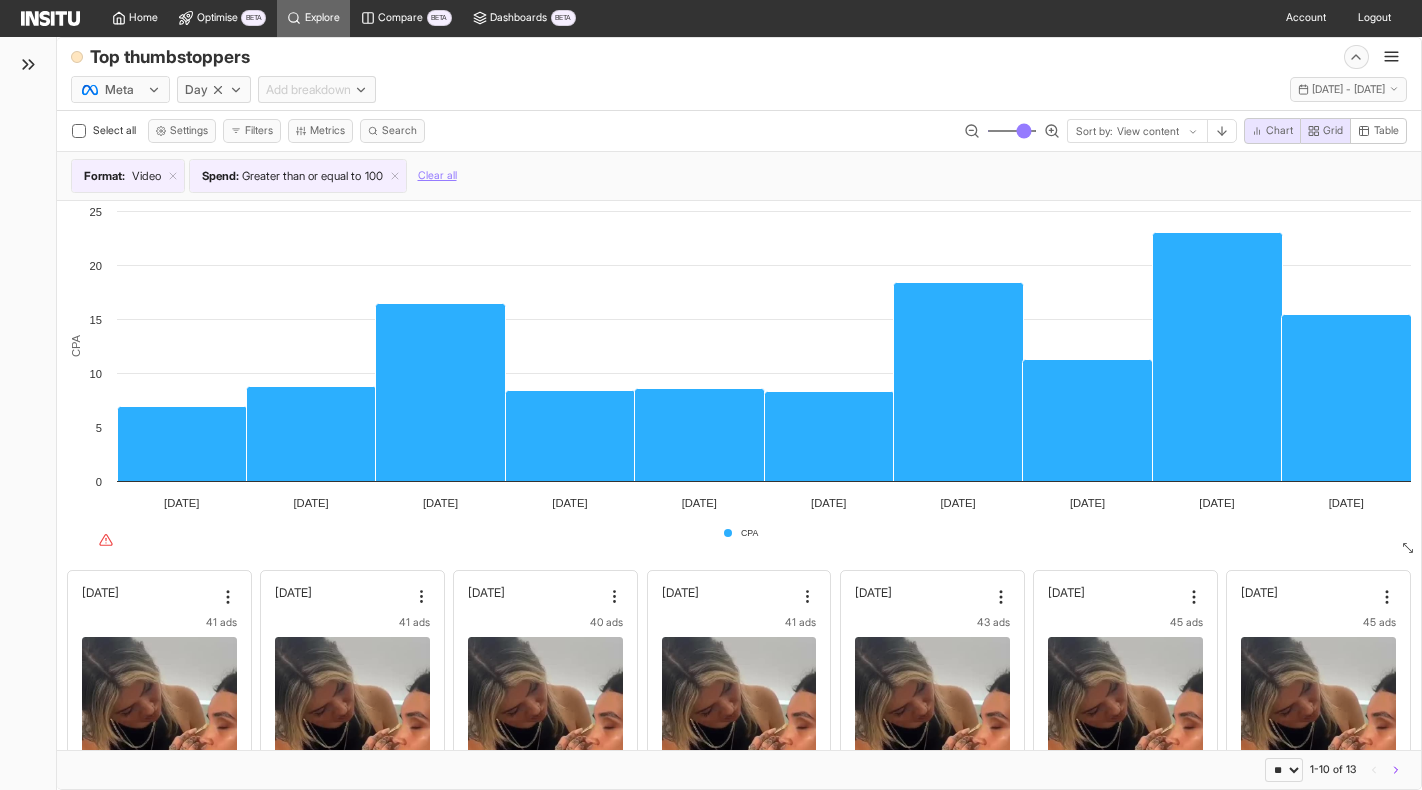 click 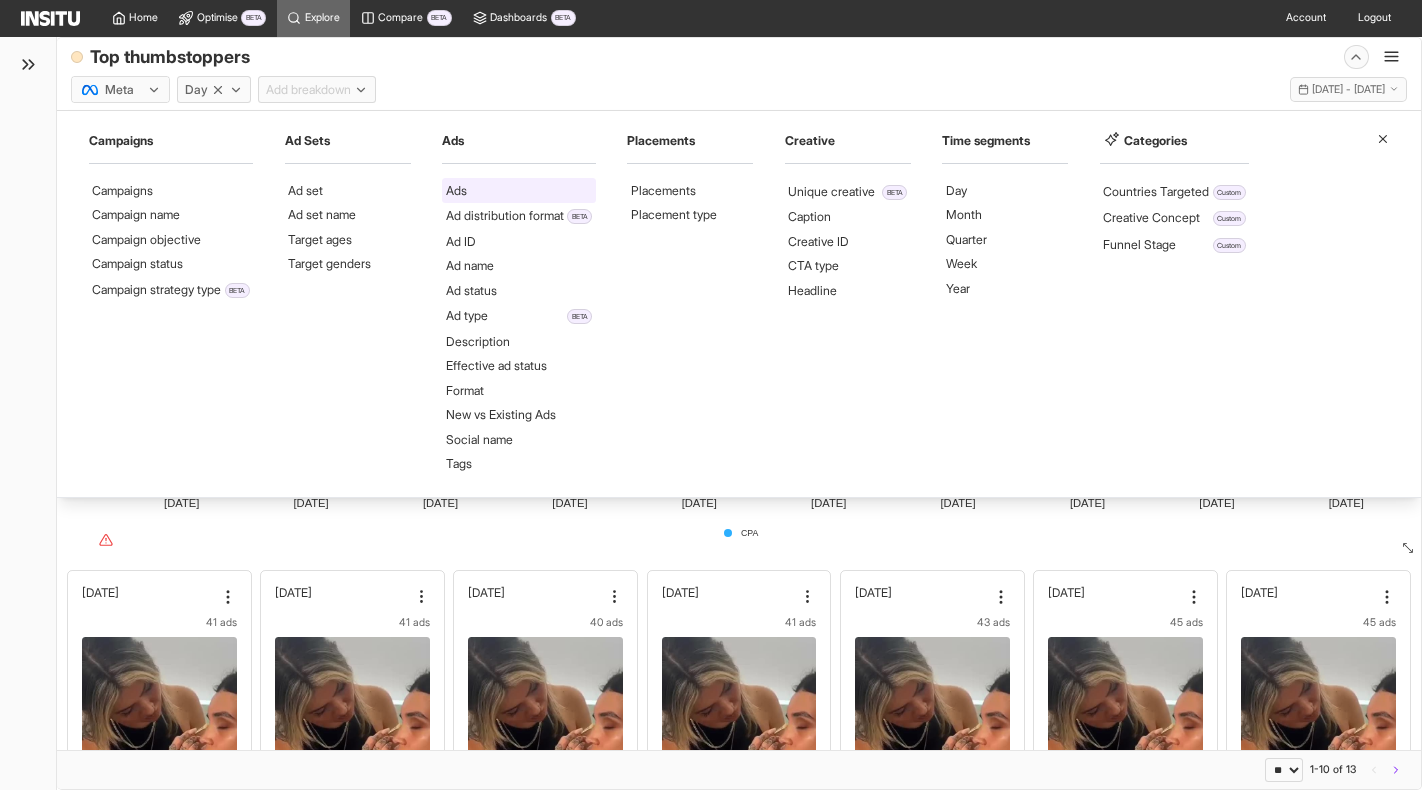 click on "Ads" at bounding box center [519, 190] 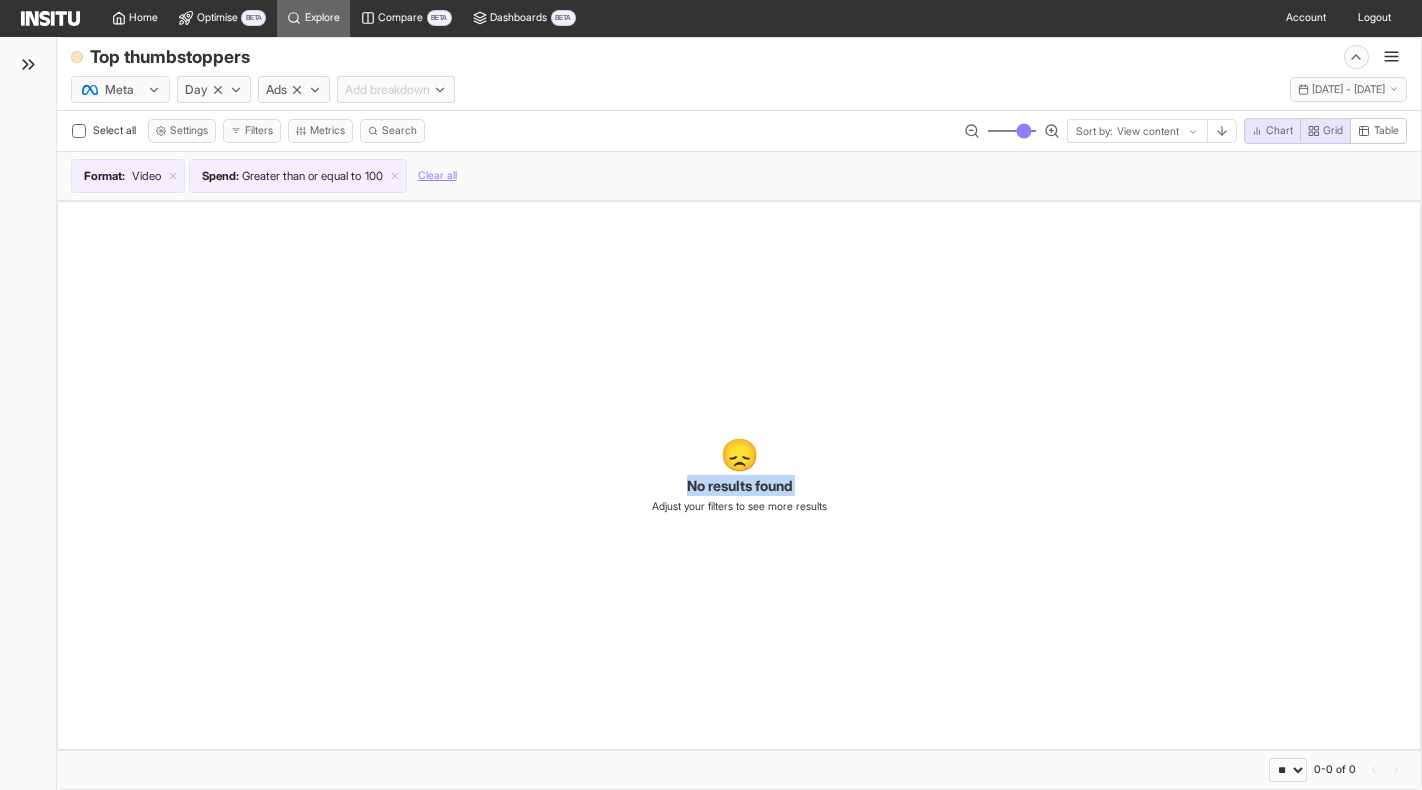 drag, startPoint x: 662, startPoint y: 477, endPoint x: 877, endPoint y: 483, distance: 215.08371 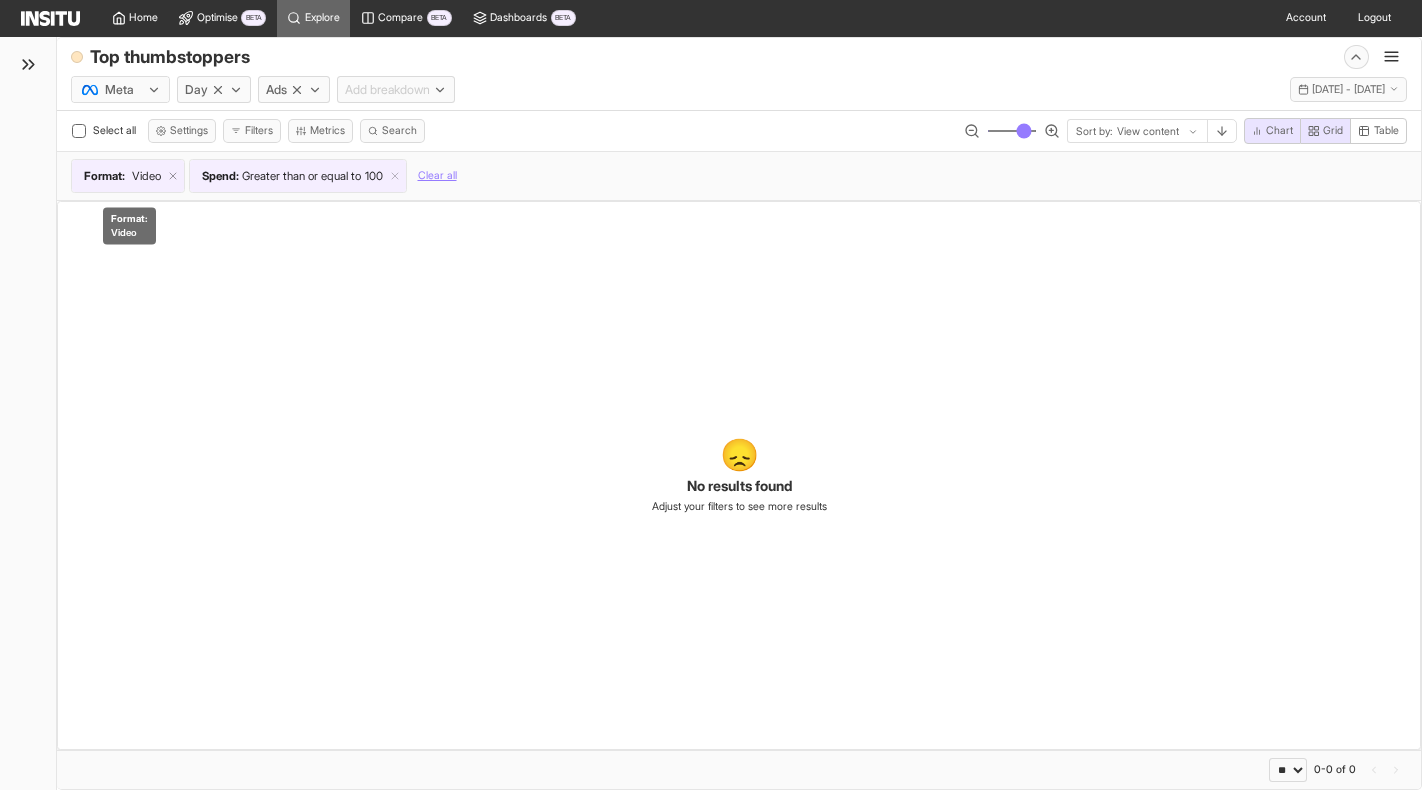 click 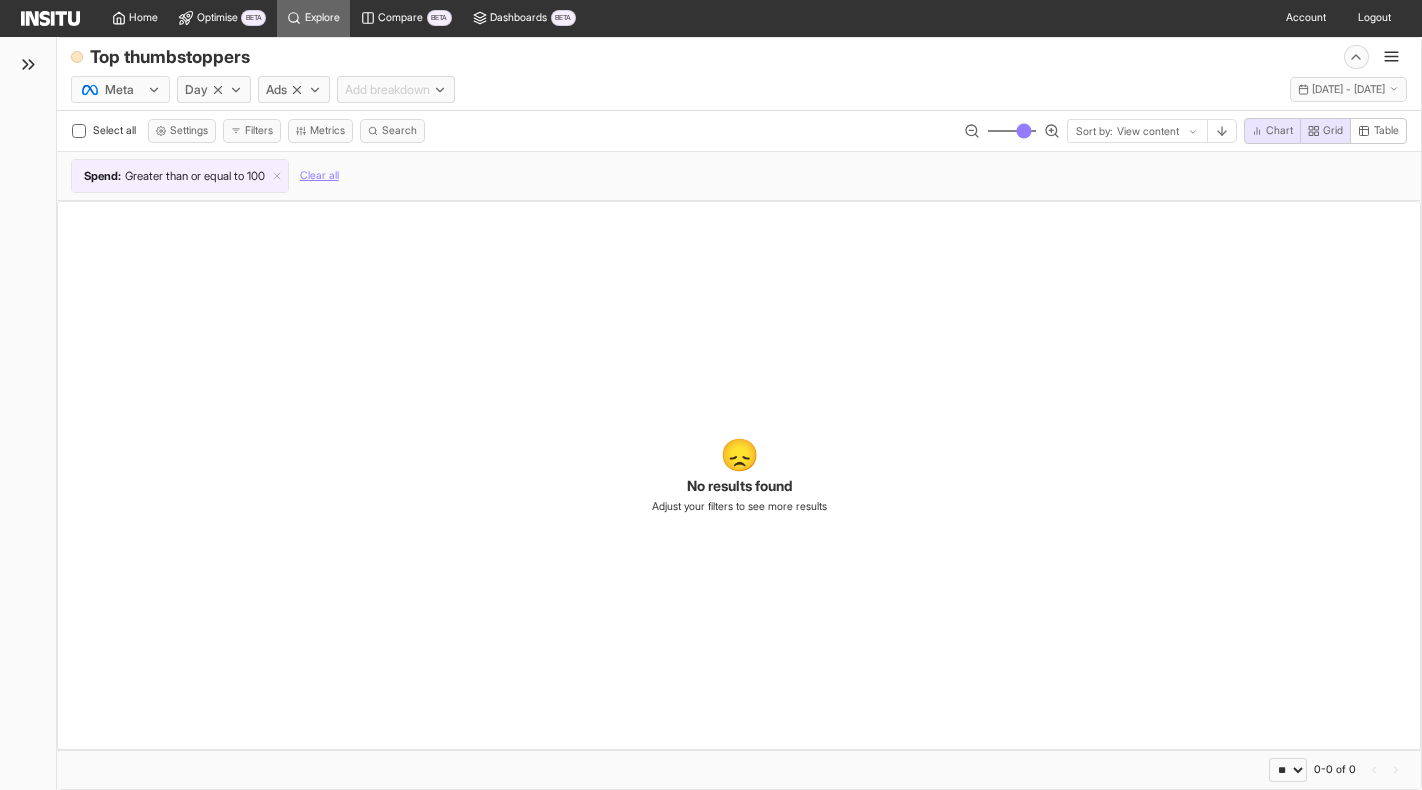 click on "😞 No results found Adjust your filters to see more results" at bounding box center (739, 475) 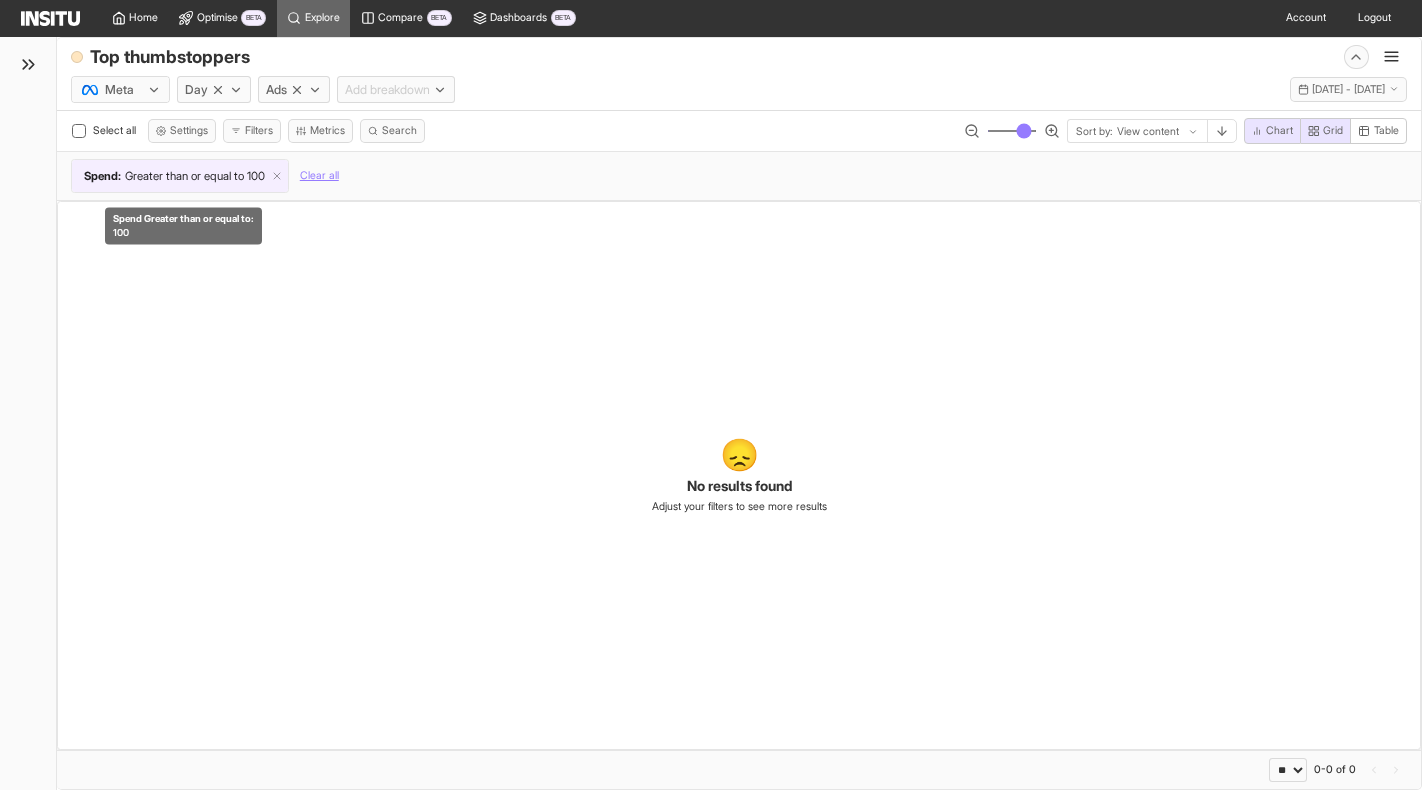 click 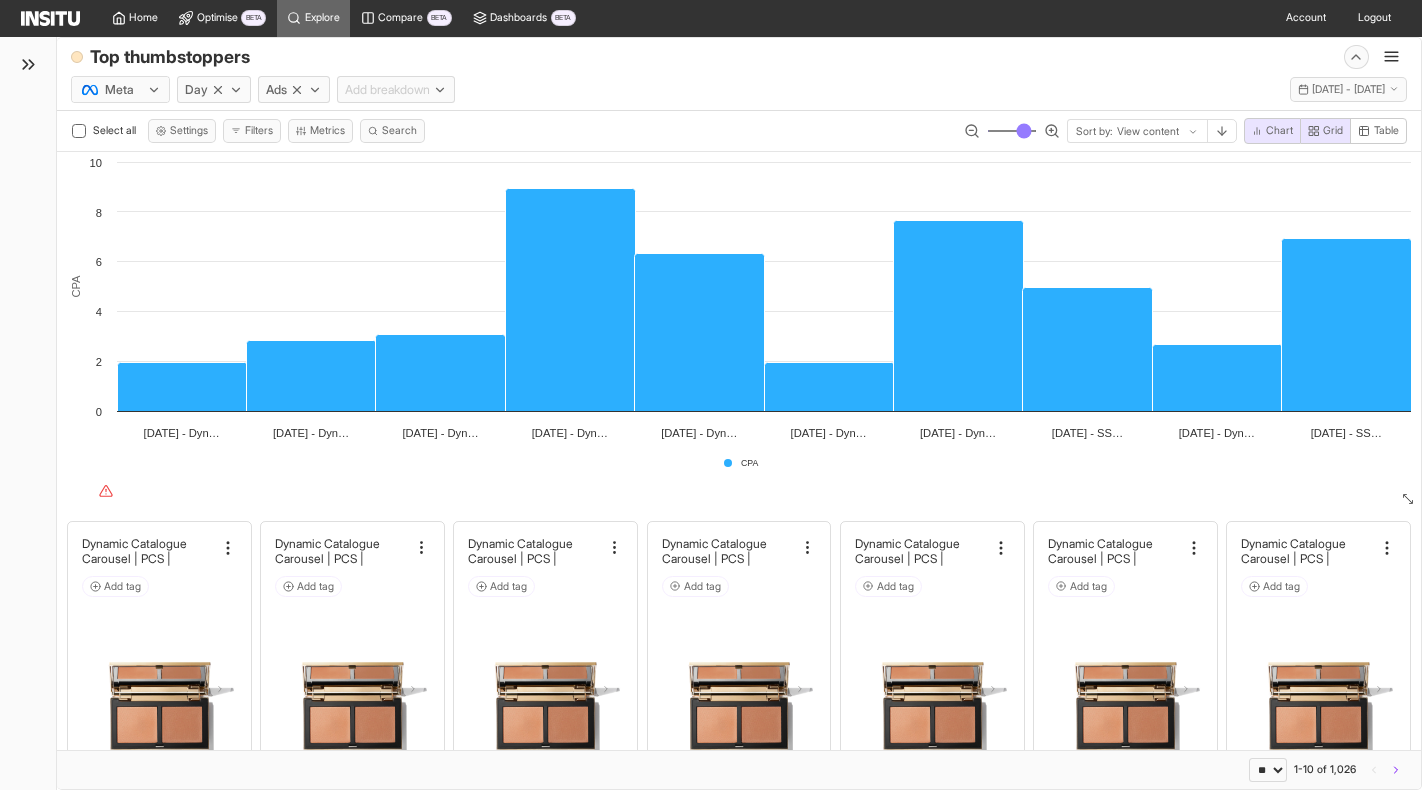 click on "Dynamic Catalogue  | Carousel | PCS Add tag Spend £31.29 CTR (Link clicks) 1.46% CVR (Link click to purchase) 10.28% CPA £2.84 Hold rate 0.00% Thumbstop rate 3s 0.00% ROAS 13.39" at bounding box center (352, 746) 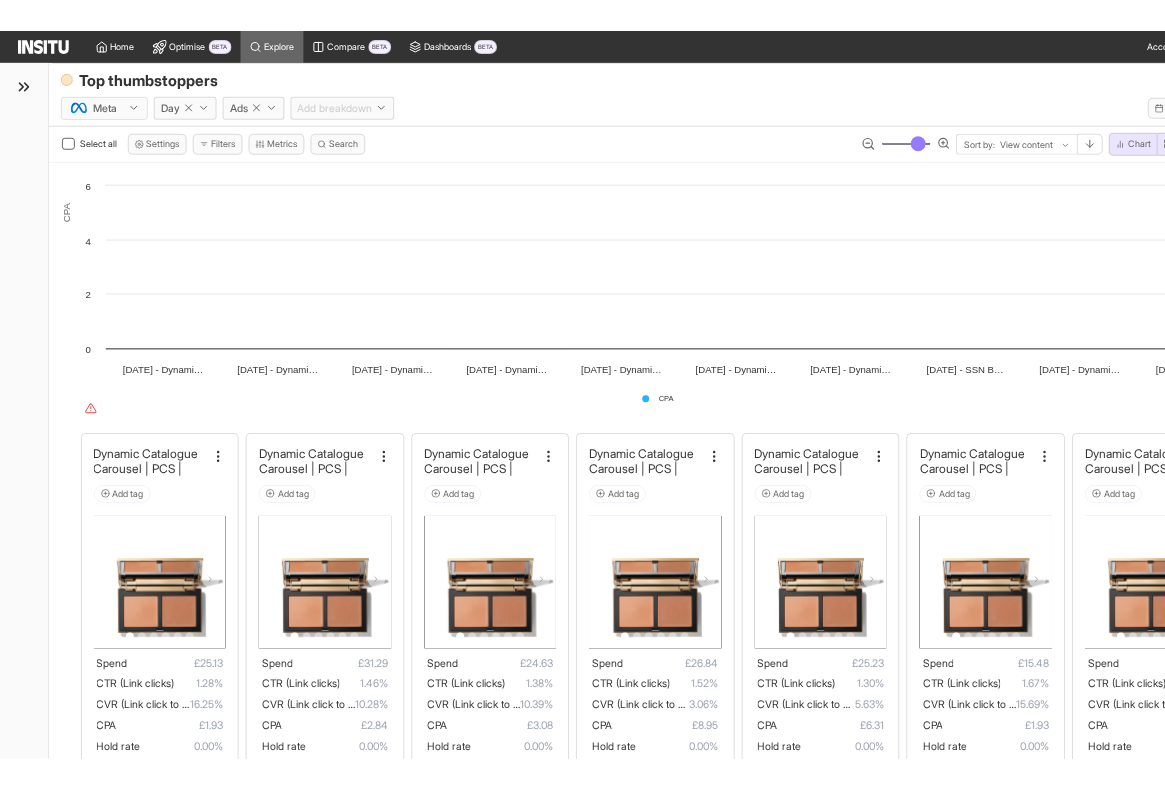 scroll, scrollTop: 96, scrollLeft: 0, axis: vertical 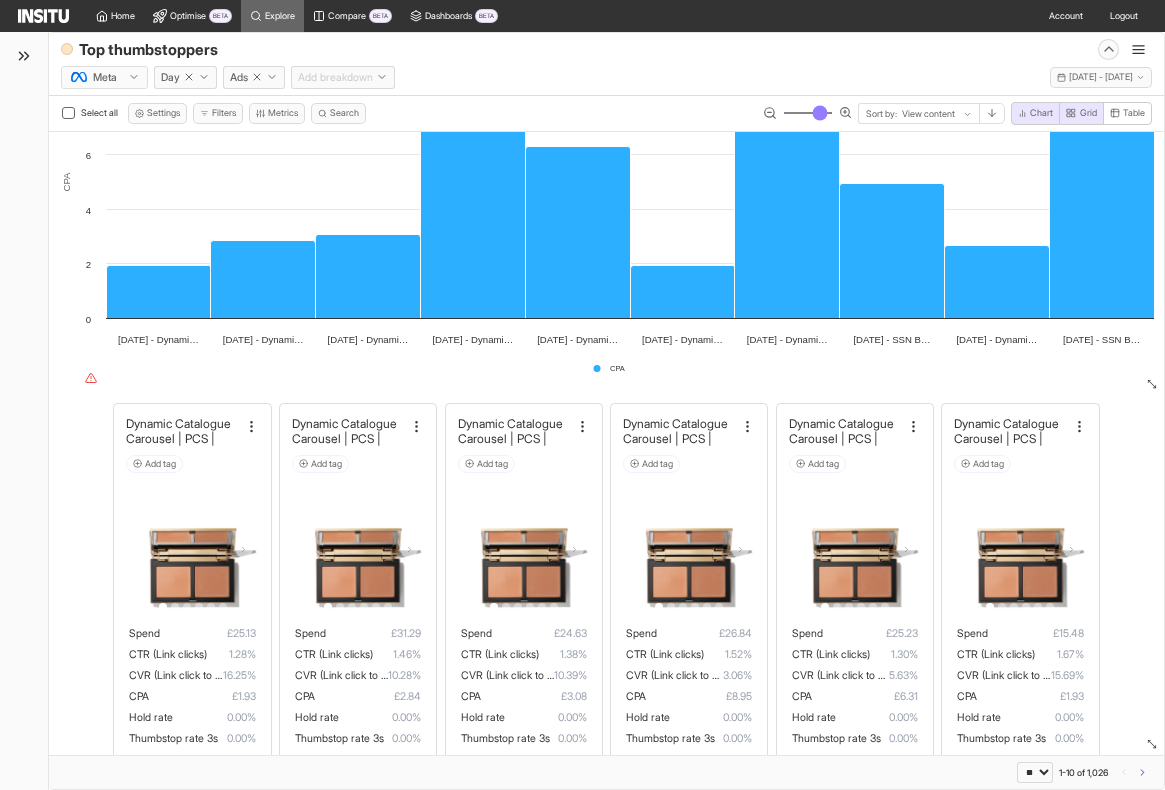 click 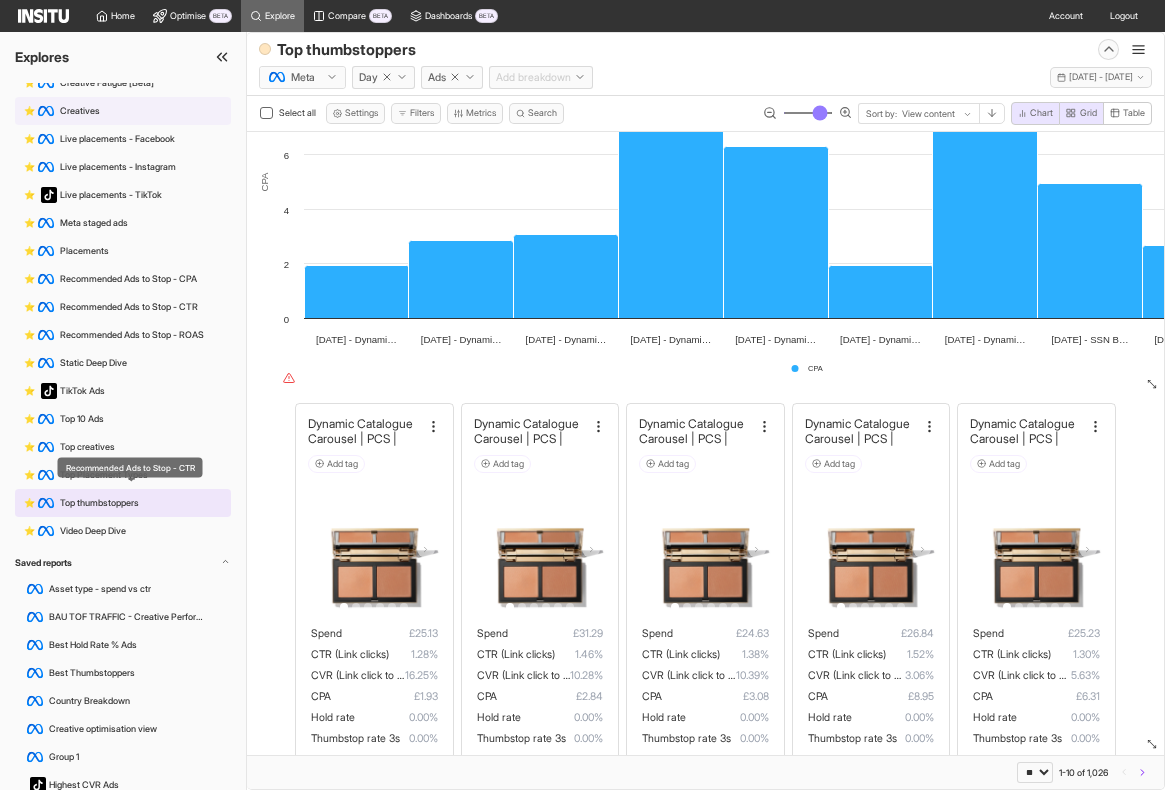 scroll, scrollTop: 0, scrollLeft: 0, axis: both 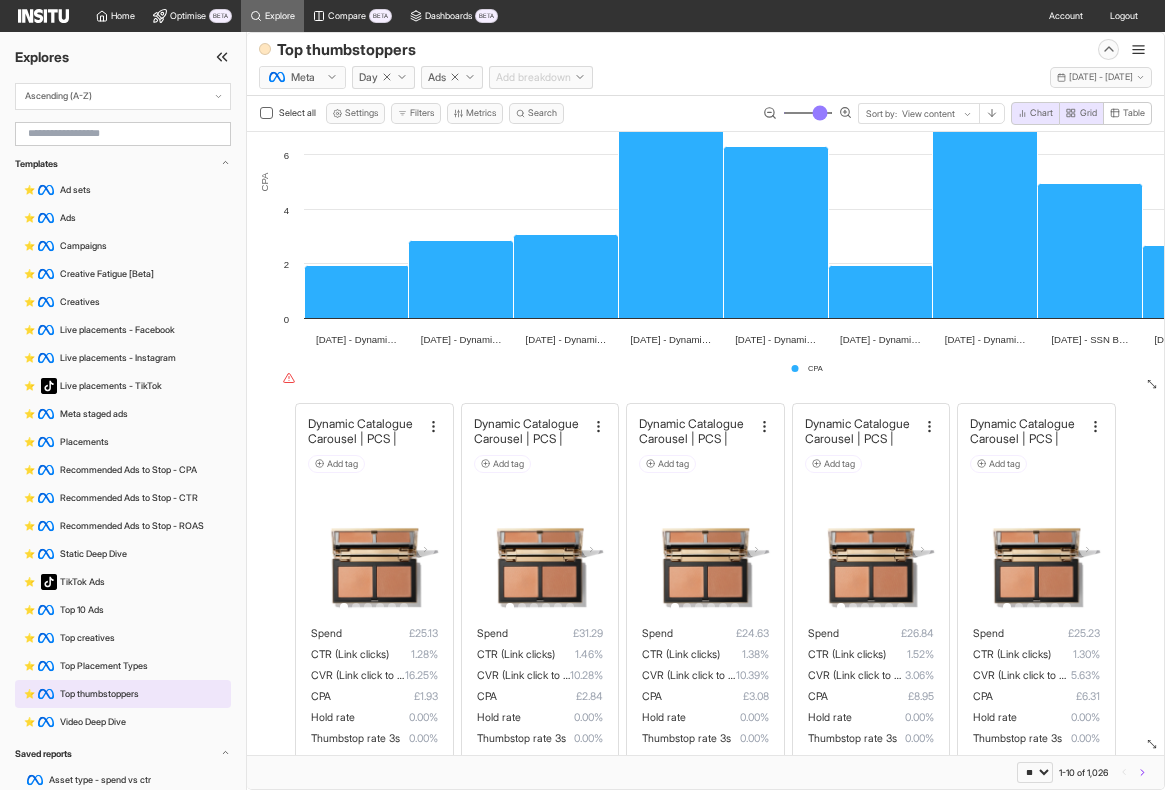 click 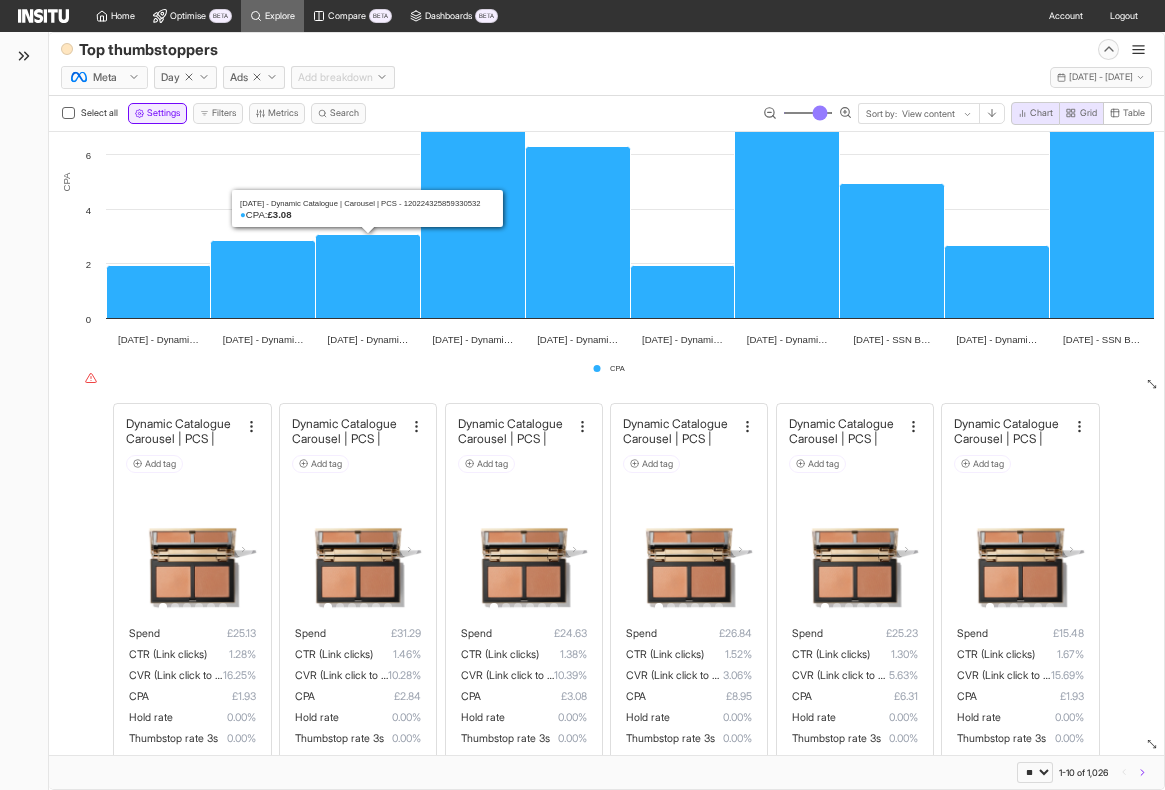click on "Settings" at bounding box center (163, 113) 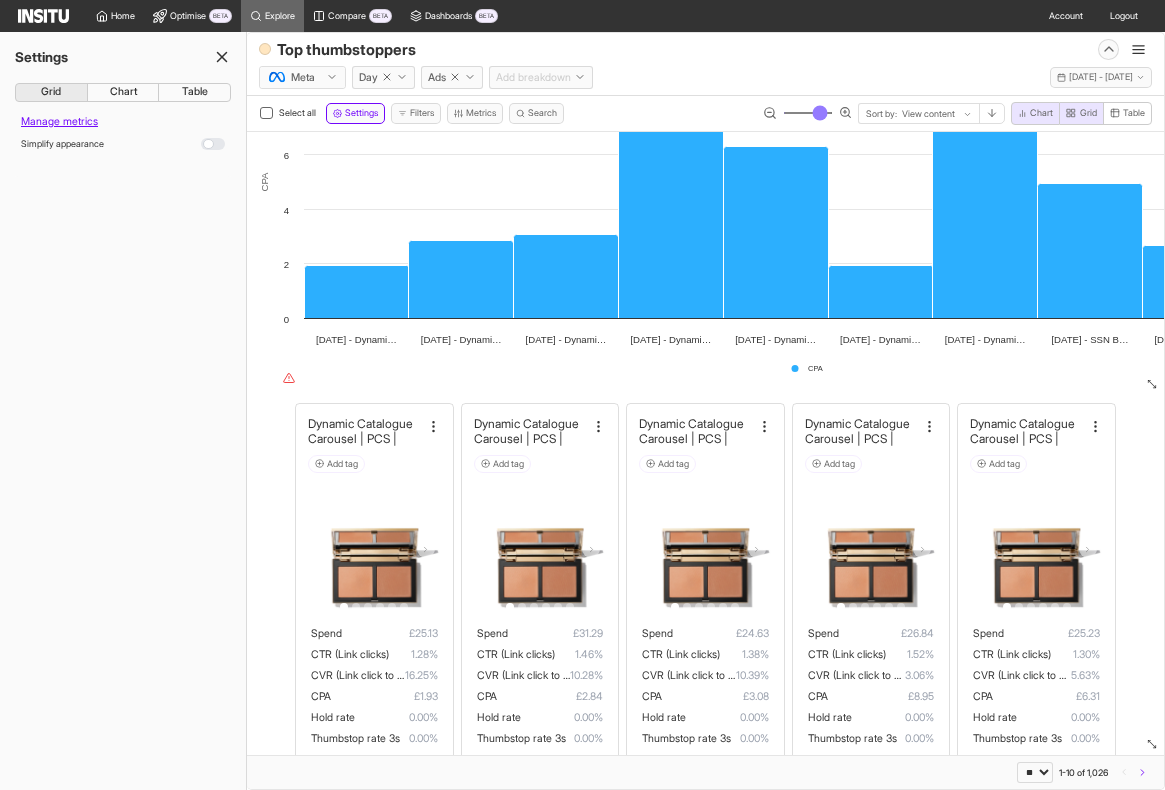 click on "Manage metrics" at bounding box center (123, 118) 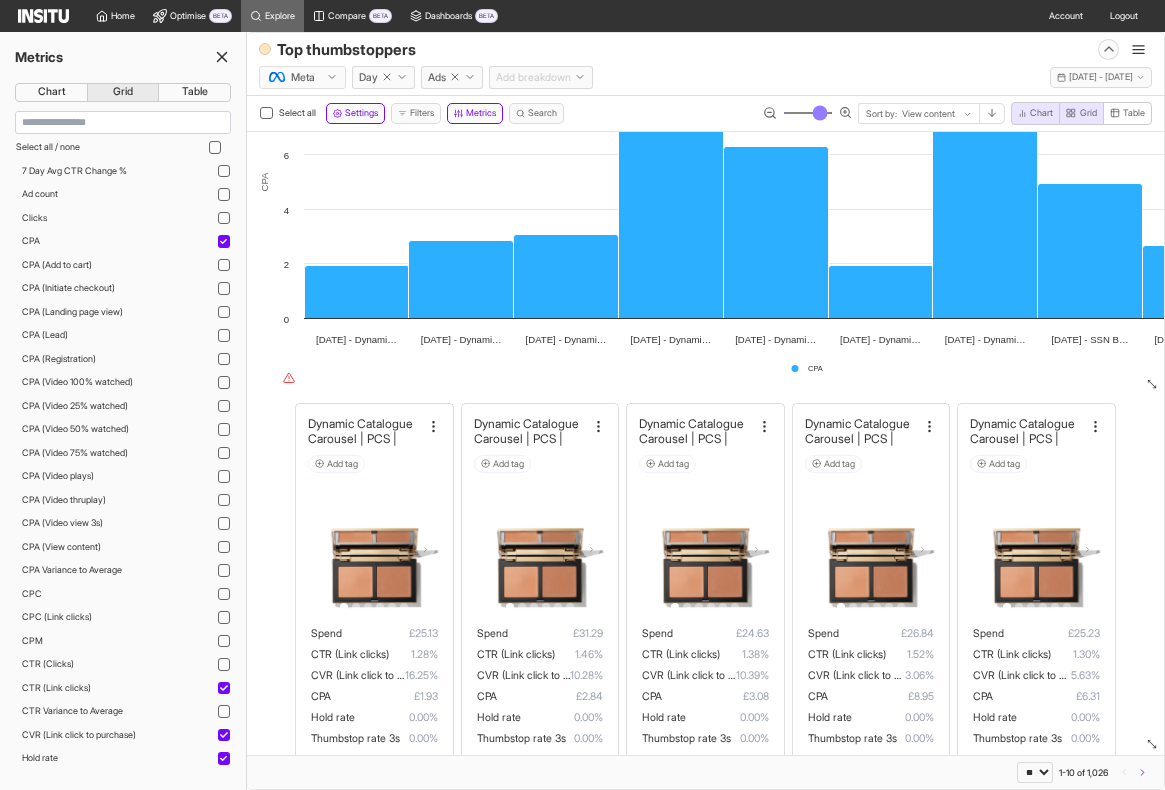 click on "Select all / none 7 Day Avg CTR Change % Ad count Clicks CPA CPA (Add to cart) CPA (Initiate checkout) CPA (Landing page view) CPA (Lead) CPA (Registration) CPA (Video 100% watched) CPA (Video 25% watched) CPA (Video 50% watched) CPA (Video 75% watched) CPA (Video plays) CPA (Video thruplay) CPA (Video view 3s) CPA (View content) CPA Variance to Average CPC CPC (Link clicks) CPM CTR (Clicks) CTR (Link clicks) CTR Variance to Average CVR (Link click to purchase) Hold rate Impressions Initiate checkout Landing page view Lead Link clicks Placements count Purchase value Purchases Registration ROAS ROAS Variance to Average Spend Thumbstop rate 3s Video 100% watched Video 25% watched Video 50% watched Video 75% watched Video plays Video thruplay Video view 3s View content" at bounding box center [123, 434] 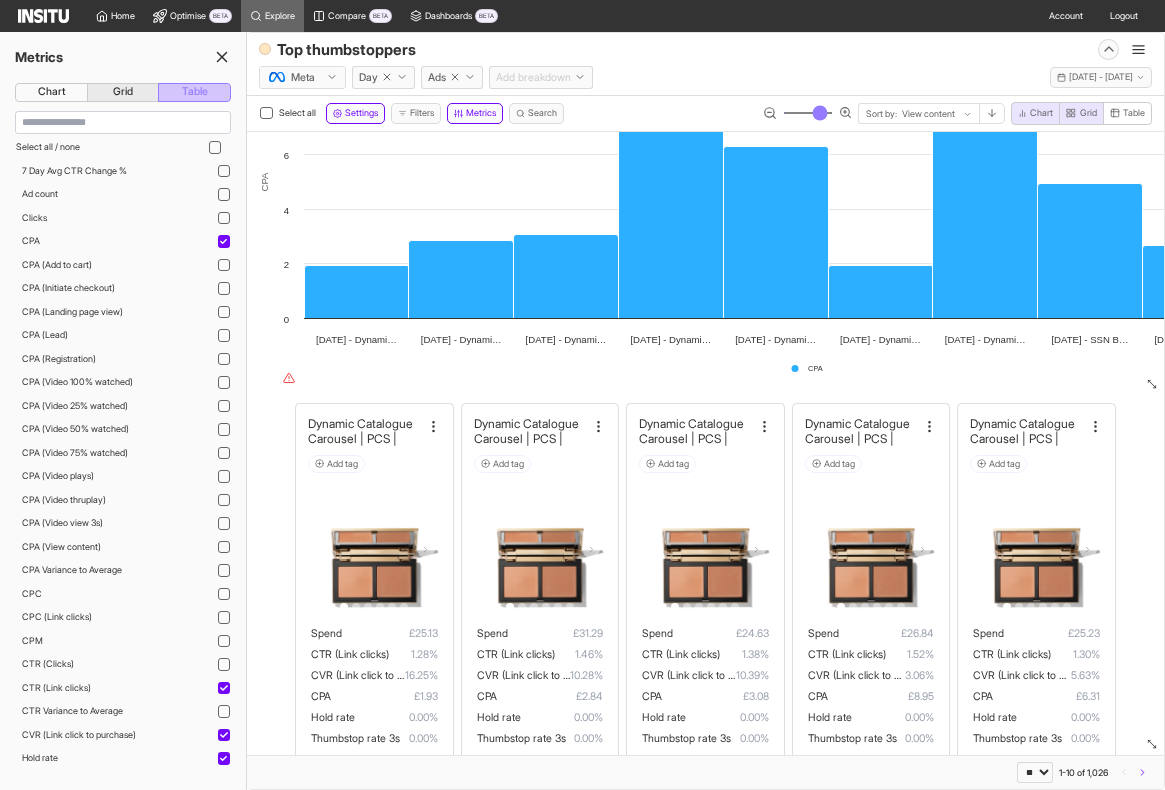 click on "Table" at bounding box center (194, 93) 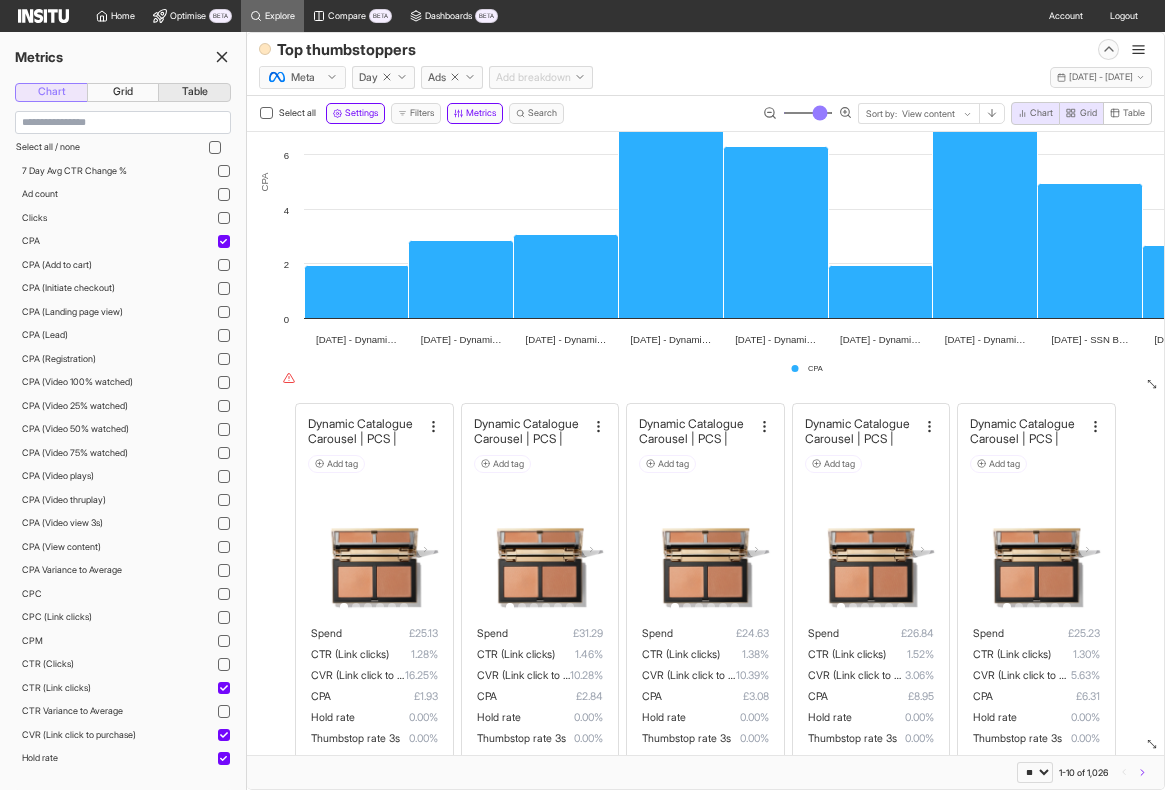 click on "Chart" at bounding box center [51, 93] 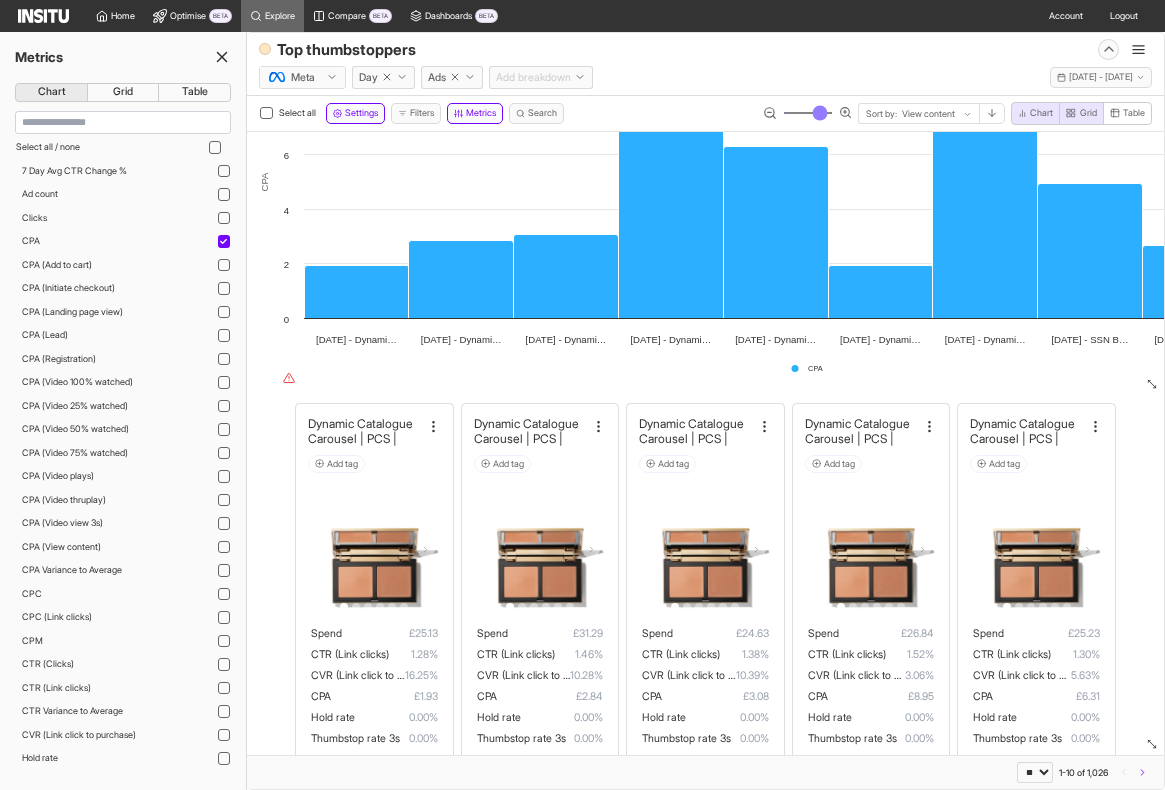 click 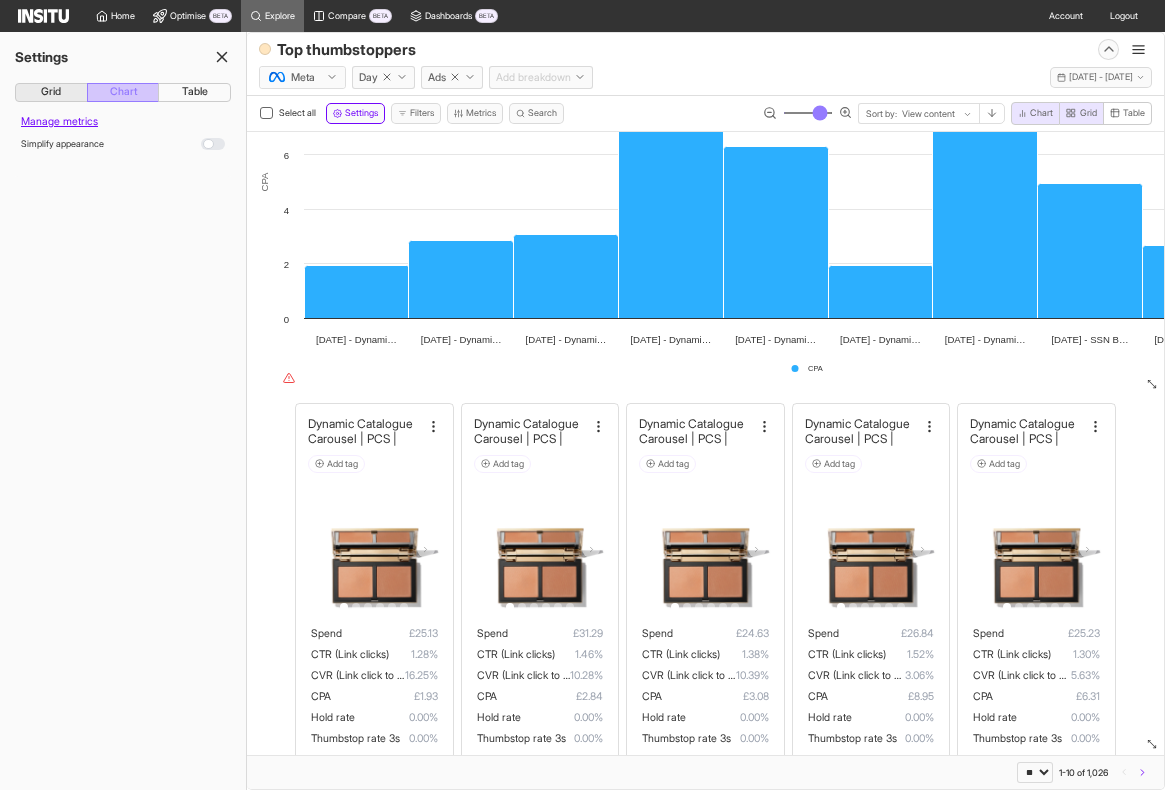 click on "Chart" at bounding box center [123, 93] 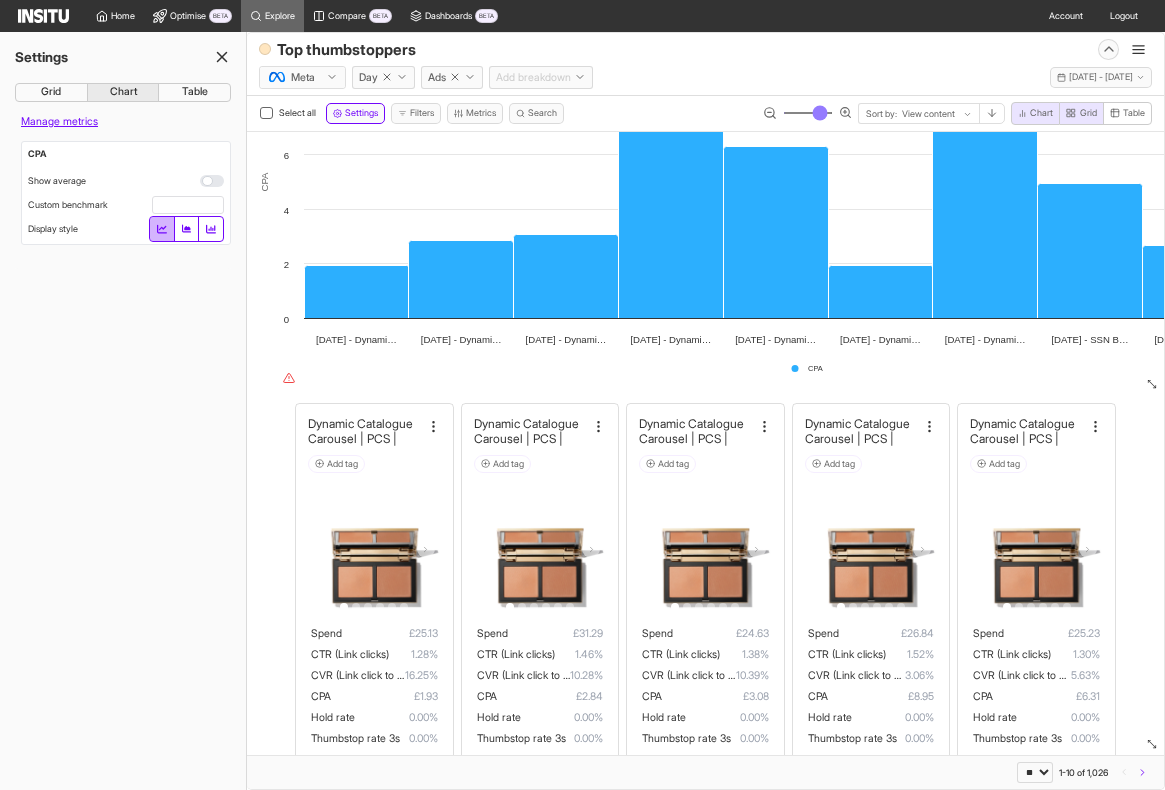 click 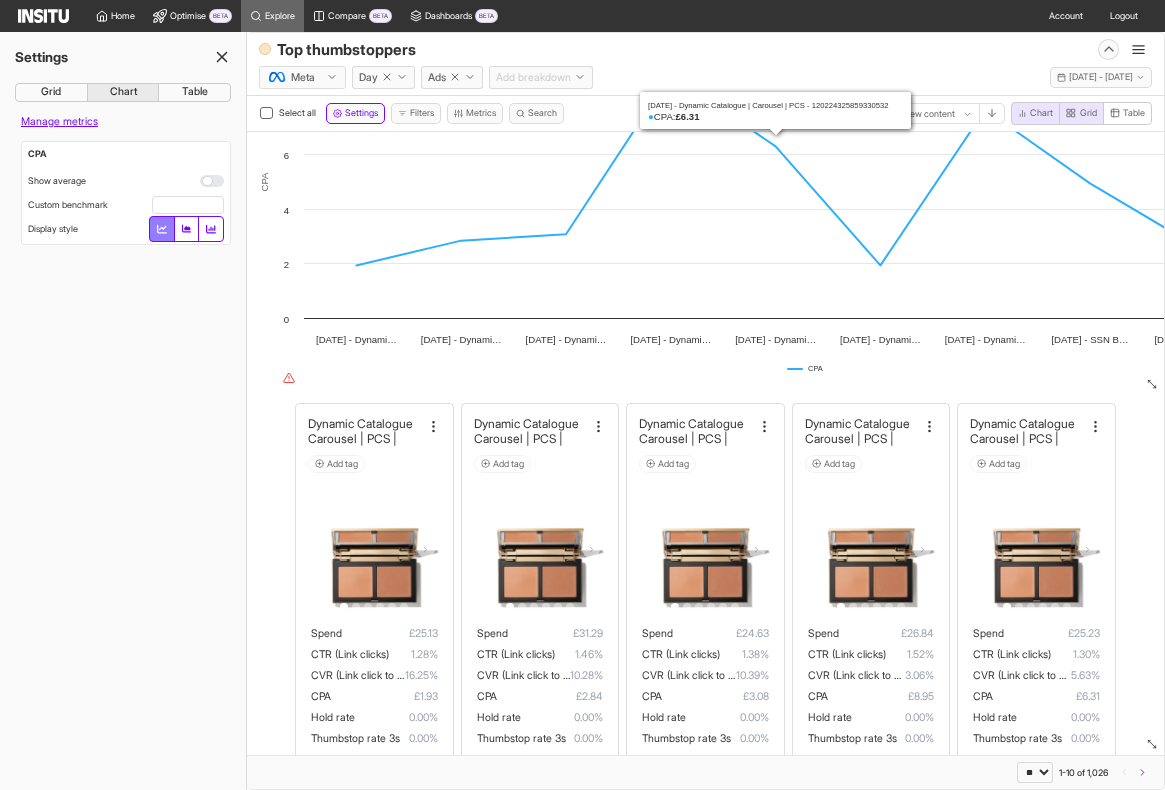 scroll, scrollTop: 0, scrollLeft: 0, axis: both 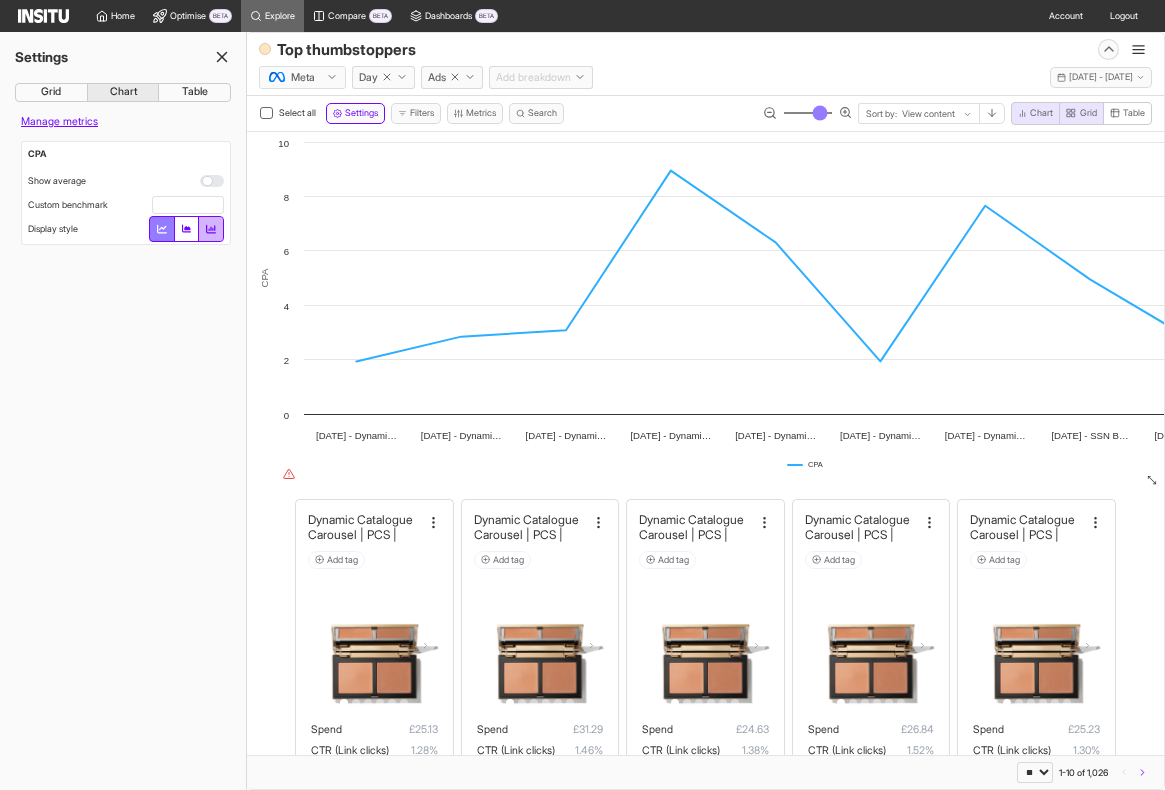 click at bounding box center [211, 229] 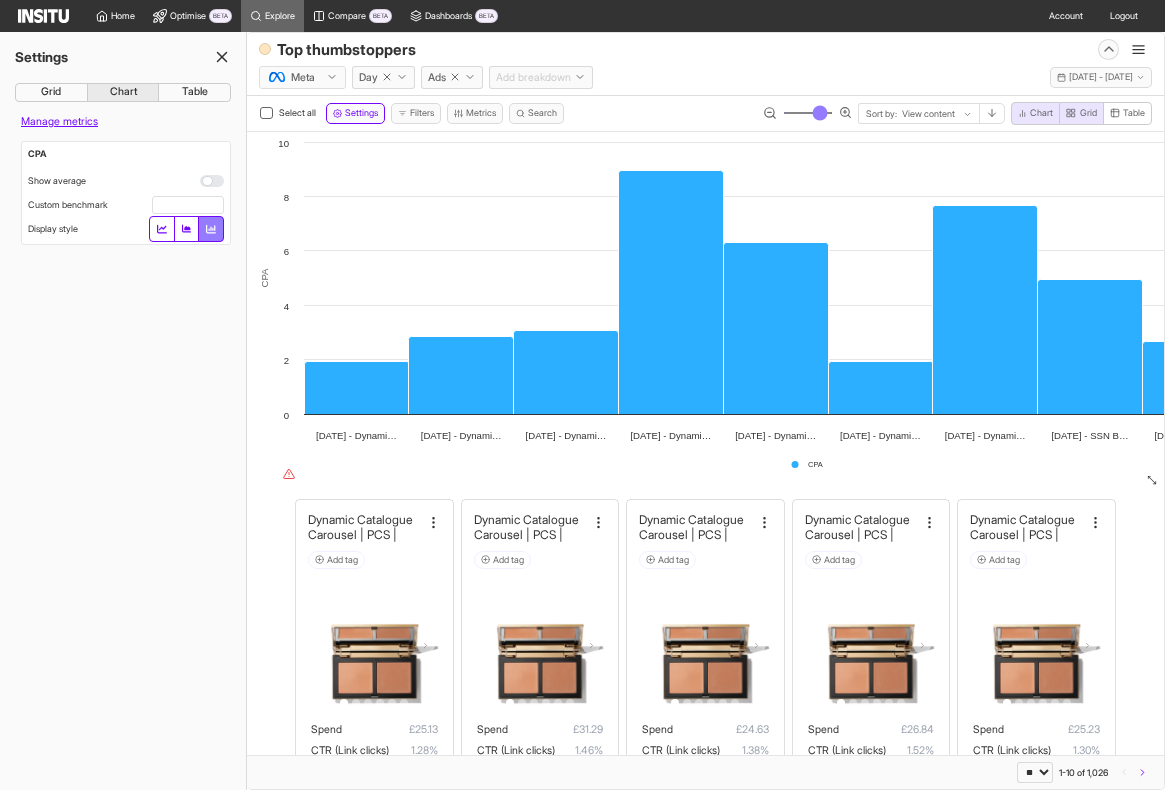 click at bounding box center [187, 229] 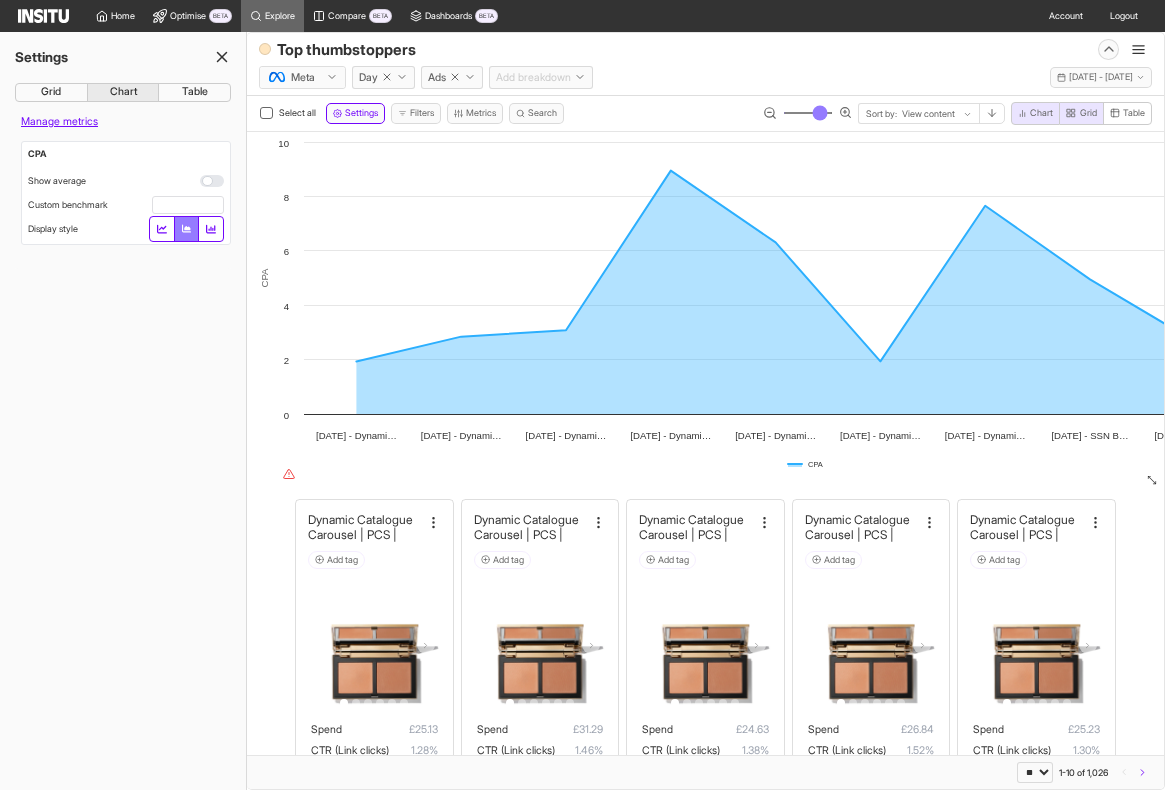 click at bounding box center (187, 229) 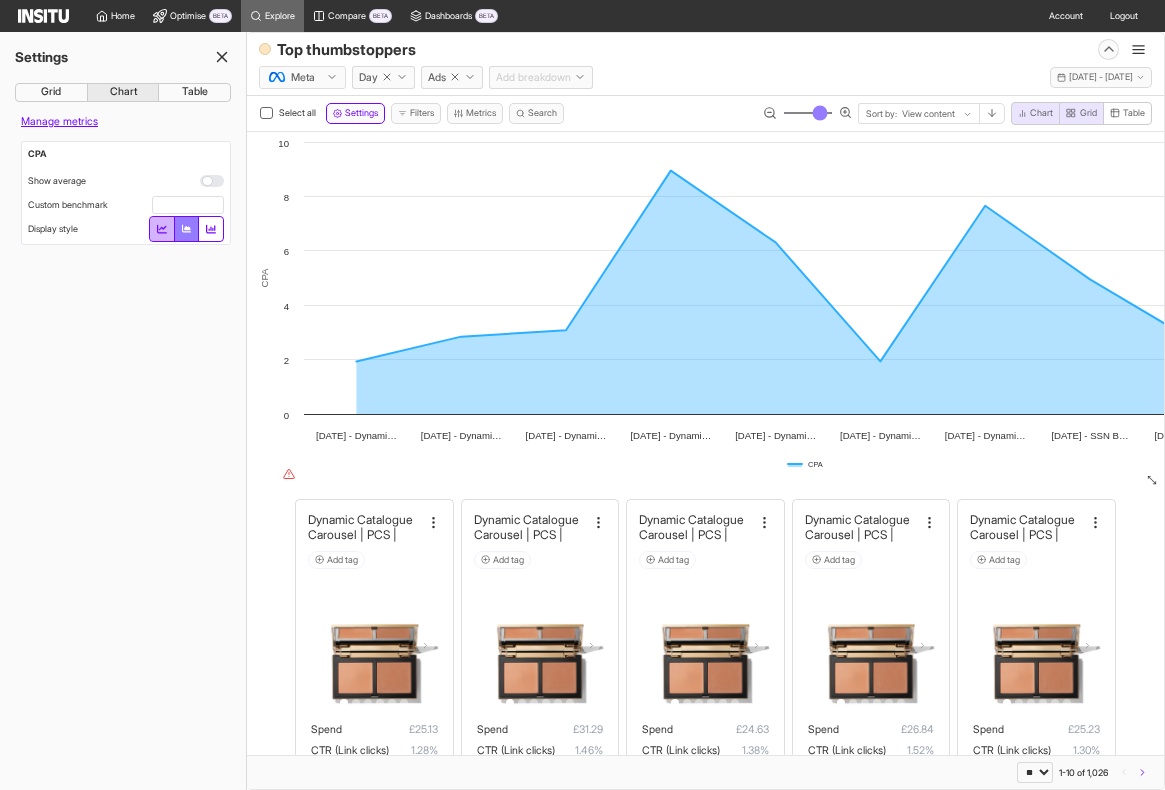 click 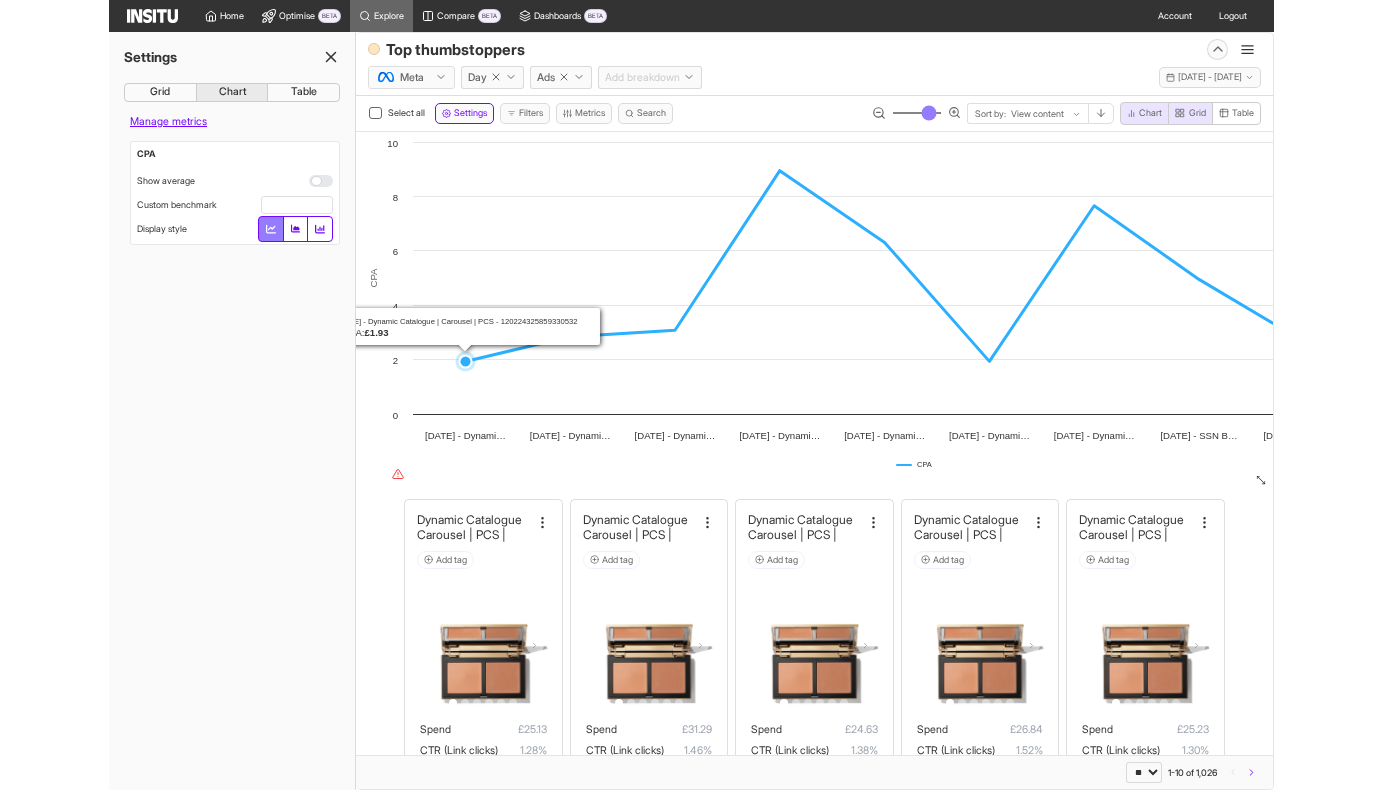scroll, scrollTop: 3, scrollLeft: 0, axis: vertical 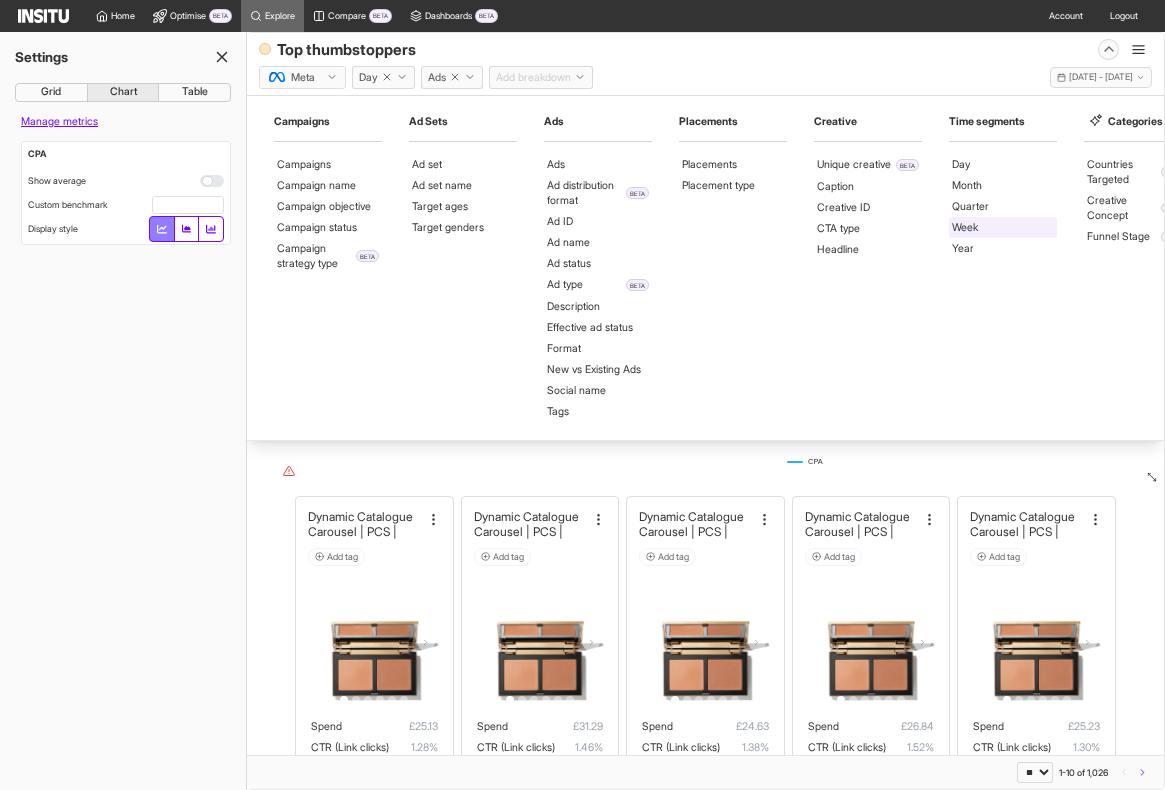 click on "Week" at bounding box center [1003, 227] 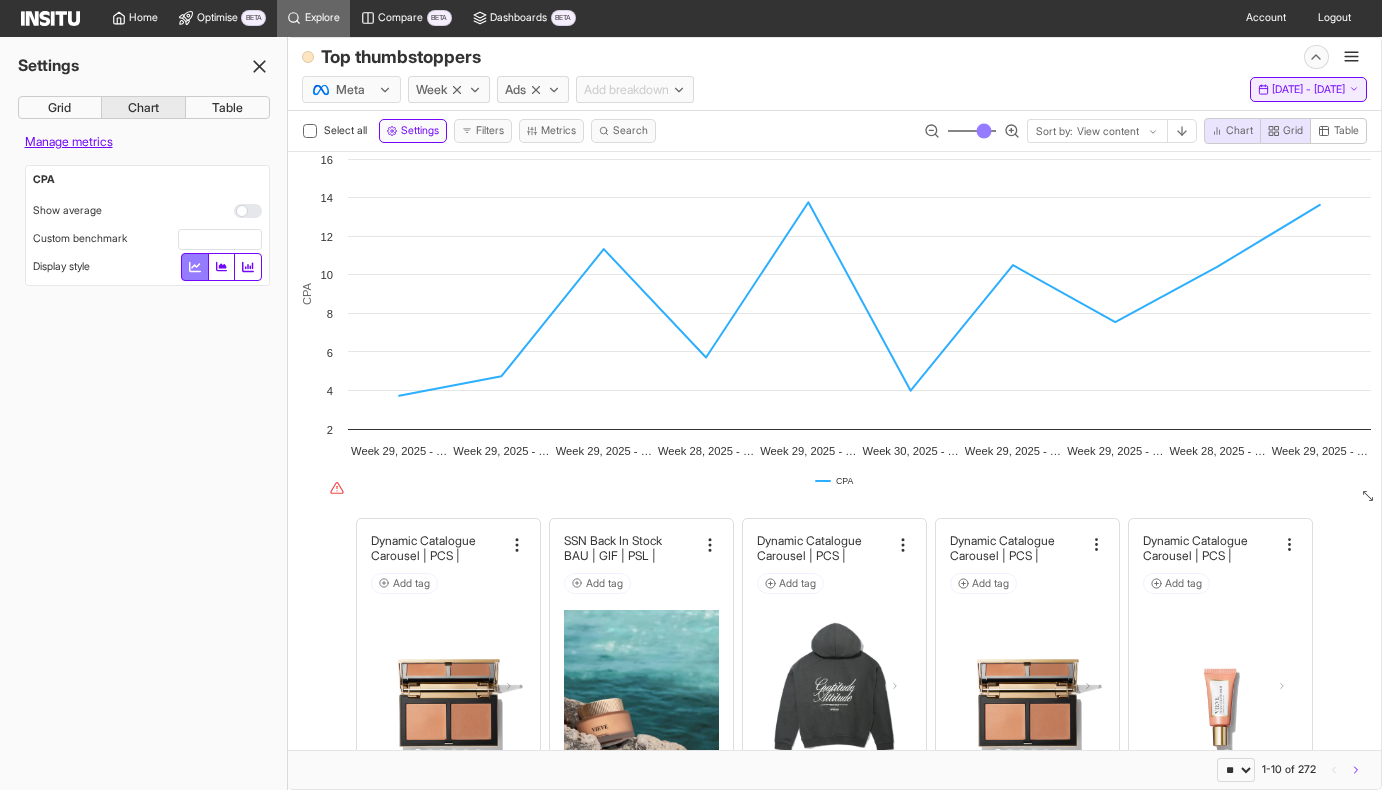 click on "[DATE] - [DATE]" at bounding box center [1308, 90] 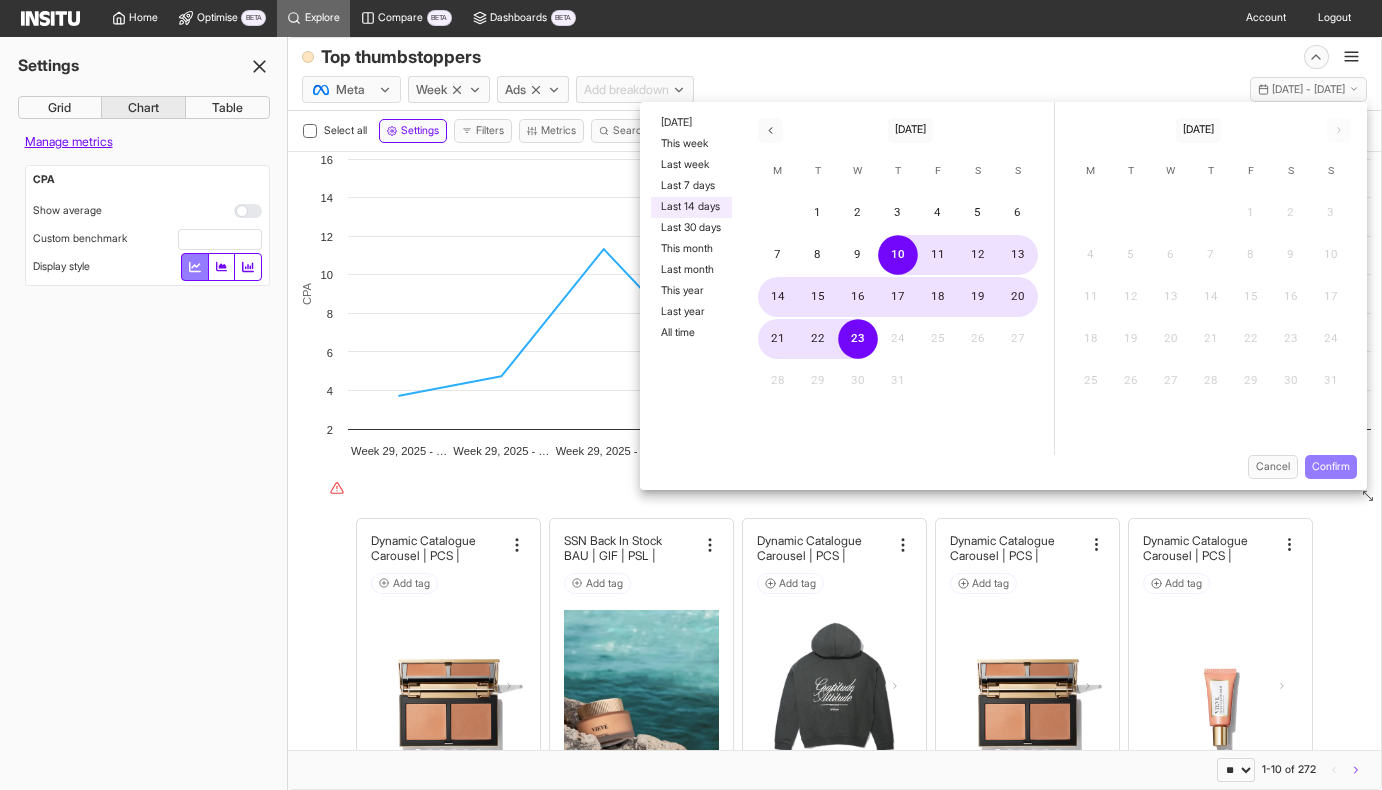 click on "Meta Week Ads Add breakdown Last 14 days - [DATE] - [DATE] [DATE] - [DATE]" at bounding box center [834, 86] 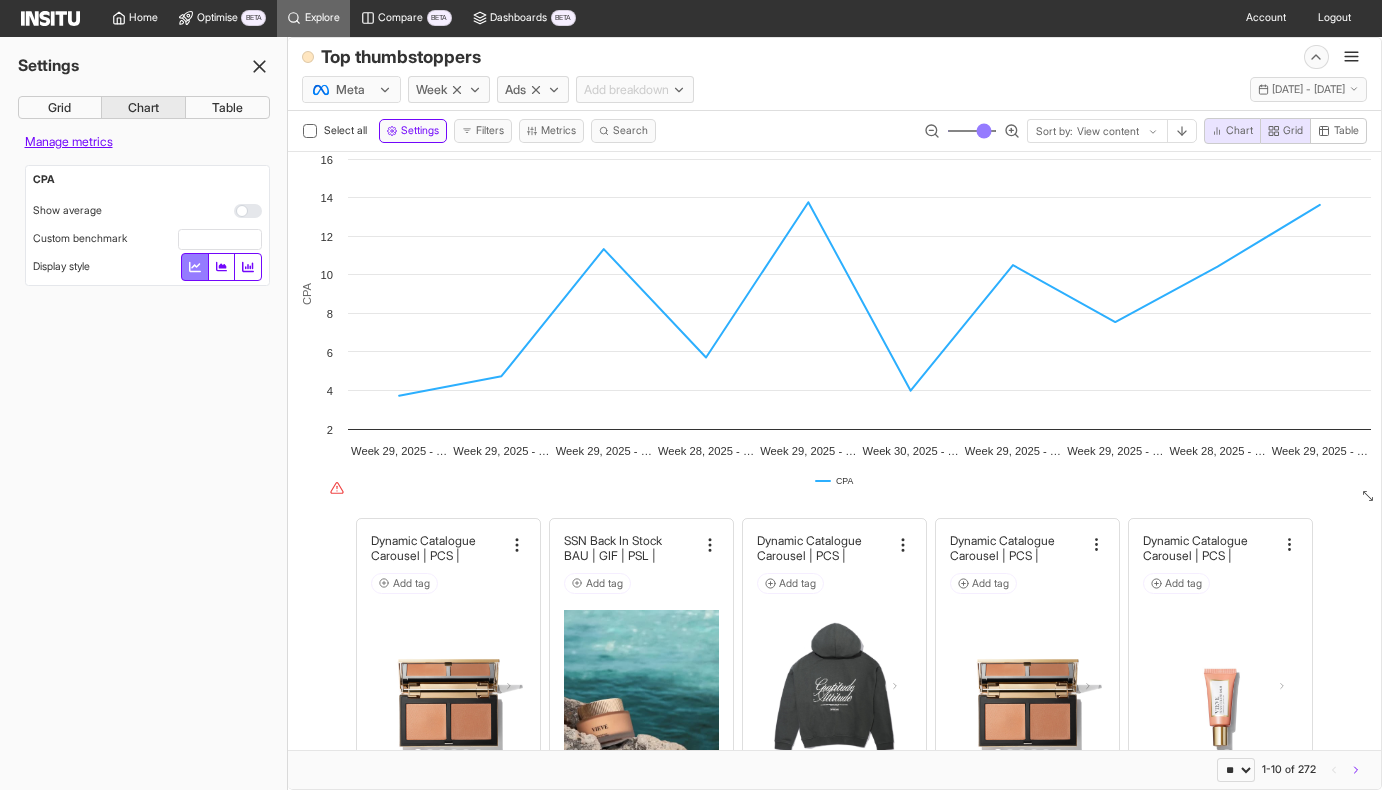 click on "Meta Week Ads Add breakdown Last 14 days - [DATE] - [DATE] [DATE] - [DATE]" at bounding box center (834, 86) 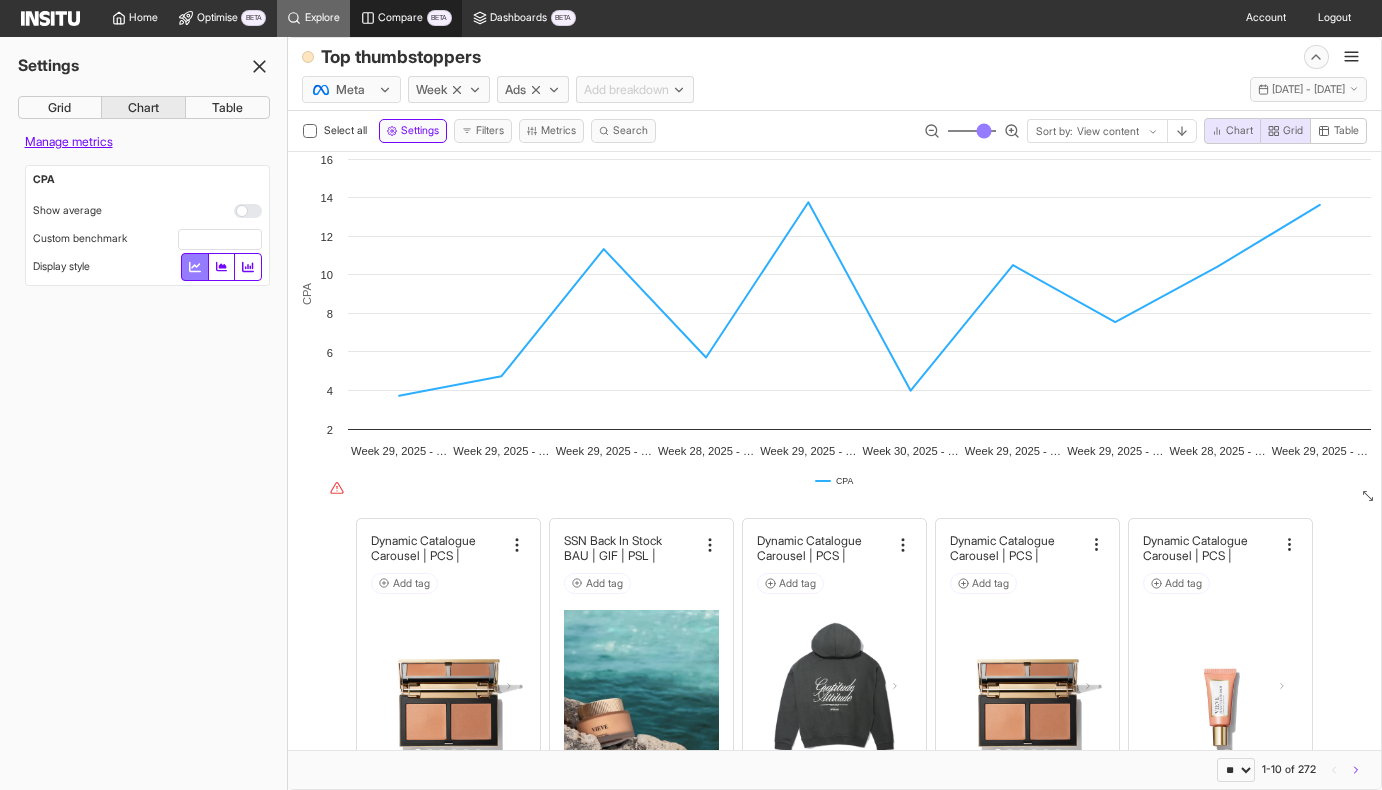 click on "Compare" at bounding box center [400, 18] 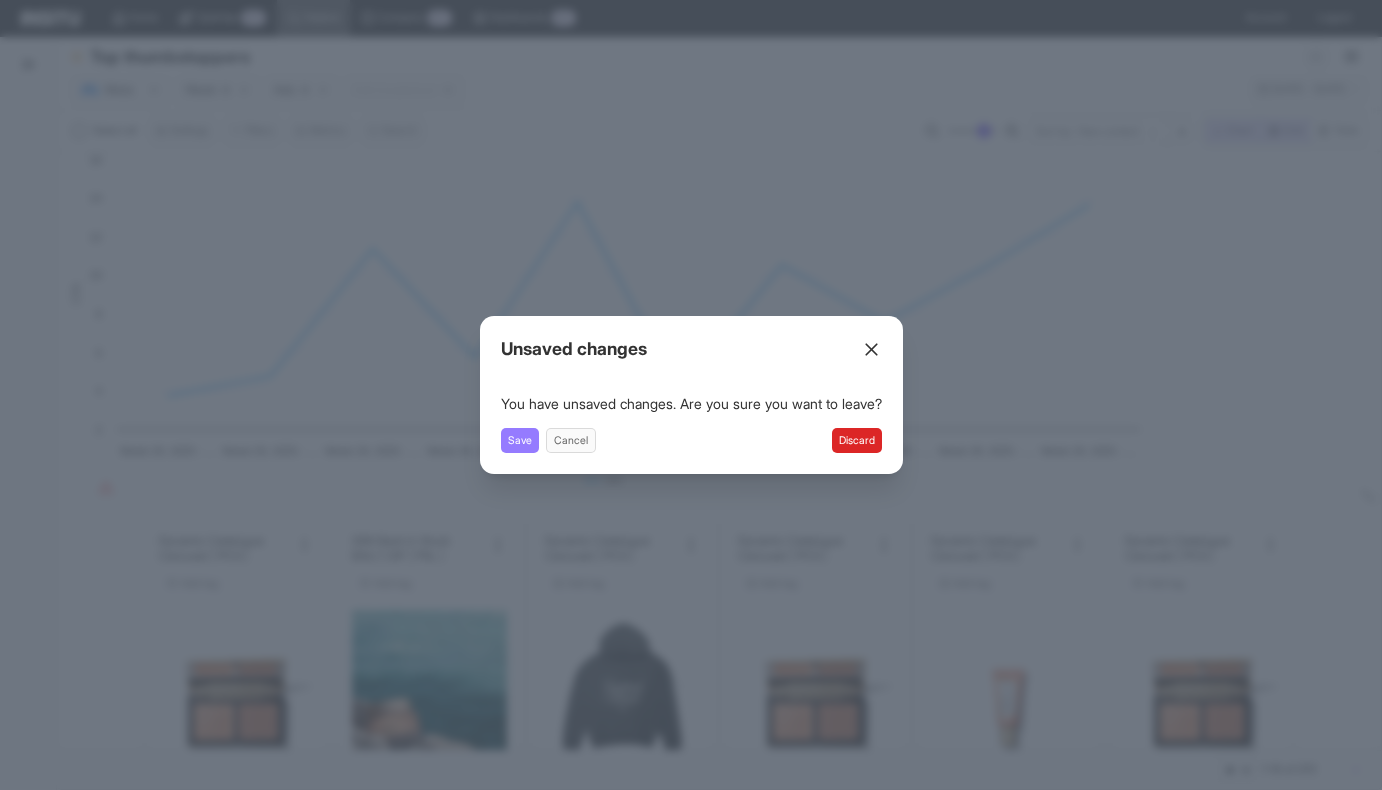 click on "Discard" at bounding box center (857, 440) 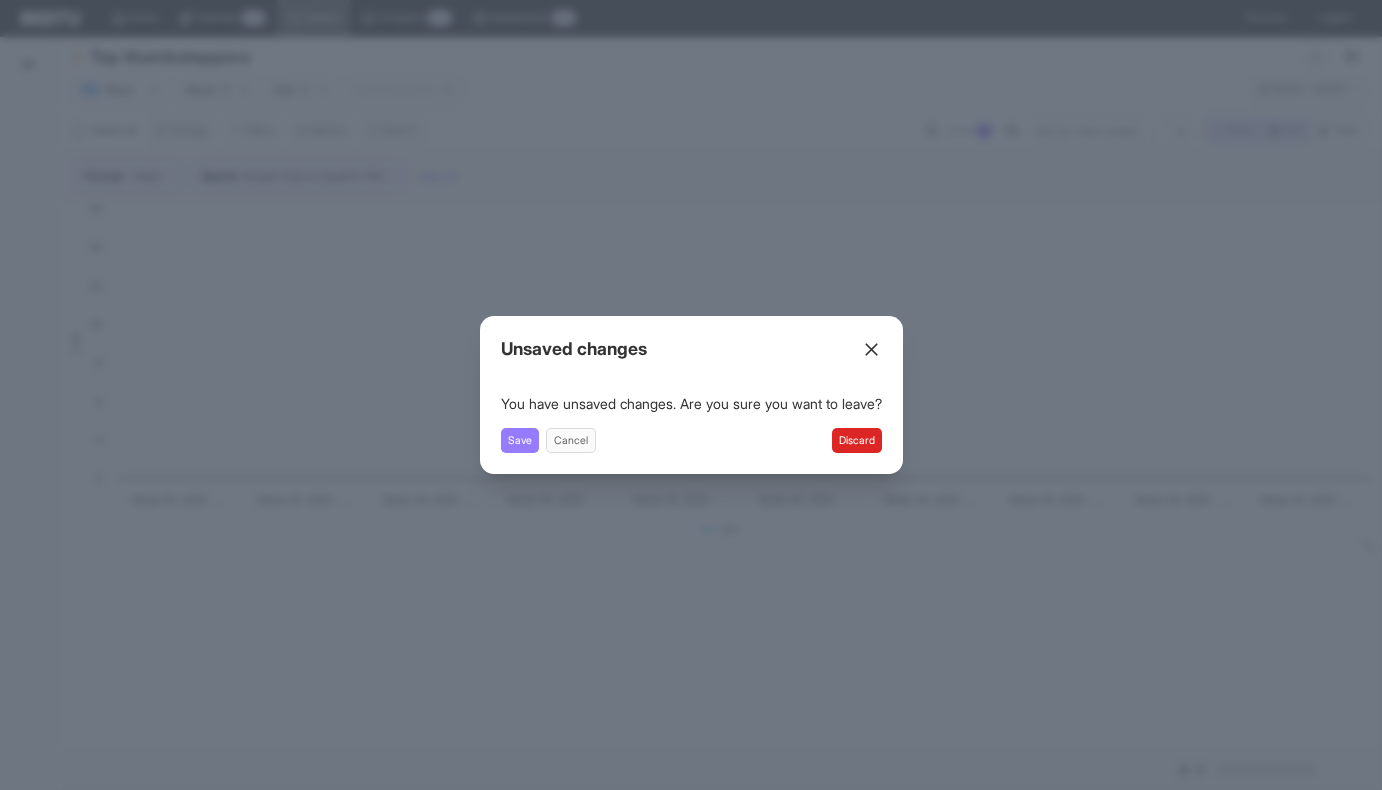 scroll, scrollTop: 0, scrollLeft: 0, axis: both 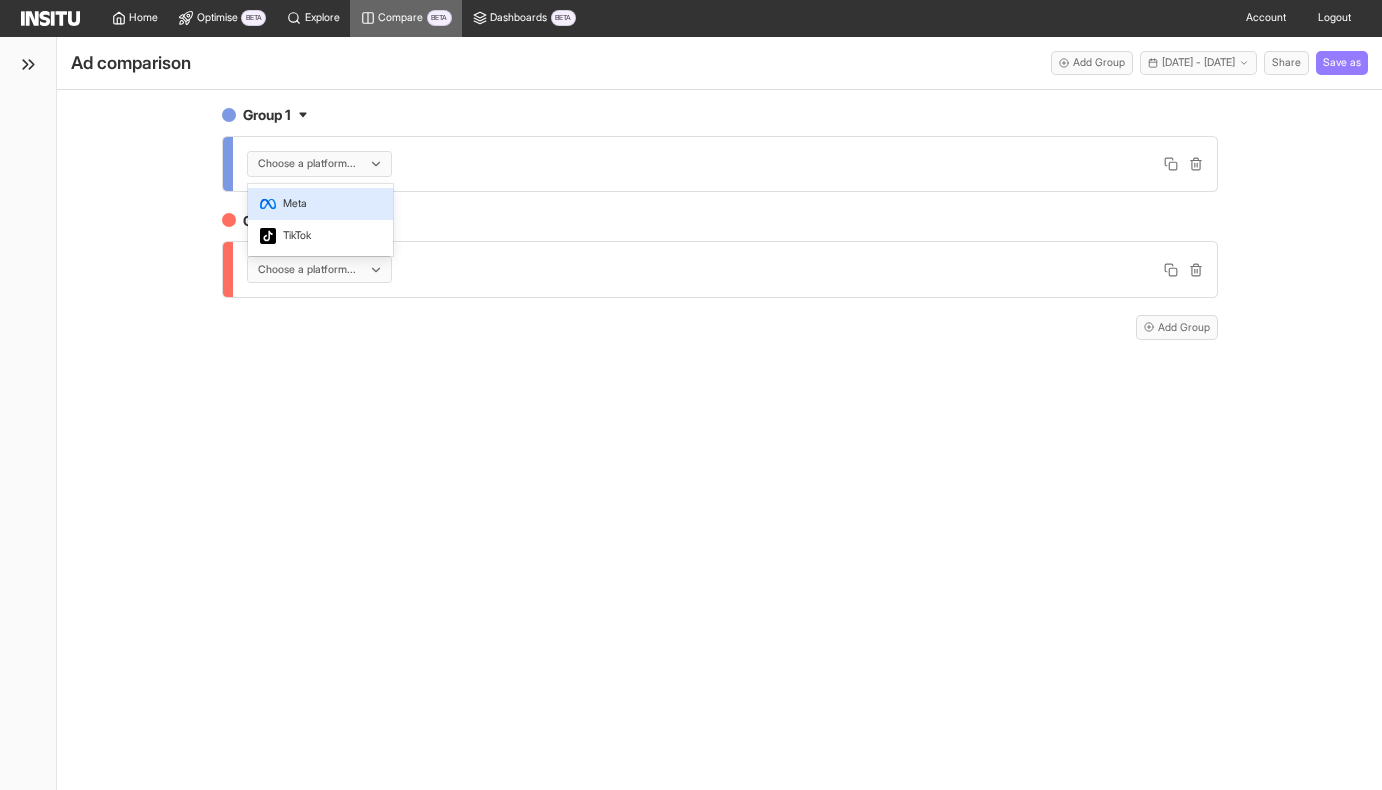 click on "Choose a platform..." at bounding box center [319, 164] 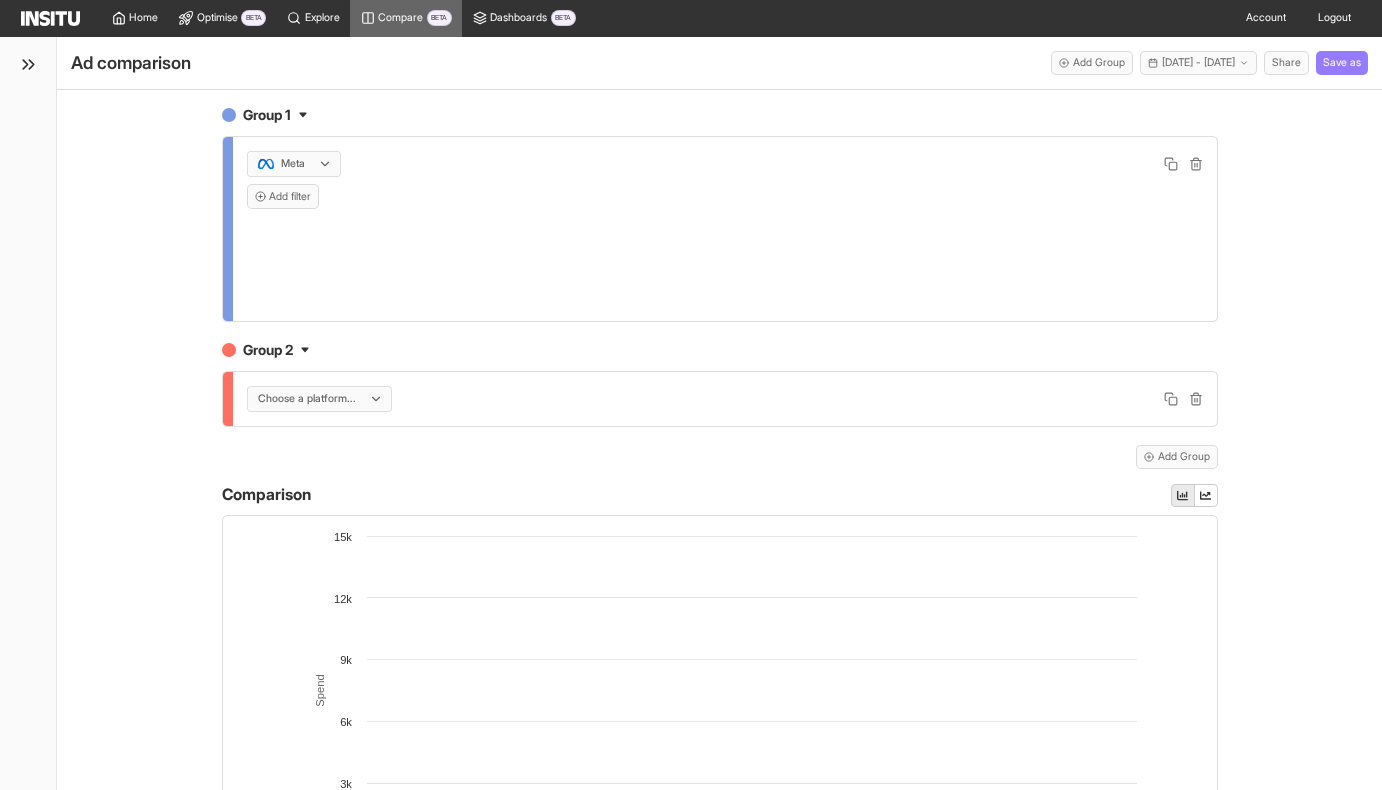 click on "Add filter" at bounding box center [725, 196] 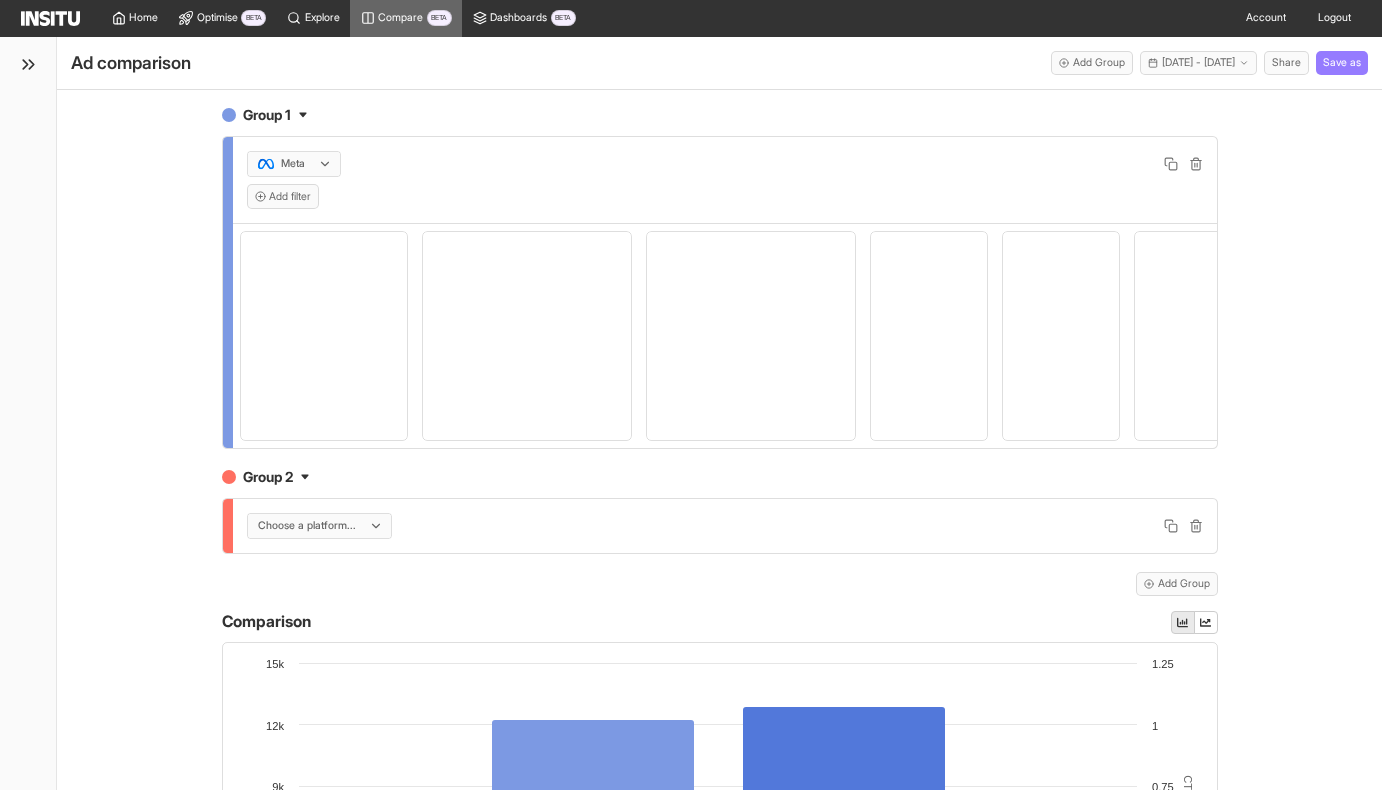 scroll, scrollTop: 11, scrollLeft: 0, axis: vertical 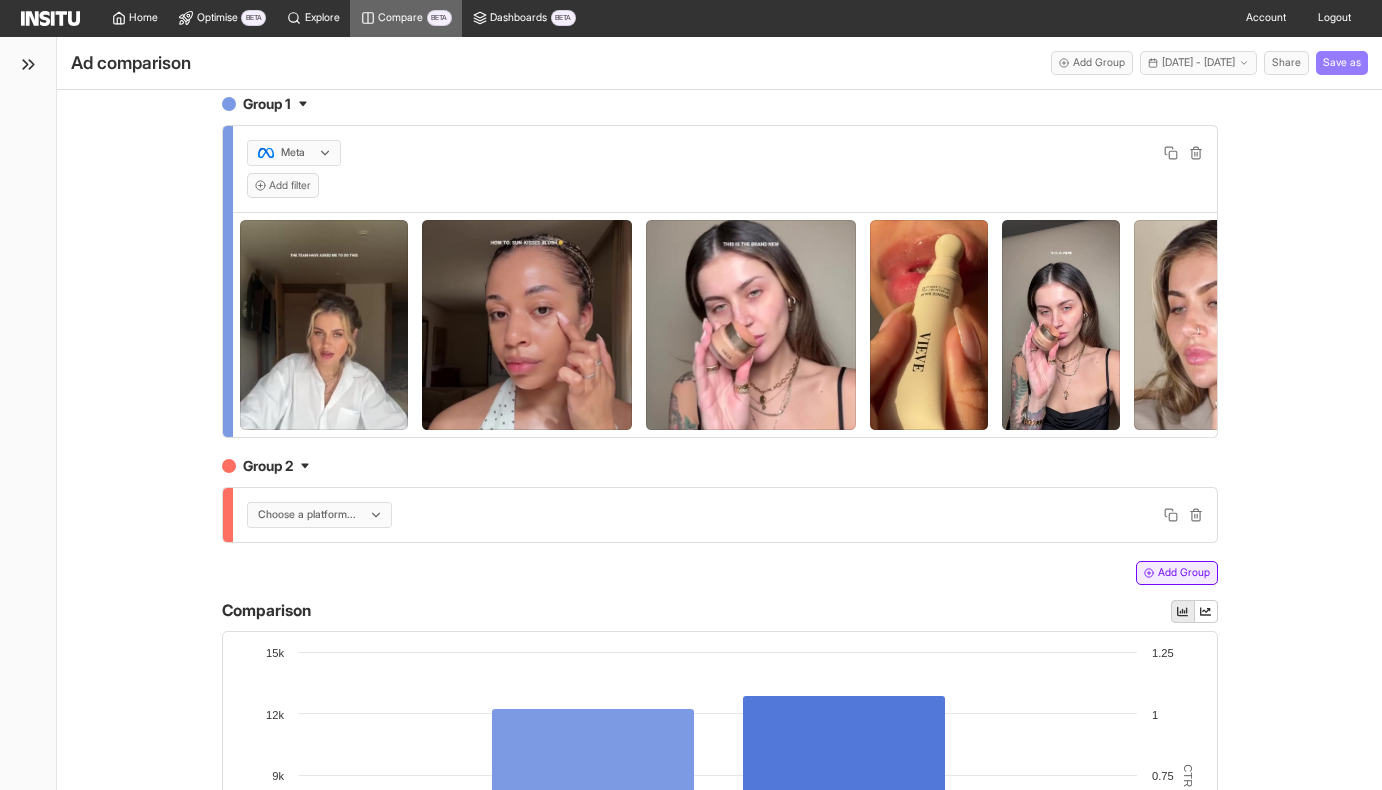 click on "Add Group" at bounding box center [1177, 573] 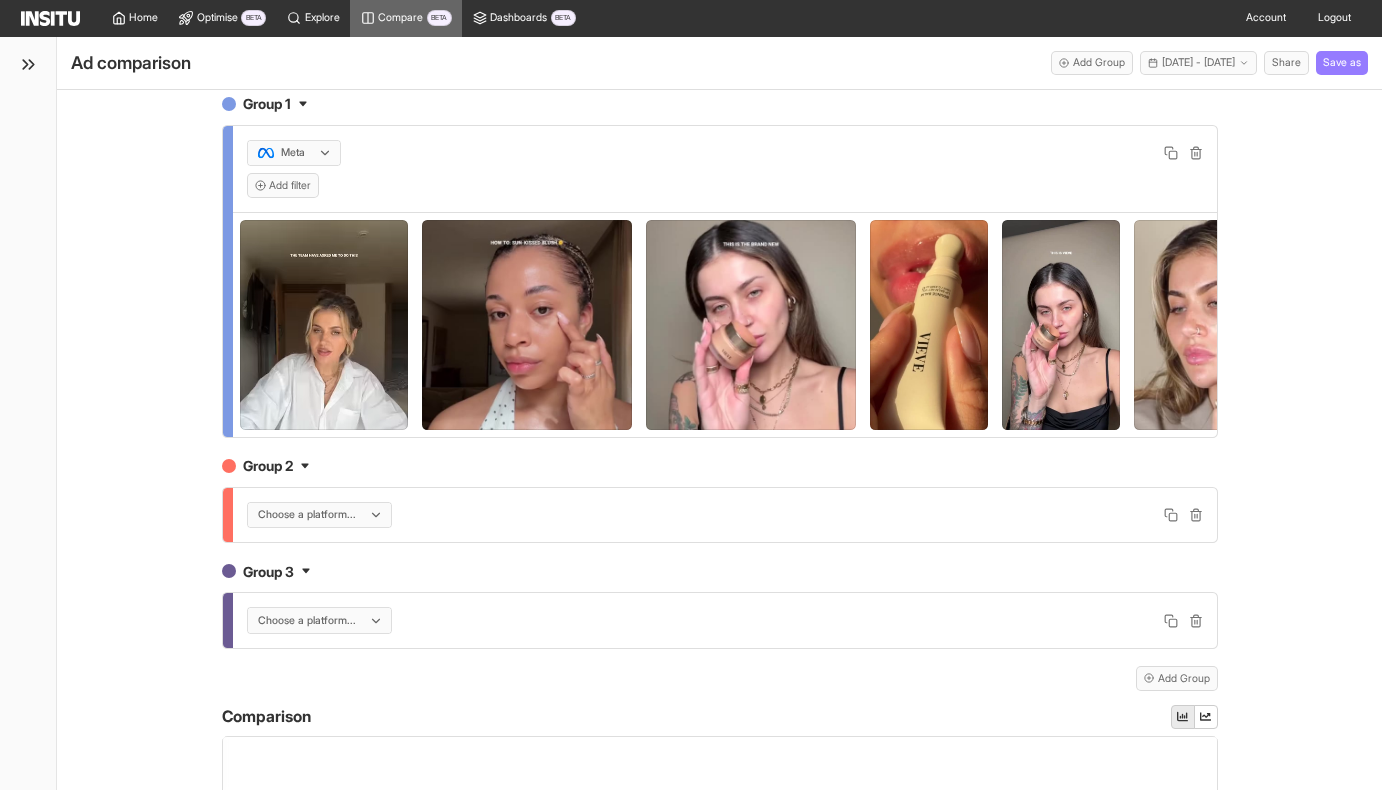 scroll, scrollTop: 342, scrollLeft: 0, axis: vertical 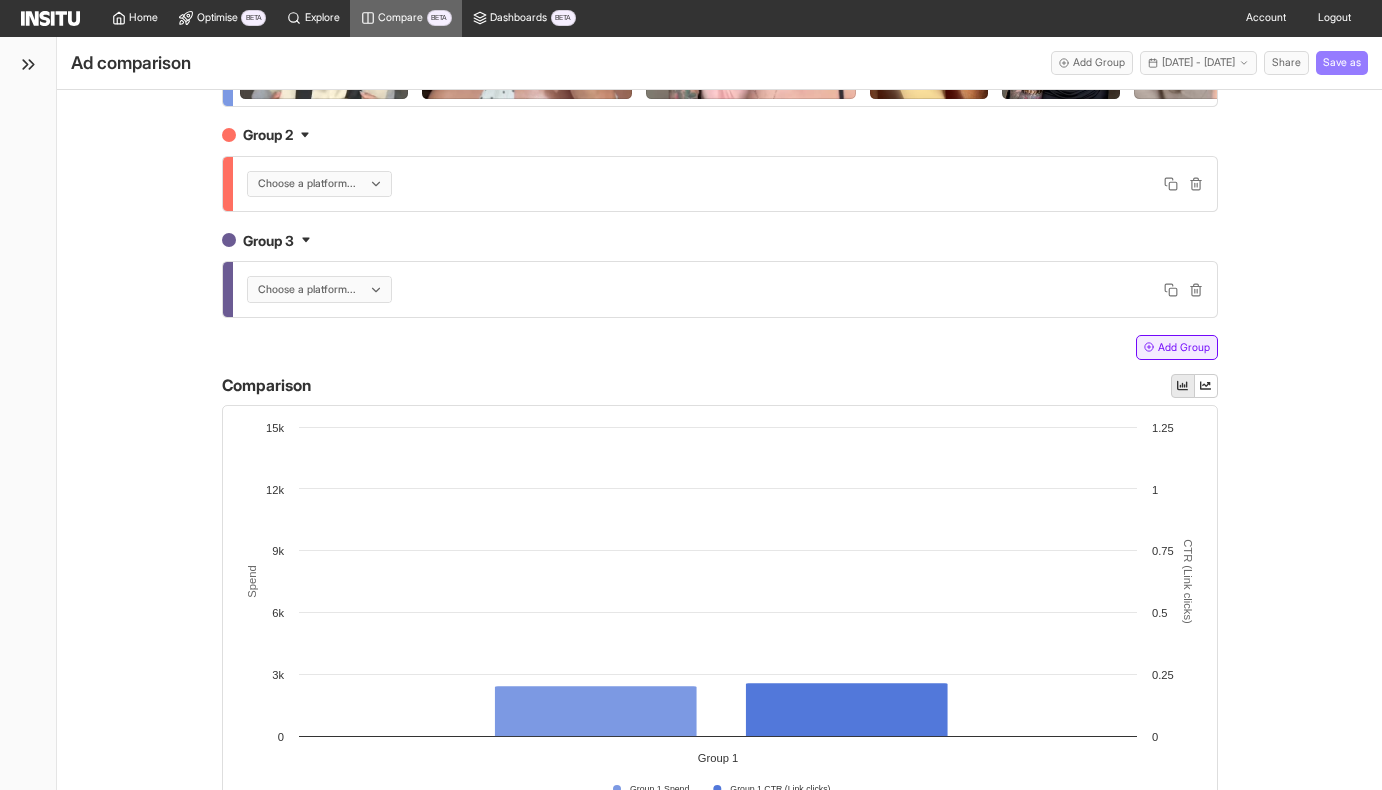 click on "Add Group" at bounding box center [1177, 347] 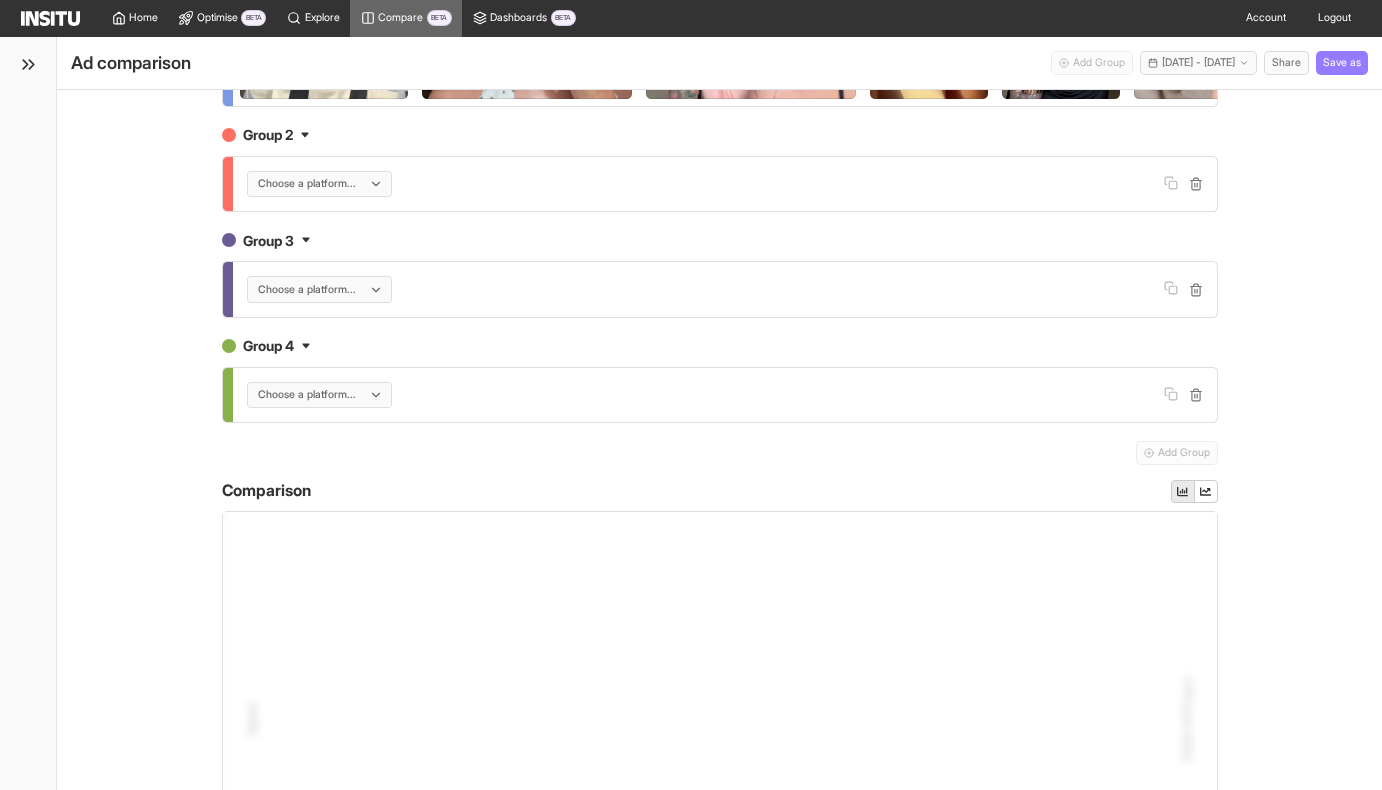 scroll, scrollTop: 0, scrollLeft: 0, axis: both 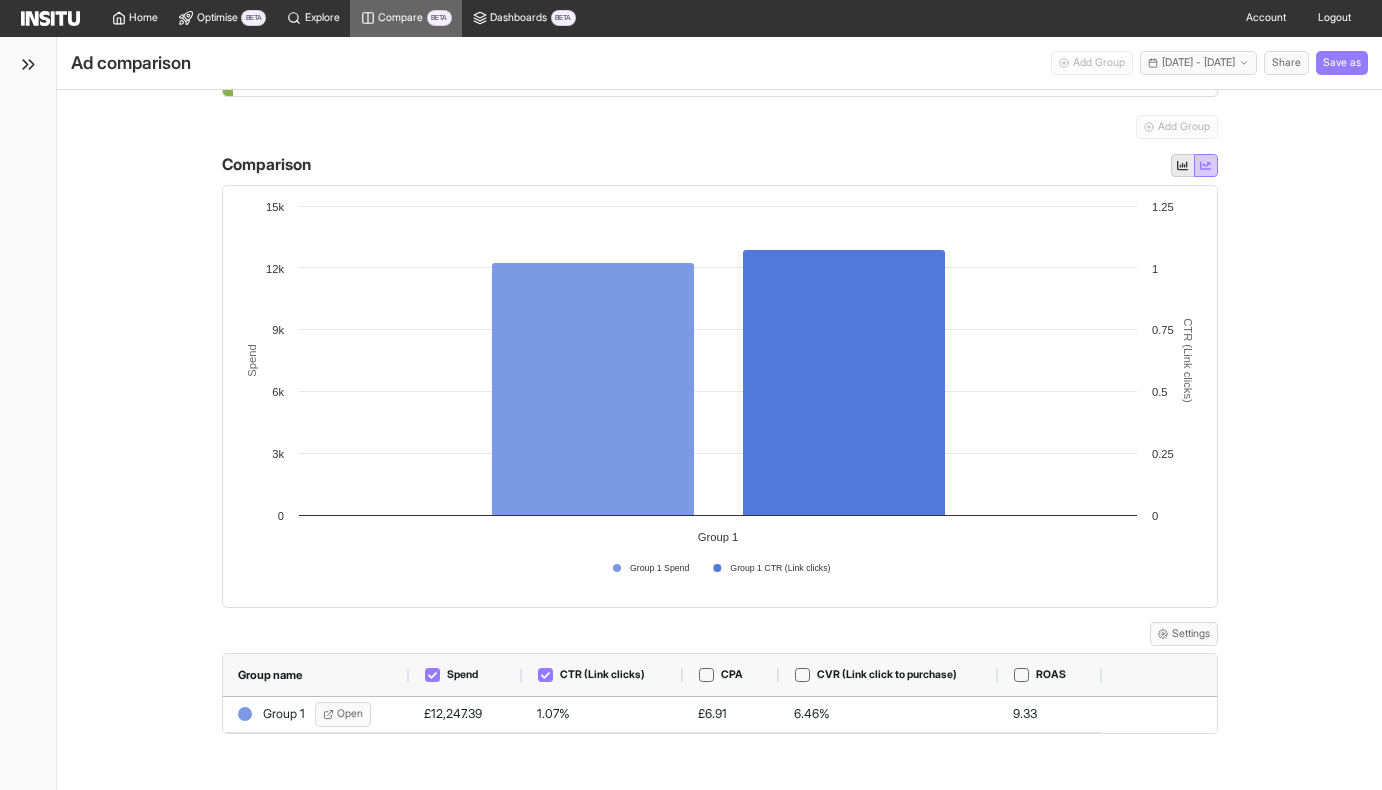 click at bounding box center (1206, 166) 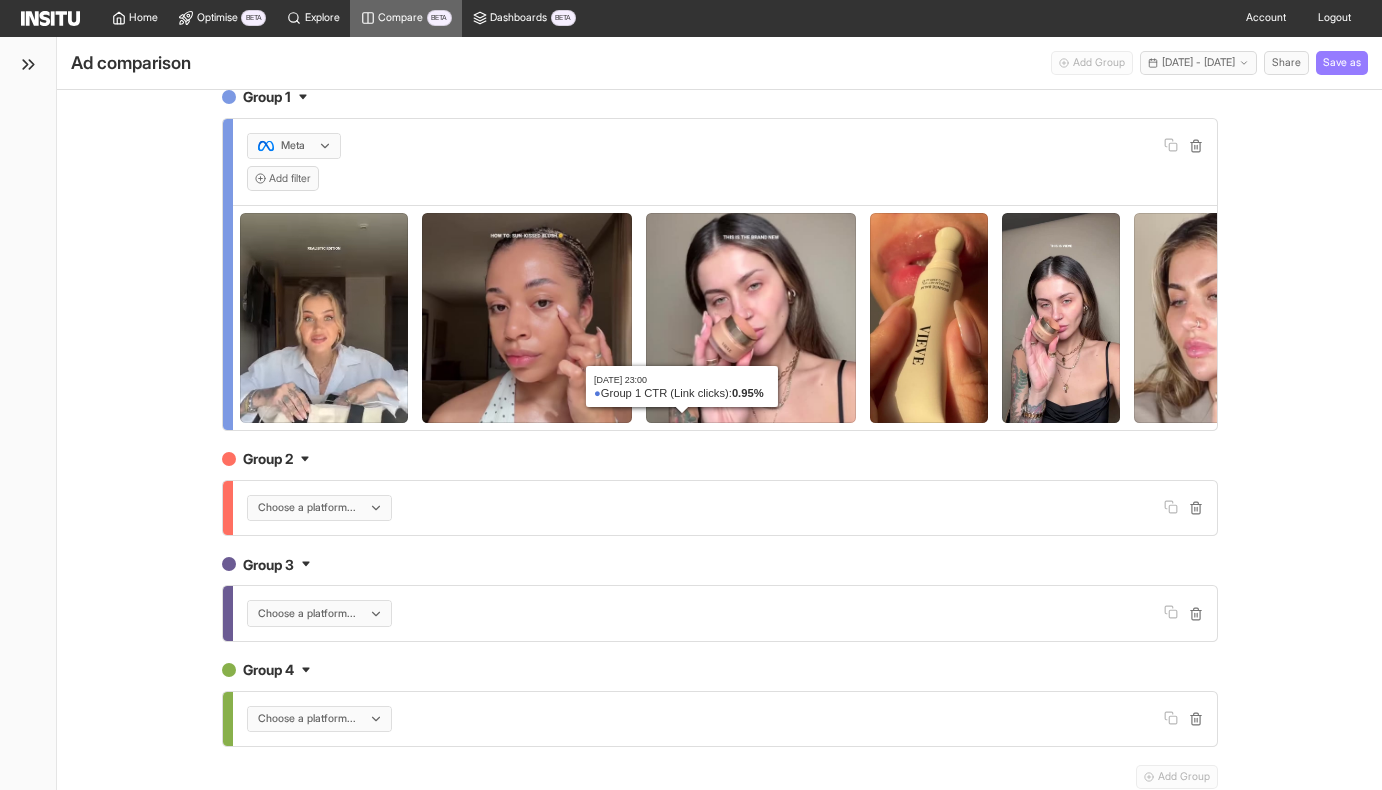 scroll, scrollTop: 0, scrollLeft: 0, axis: both 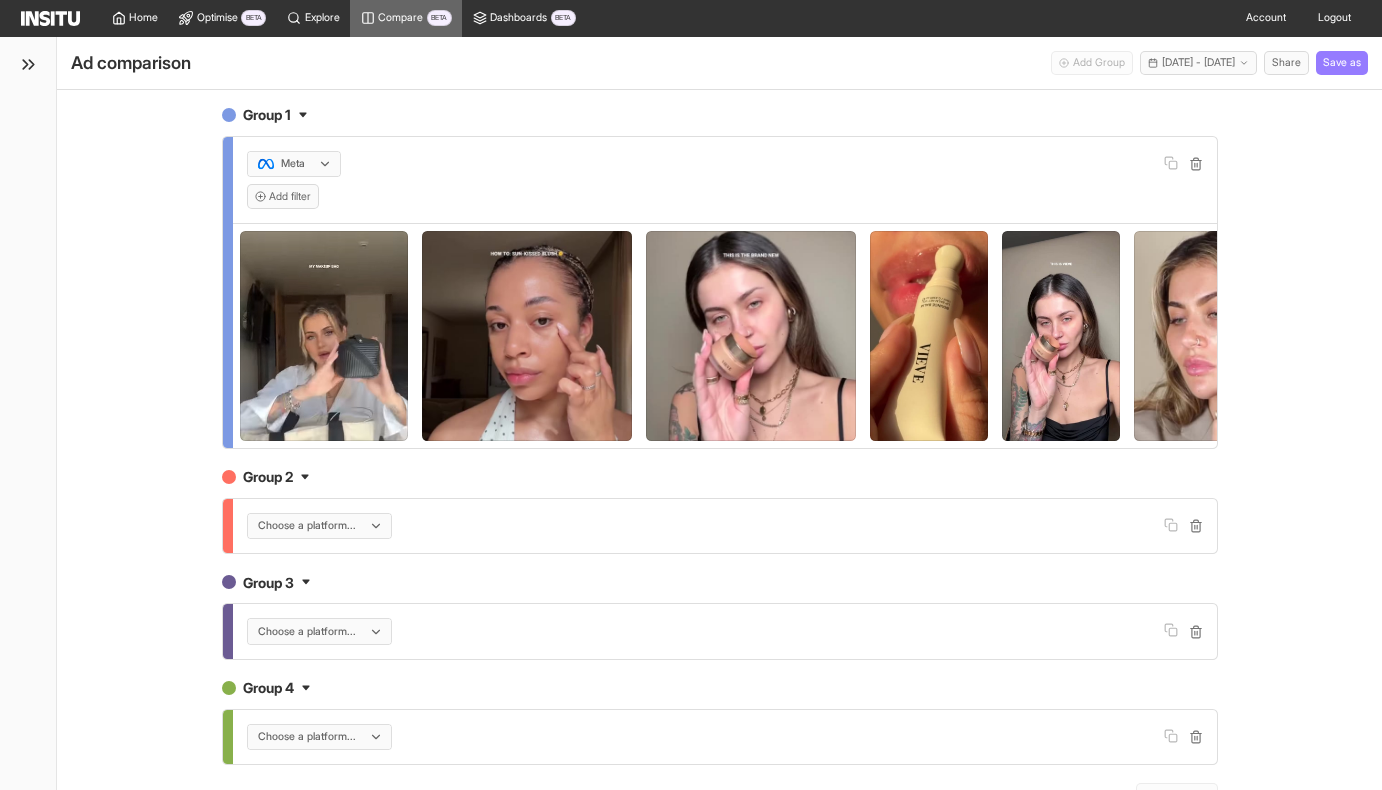 click on "Group 1 Meta Add filter Group 2 Choose a platform... Group 3 Choose a platform... Group 4 Choose a platform... Add Group Comparison Created with Highcharts 11.4.8 Spend CTR (Link clicks) Group 1 Spend Group 1 CTR (Link clicks) [DATE] Jun [DATE] [DATE] [DATE] [DATE] [DATE] [DATE] [DATE] [DATE] [DATE] [DATE] [DATE] [DATE] [DATE] 0 400 800 1200 1600 2000 0.8 0.9 1 1.1 1.2 1.3 Settings
Group name
Spend
CTR (Link clicks)
CPA
CVR (Link click to purchase)
ROAS Group 1 Open £12,247.39 to" at bounding box center [719, 440] 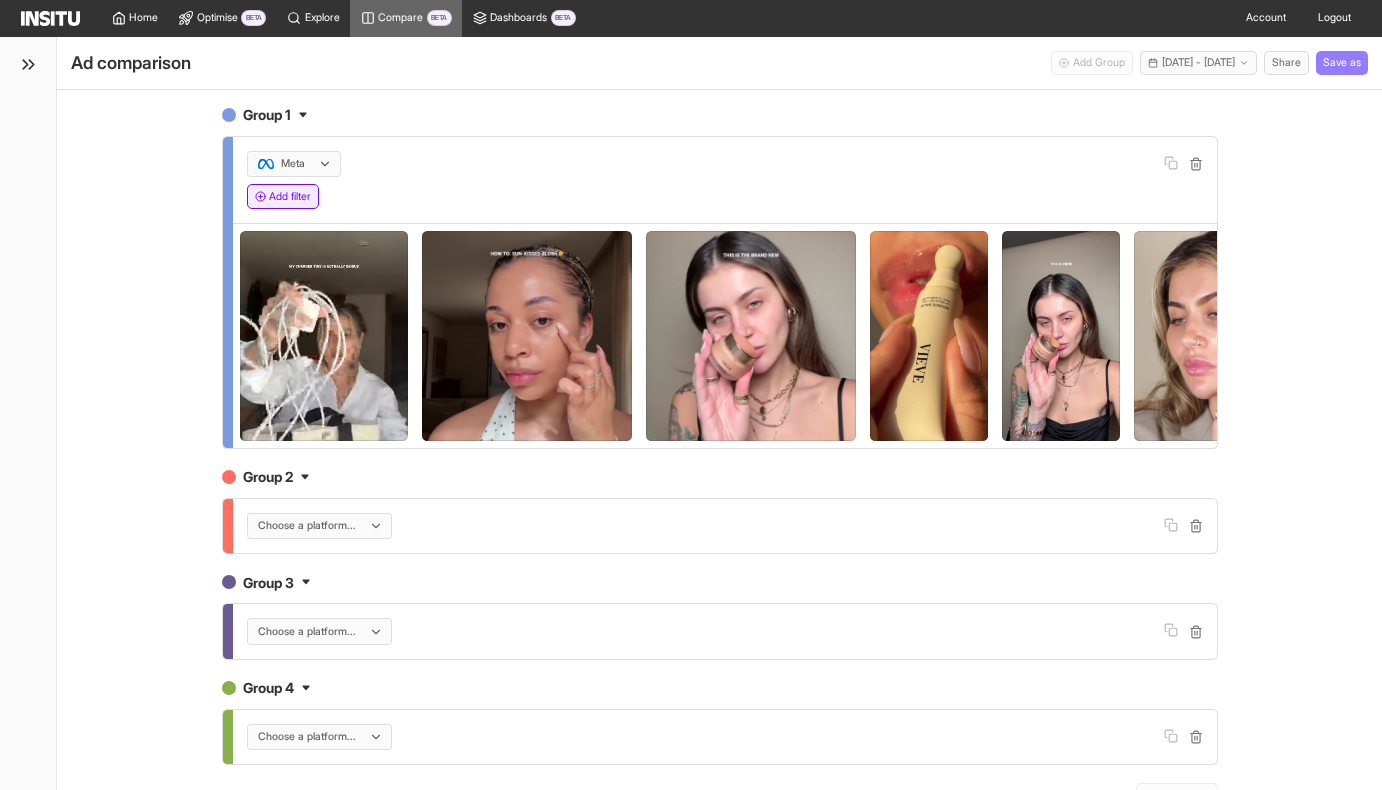 click on "Add filter" at bounding box center [283, 196] 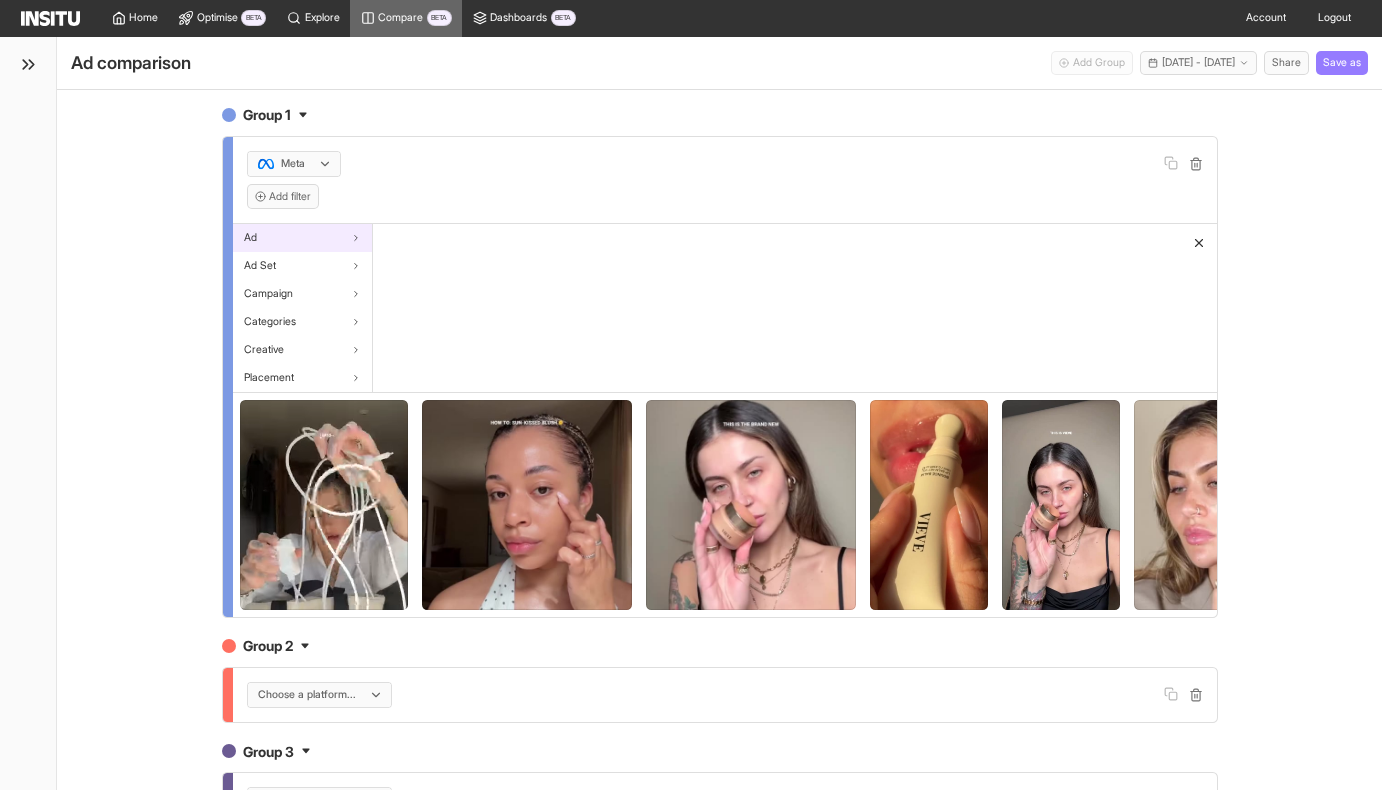 click on "Ad" at bounding box center [302, 238] 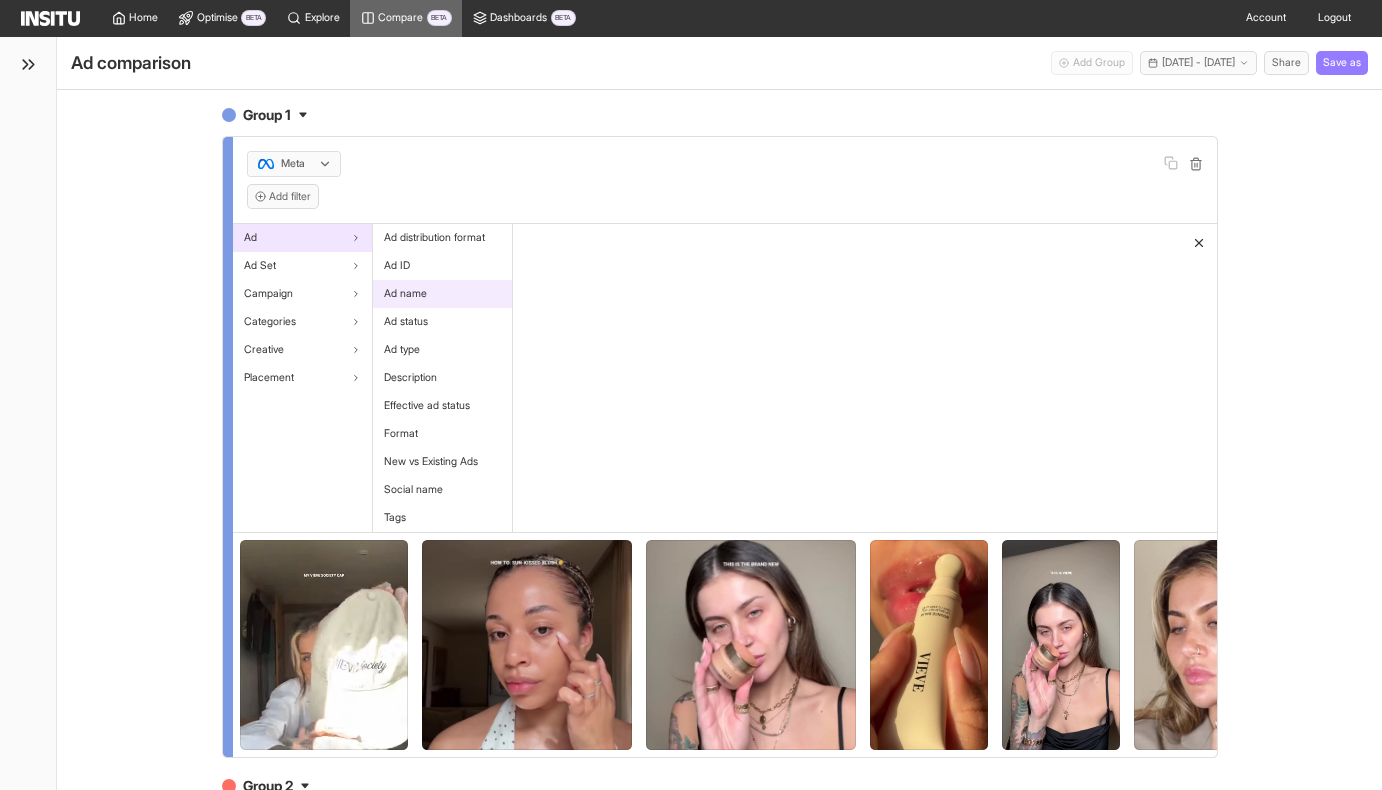 click on "Ad name" at bounding box center [405, 294] 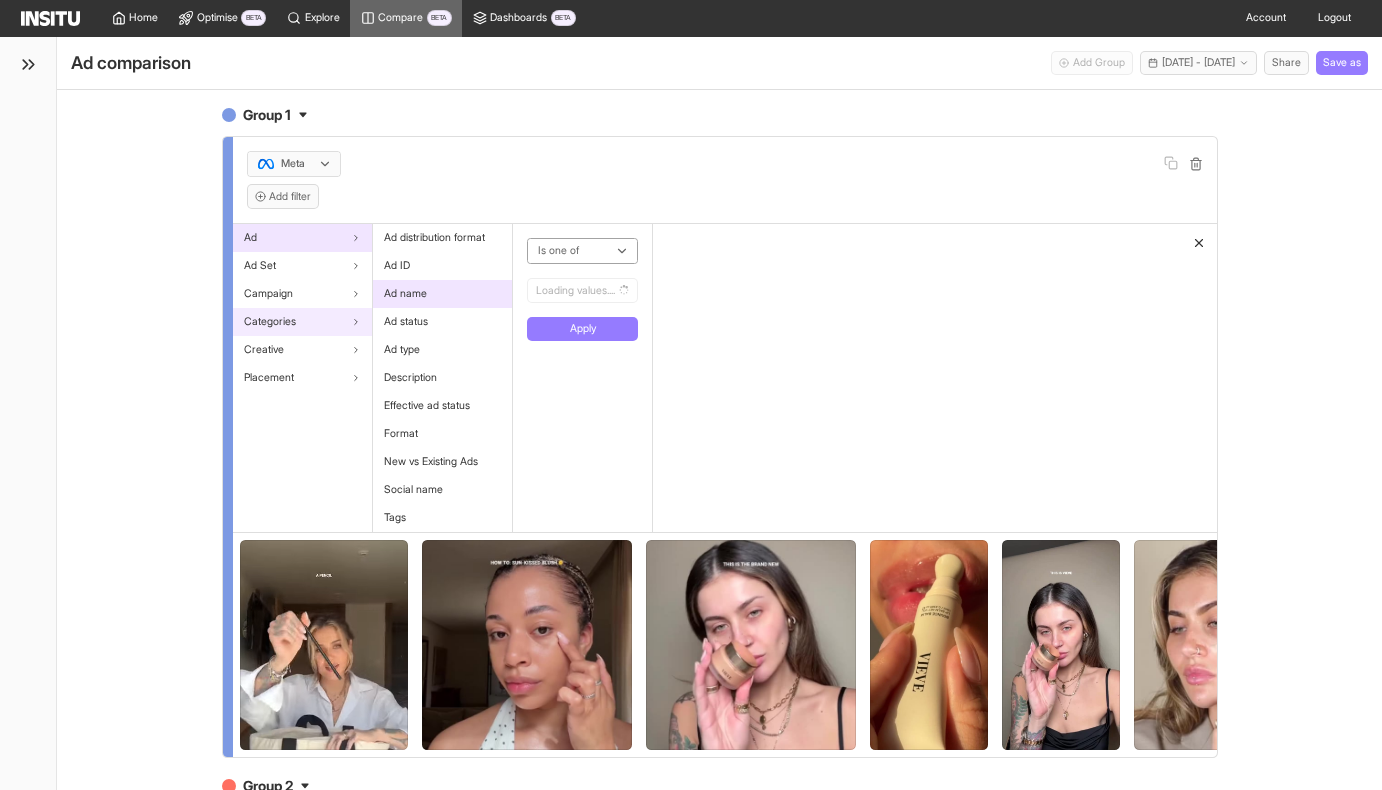 click on "Categories" at bounding box center (302, 322) 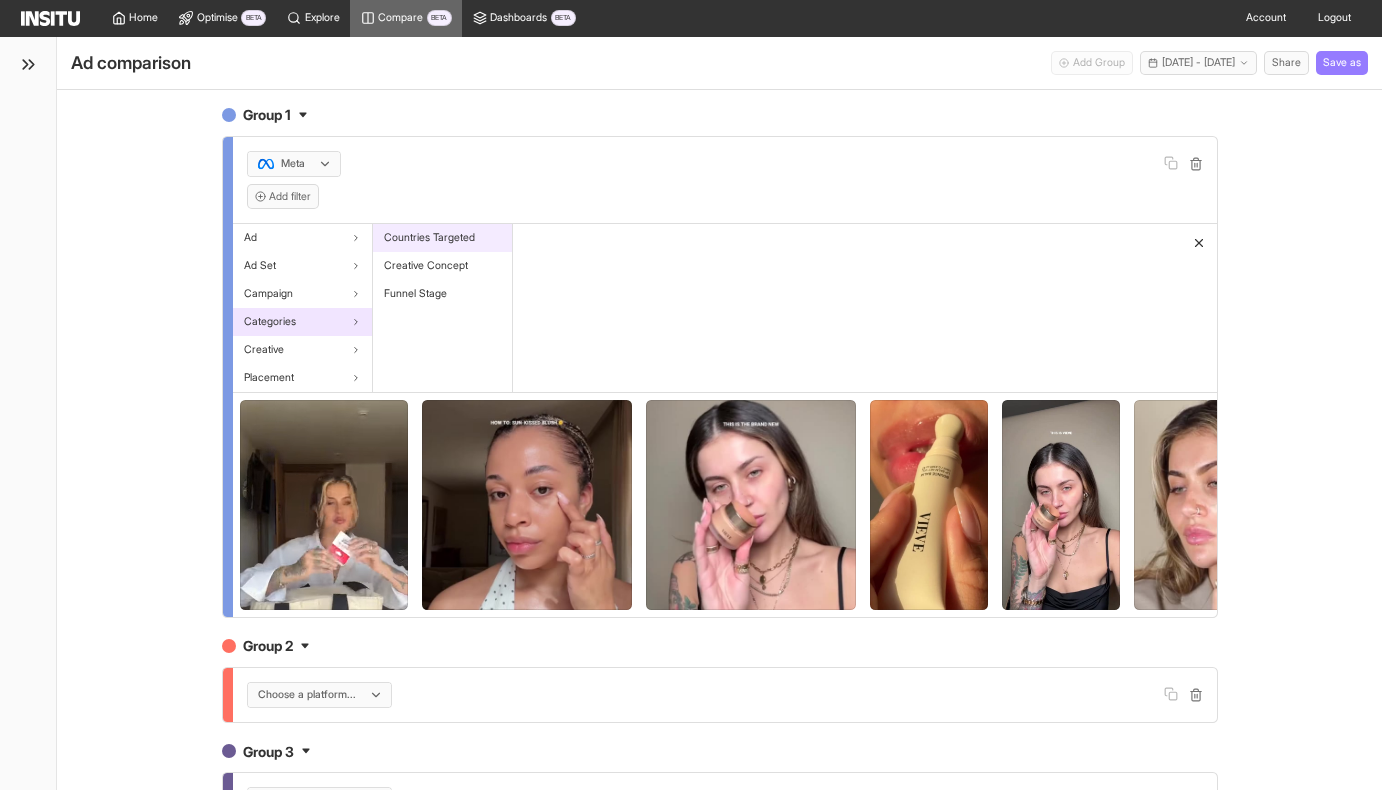 click on "Countries Targeted" at bounding box center (442, 238) 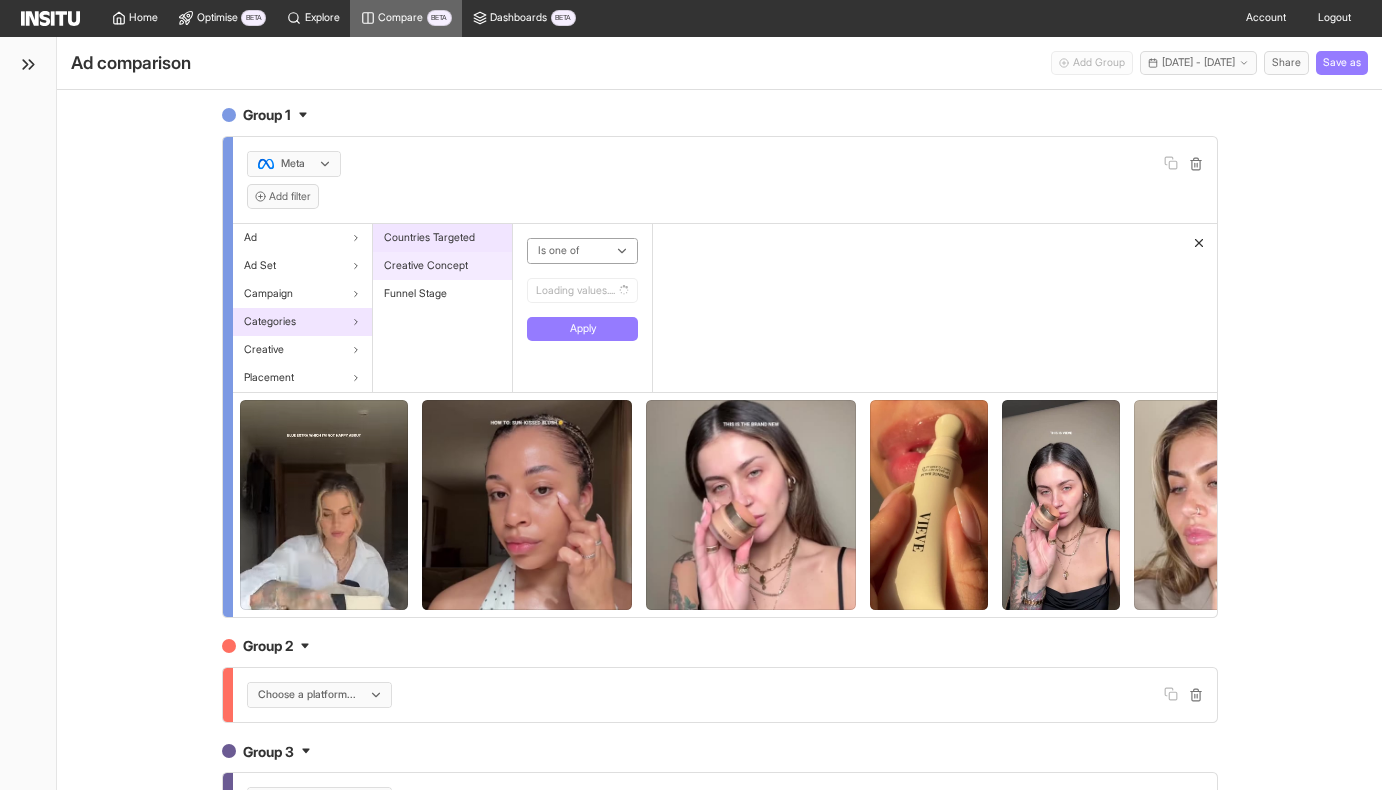 click on "Creative Concept" at bounding box center (442, 266) 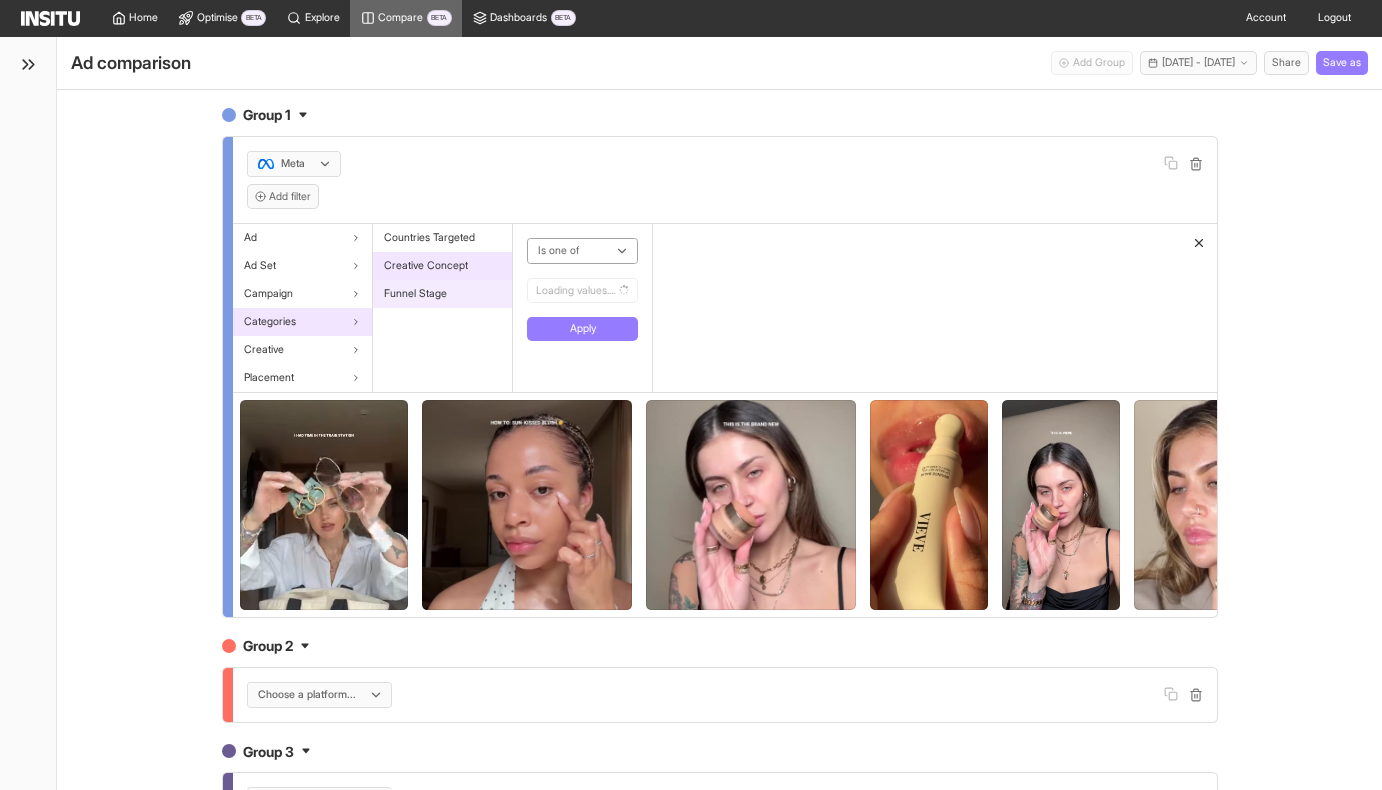 click on "Funnel Stage" at bounding box center [442, 294] 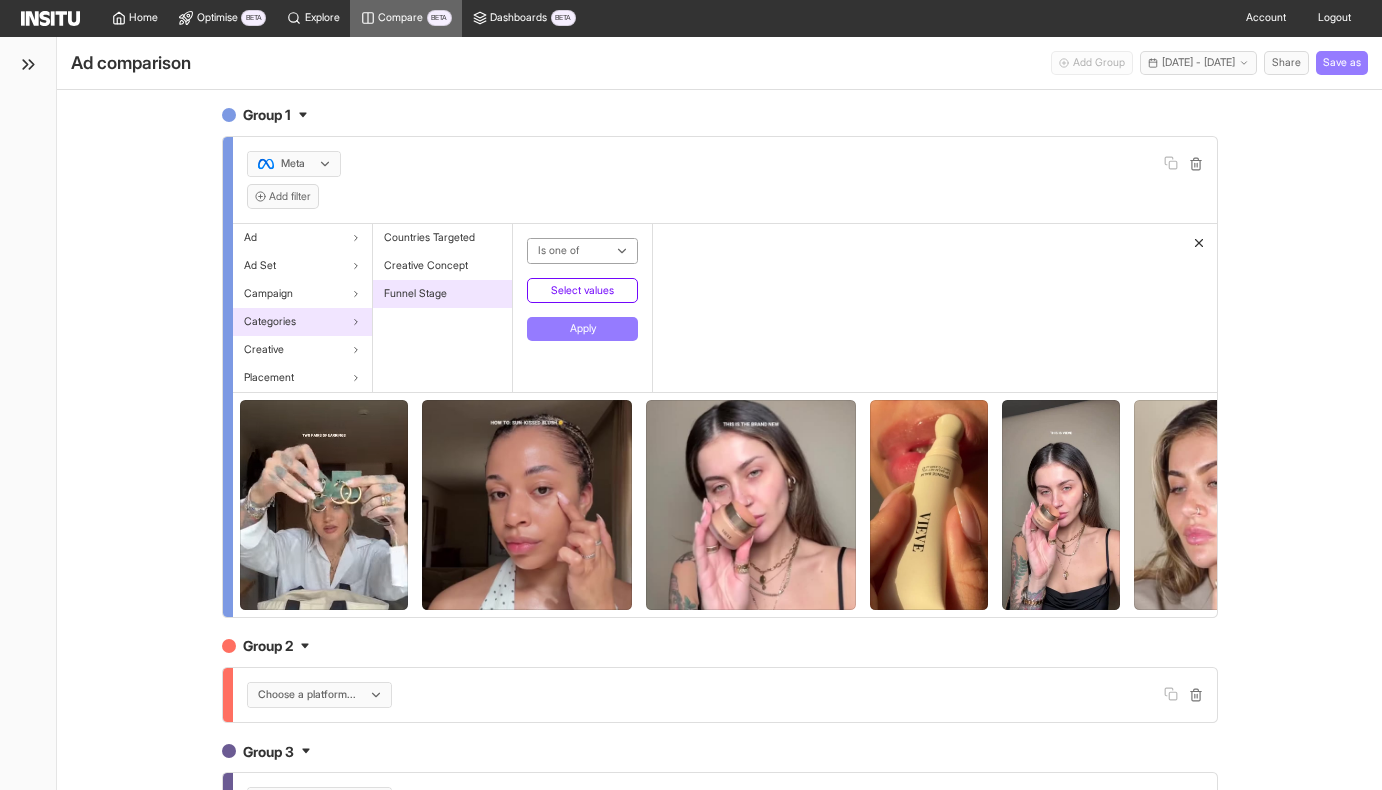 click on "Select values" at bounding box center [582, 290] 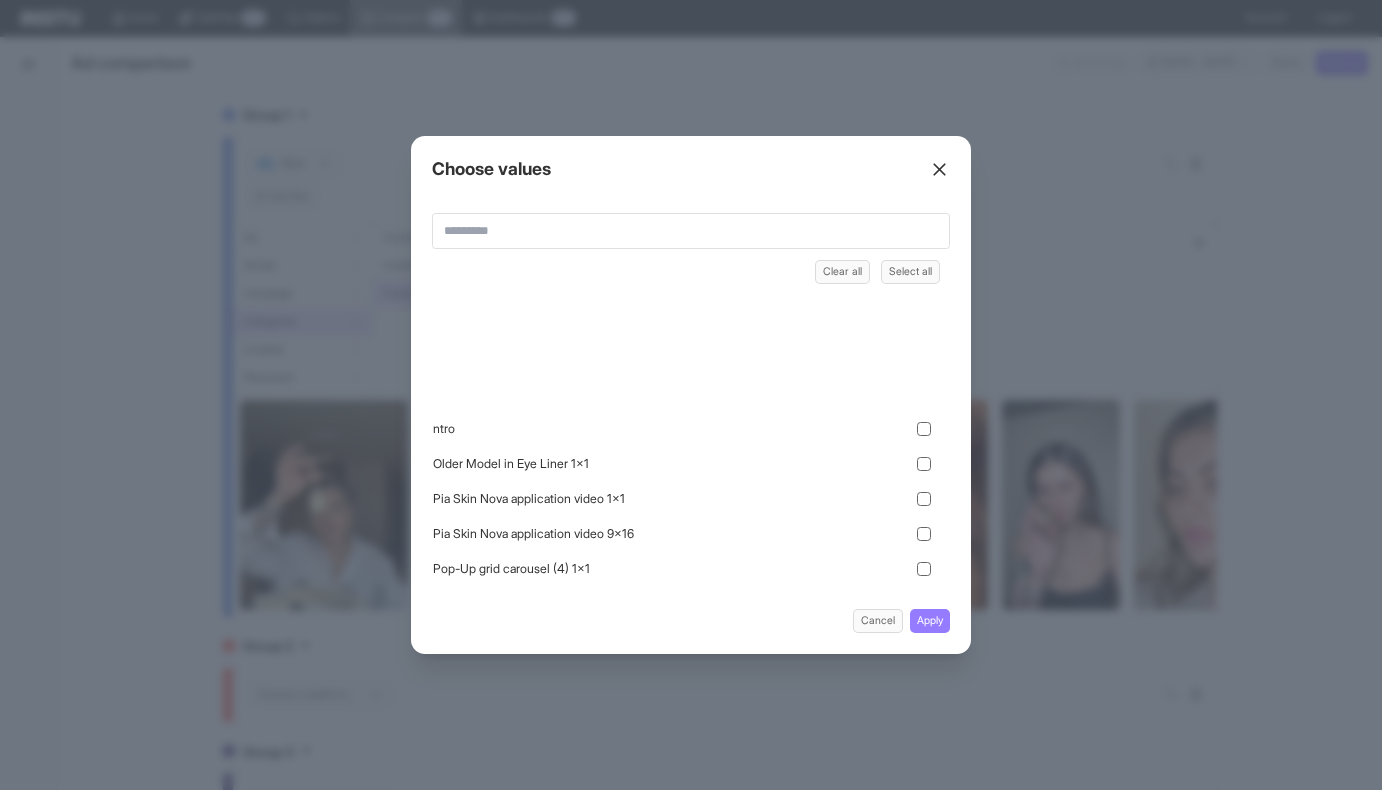 scroll, scrollTop: 2102, scrollLeft: 0, axis: vertical 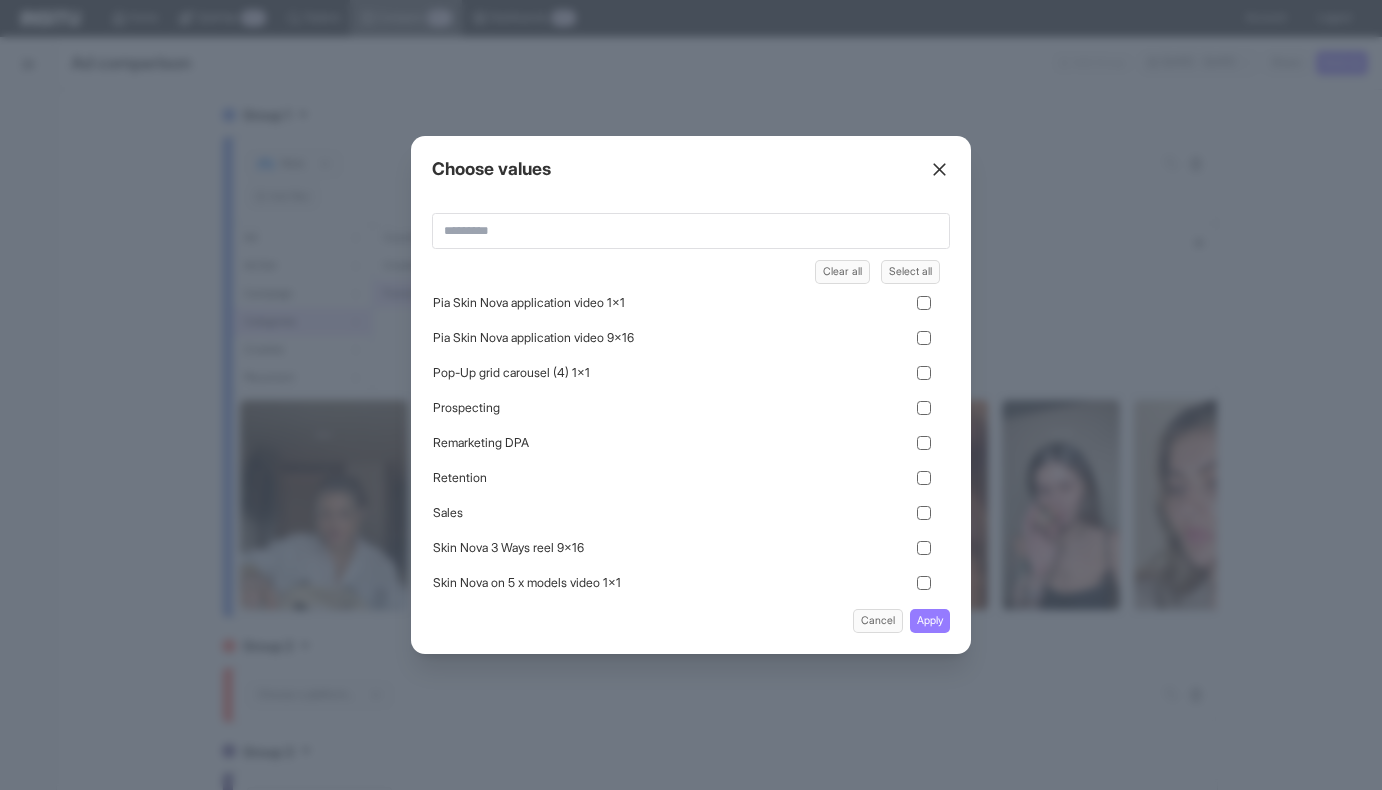 click 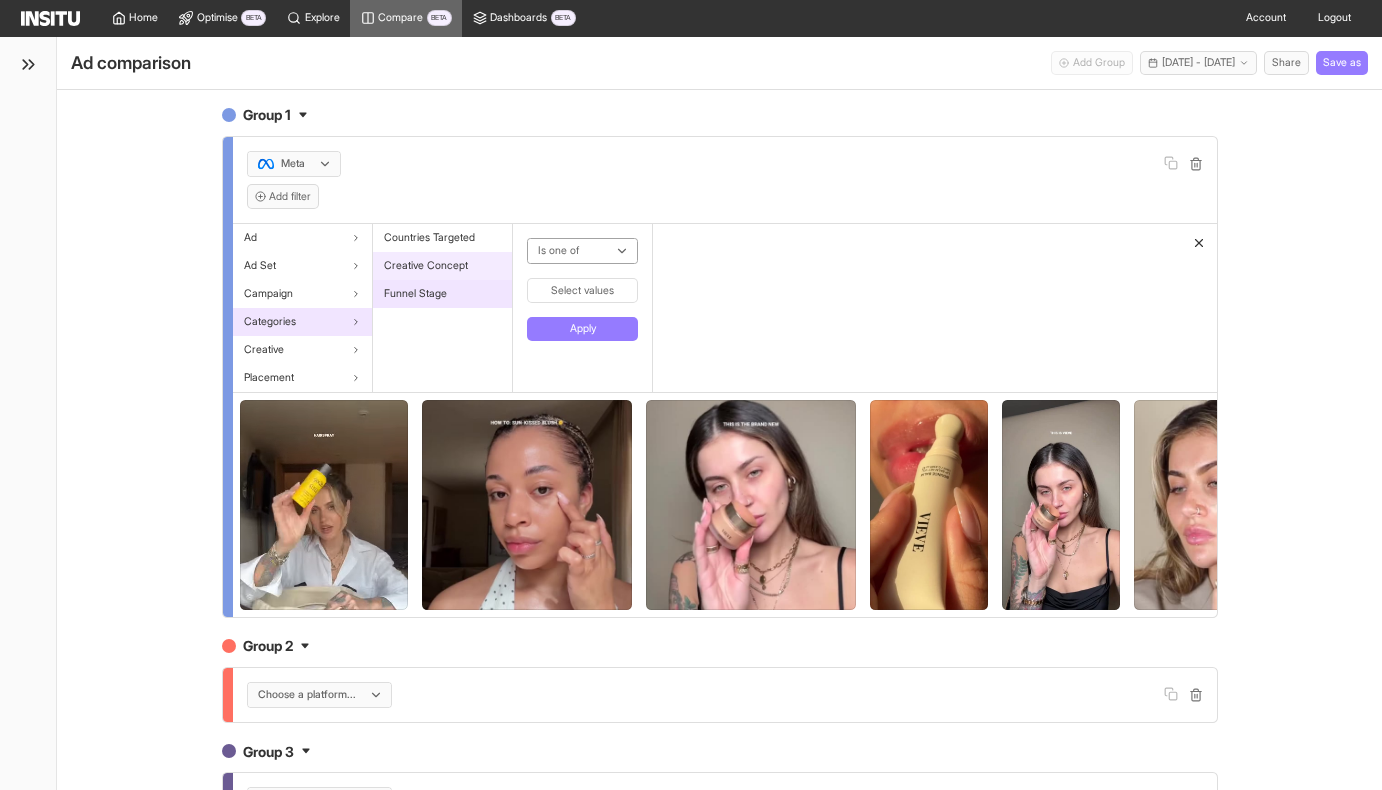 click on "Creative Concept" at bounding box center [426, 266] 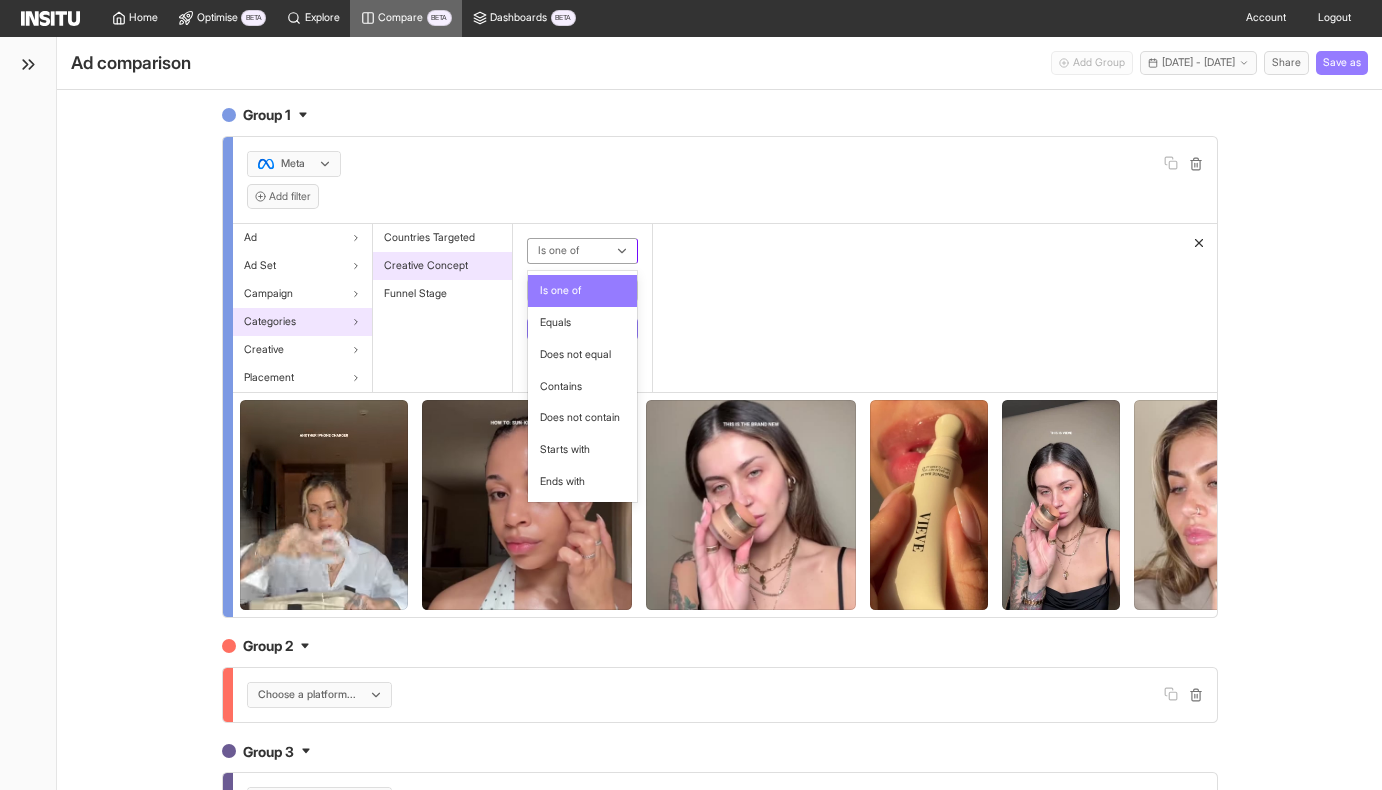 click 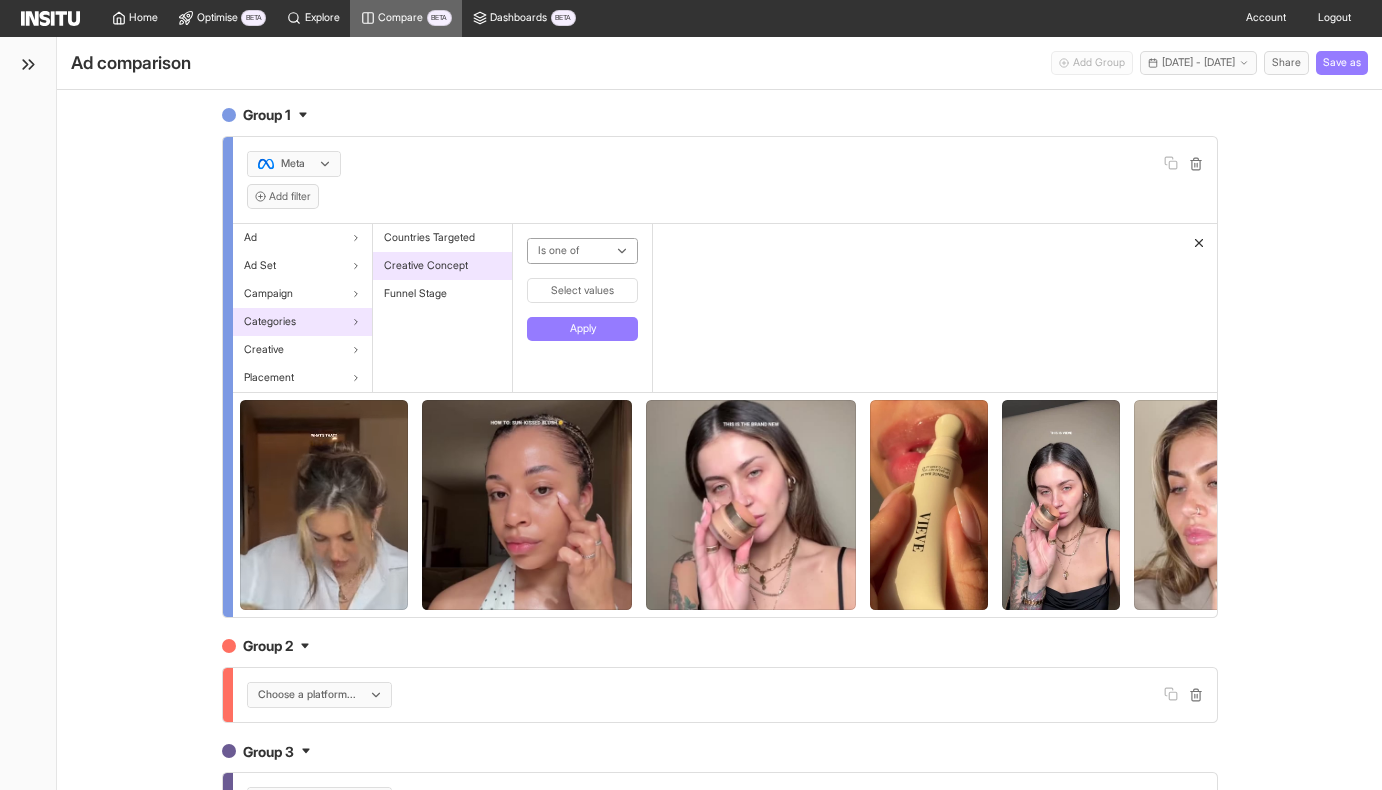 click on "Is one of Select values Apply" at bounding box center (583, 308) 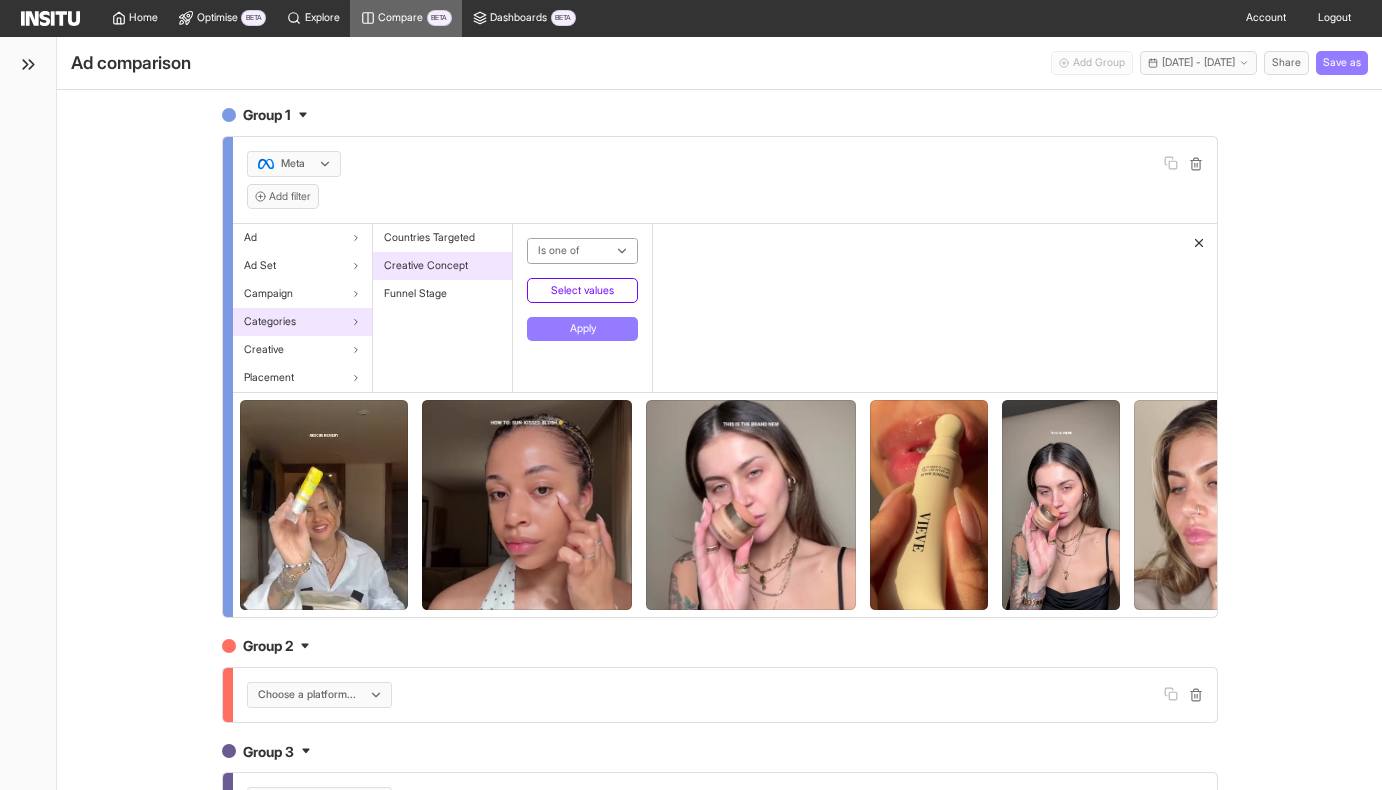 click on "Select values" at bounding box center [582, 290] 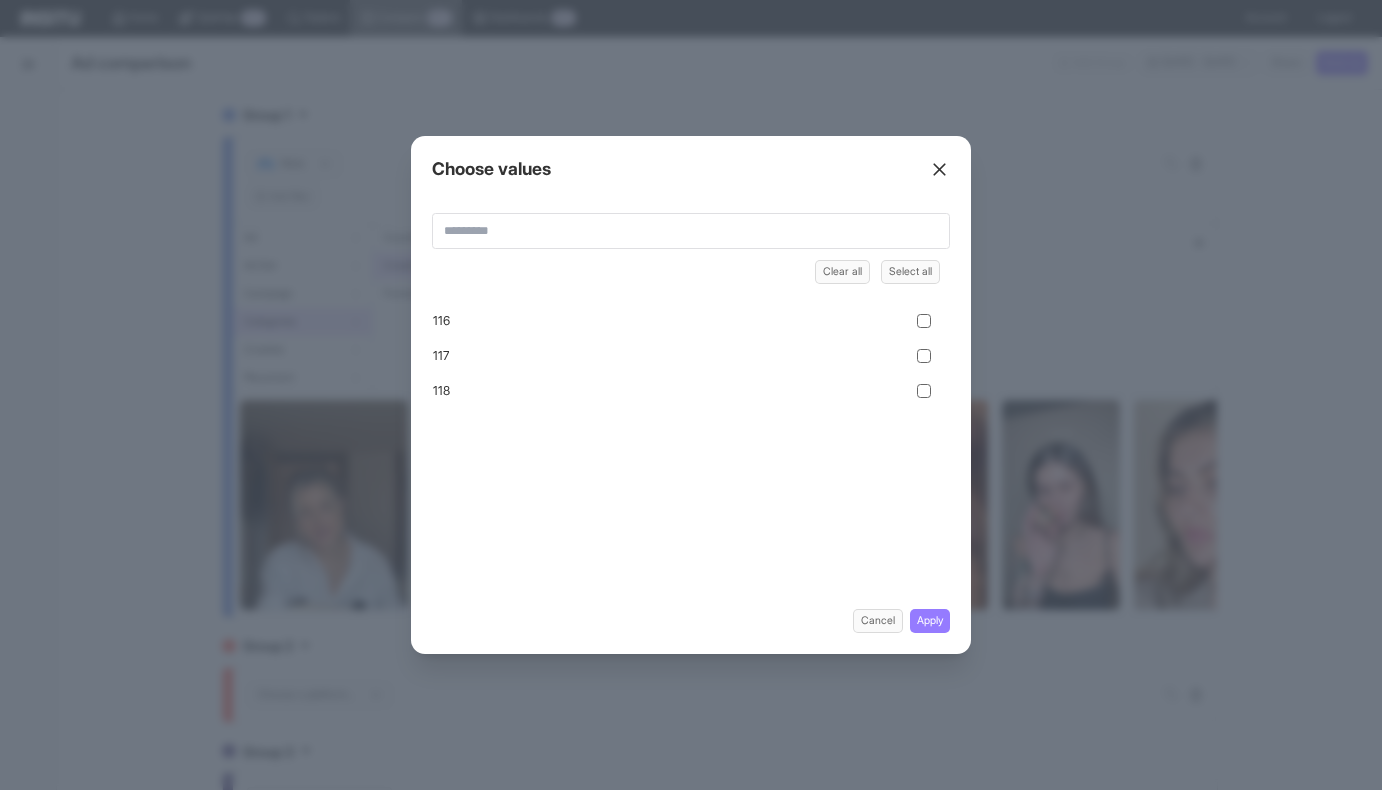 scroll, scrollTop: 0, scrollLeft: 0, axis: both 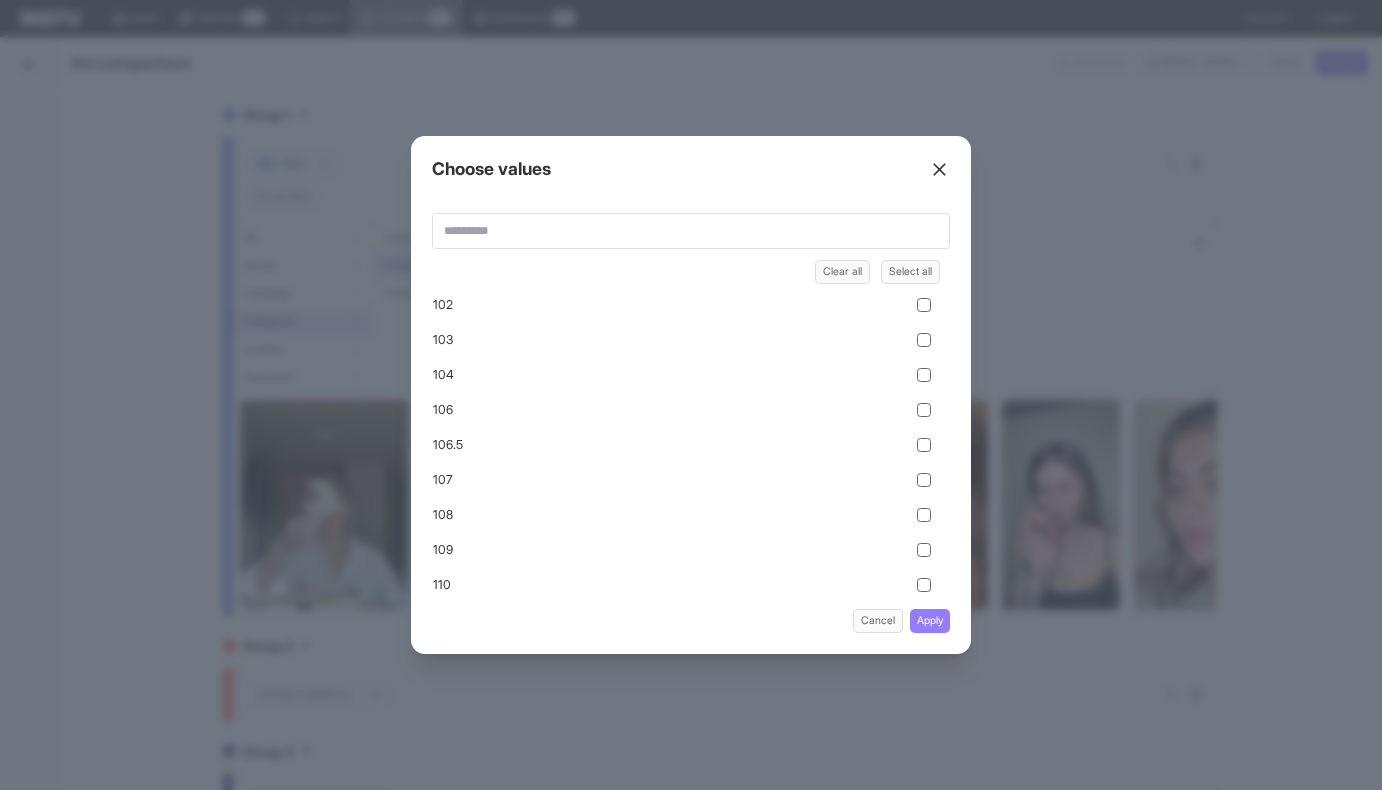 click on "Choose values Clear all Select all 102  103  104  106  106.5  107  108  109  110  111  112  Cancel Apply" at bounding box center (691, 395) 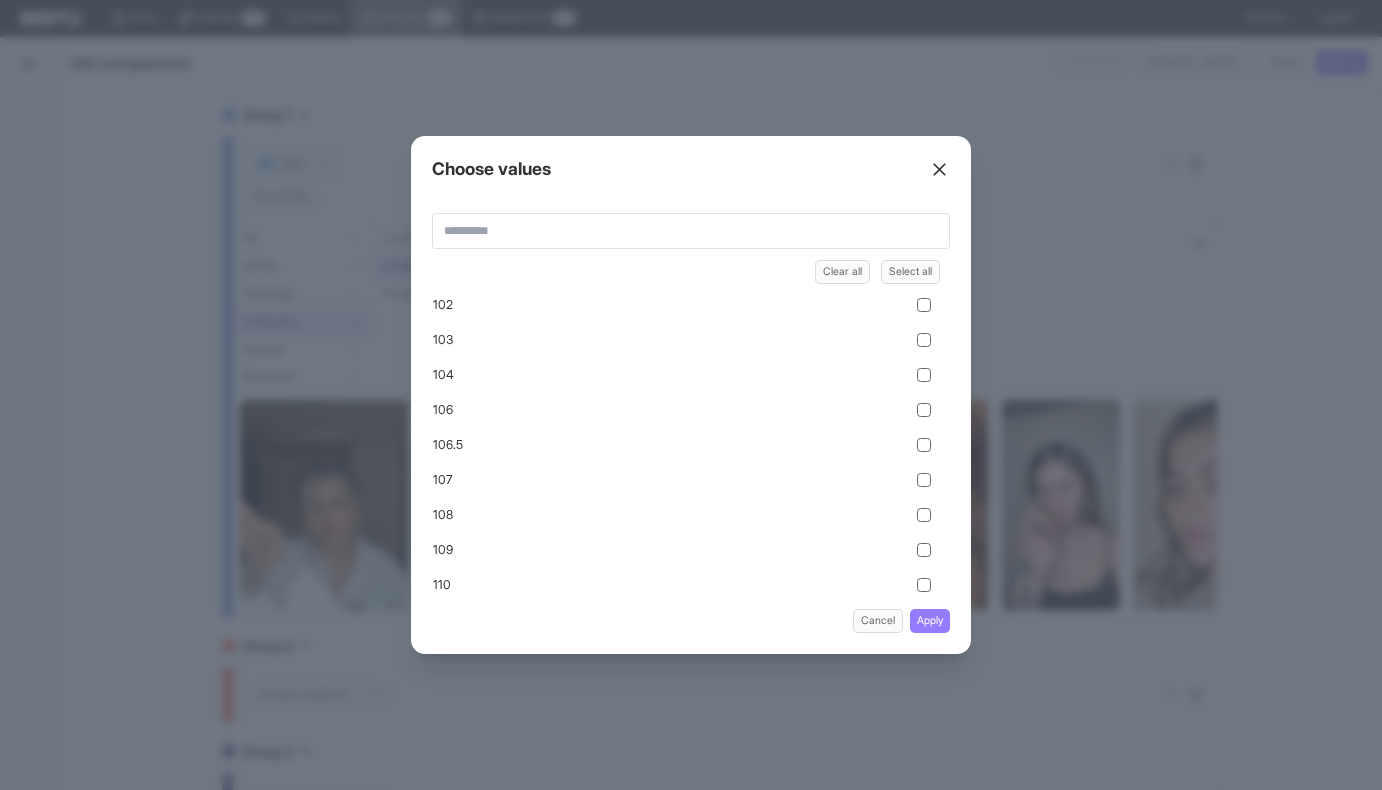 click 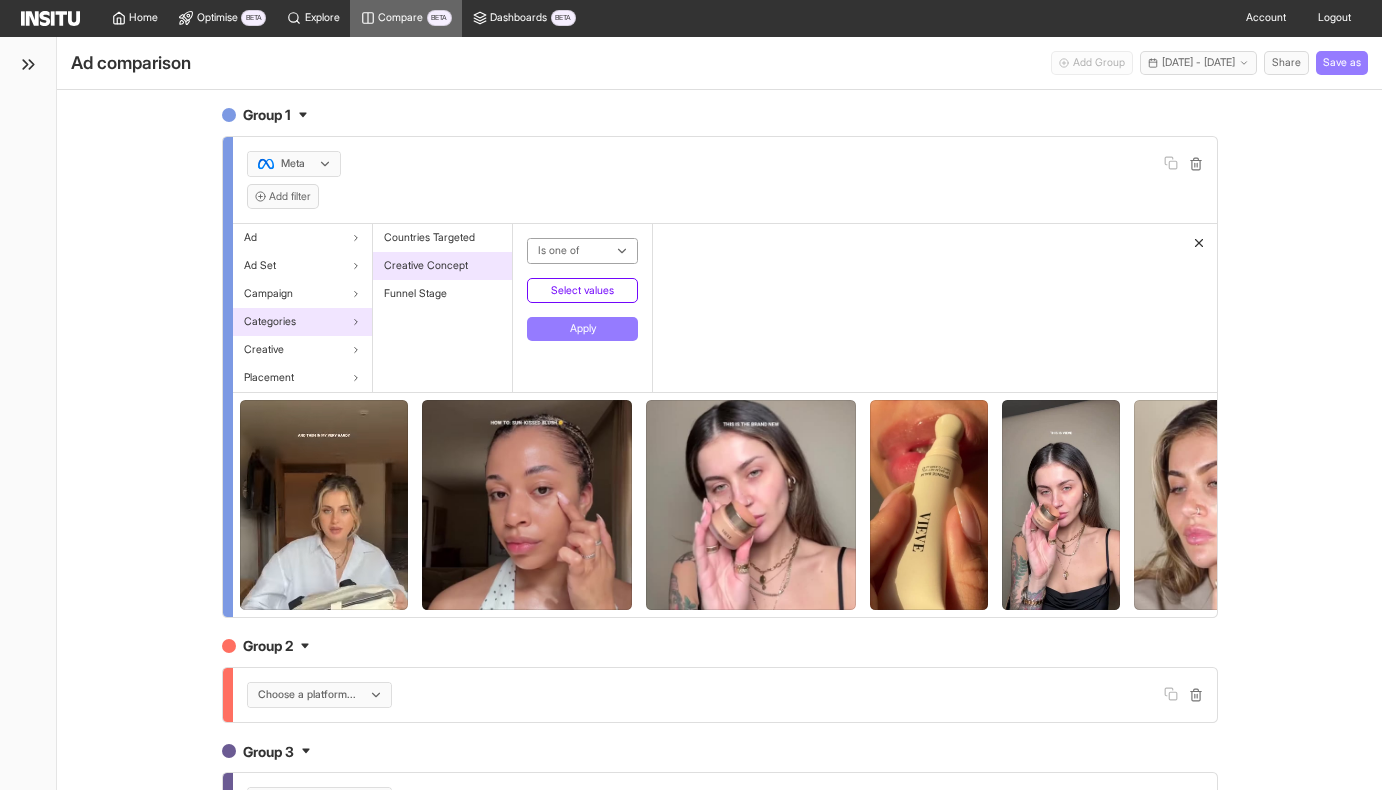 click on "Select values" at bounding box center [582, 290] 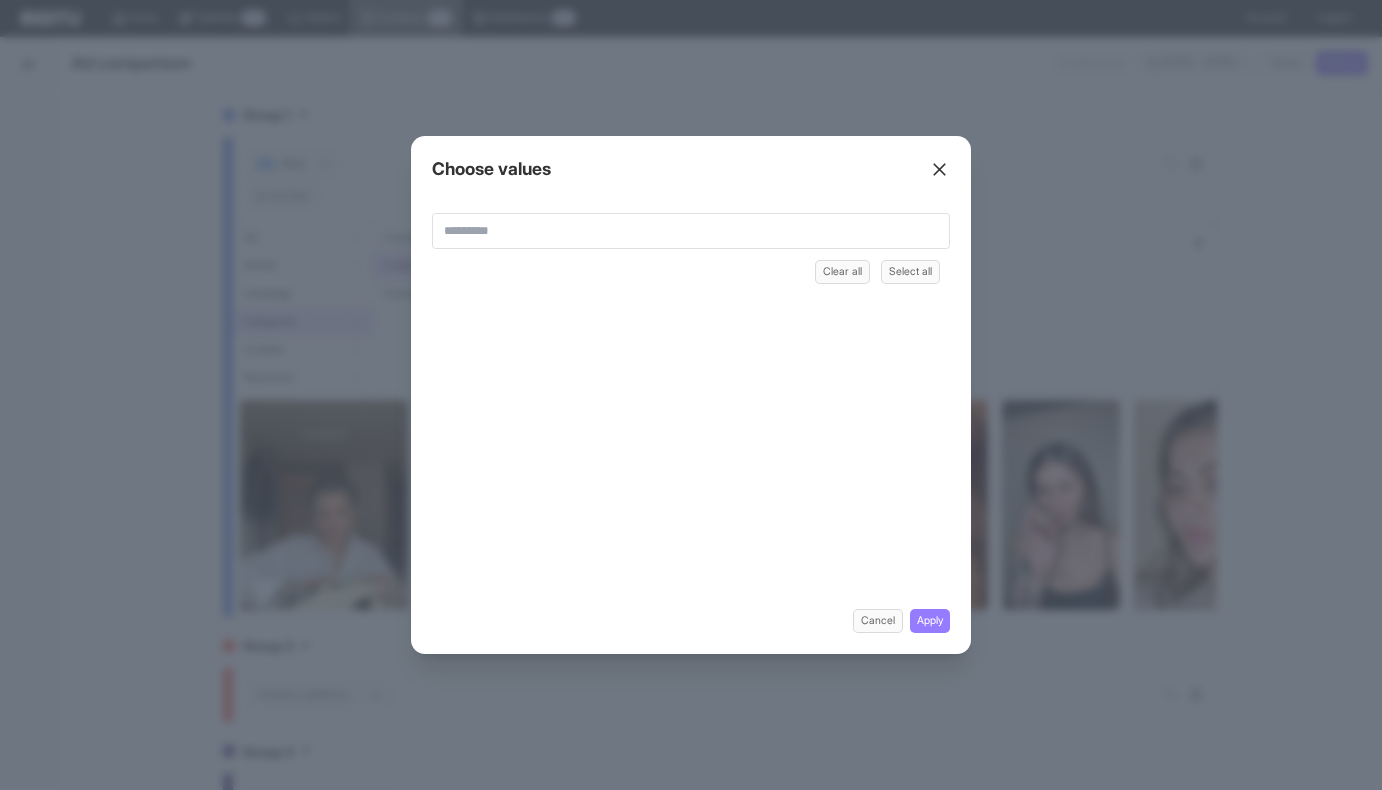 scroll, scrollTop: 1695, scrollLeft: 0, axis: vertical 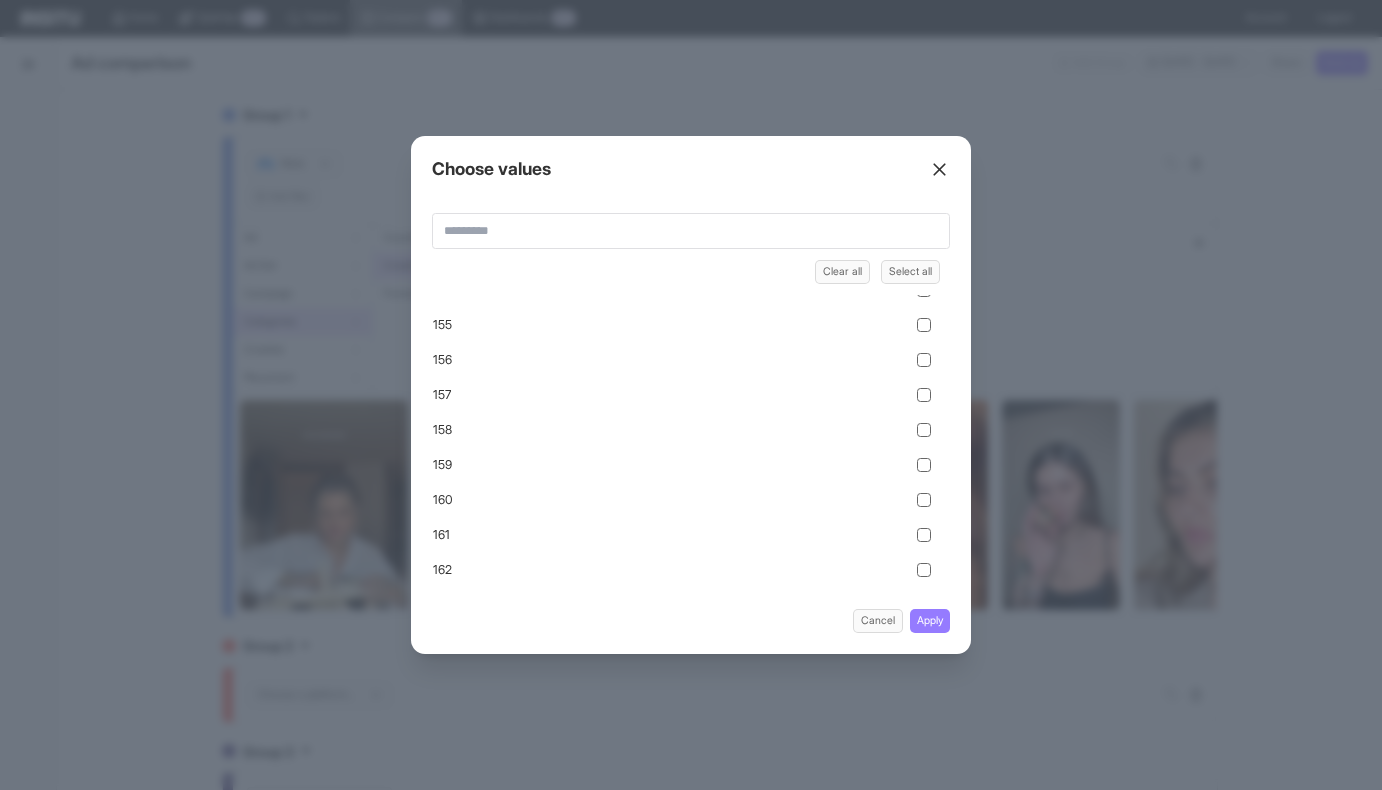 click 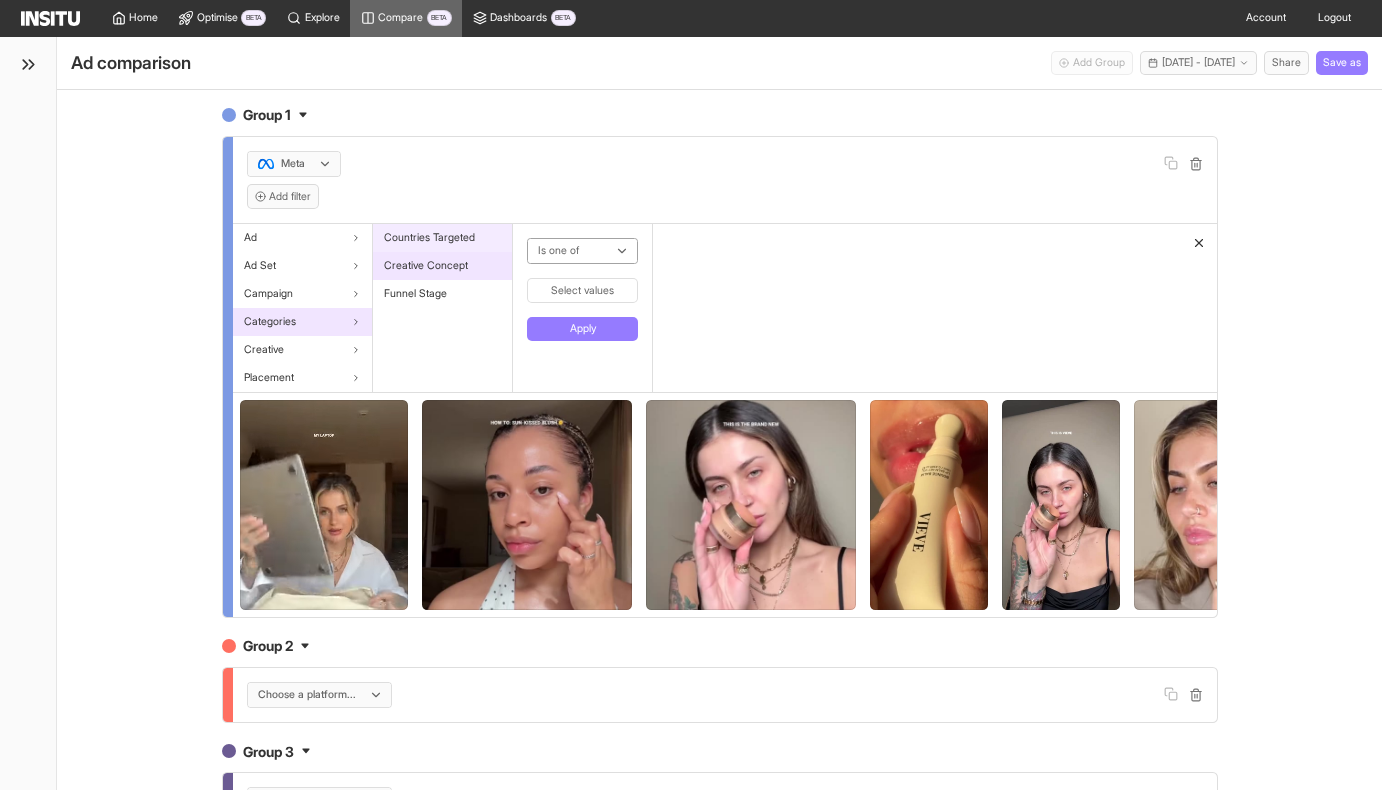 click on "Countries Targeted" at bounding box center [442, 238] 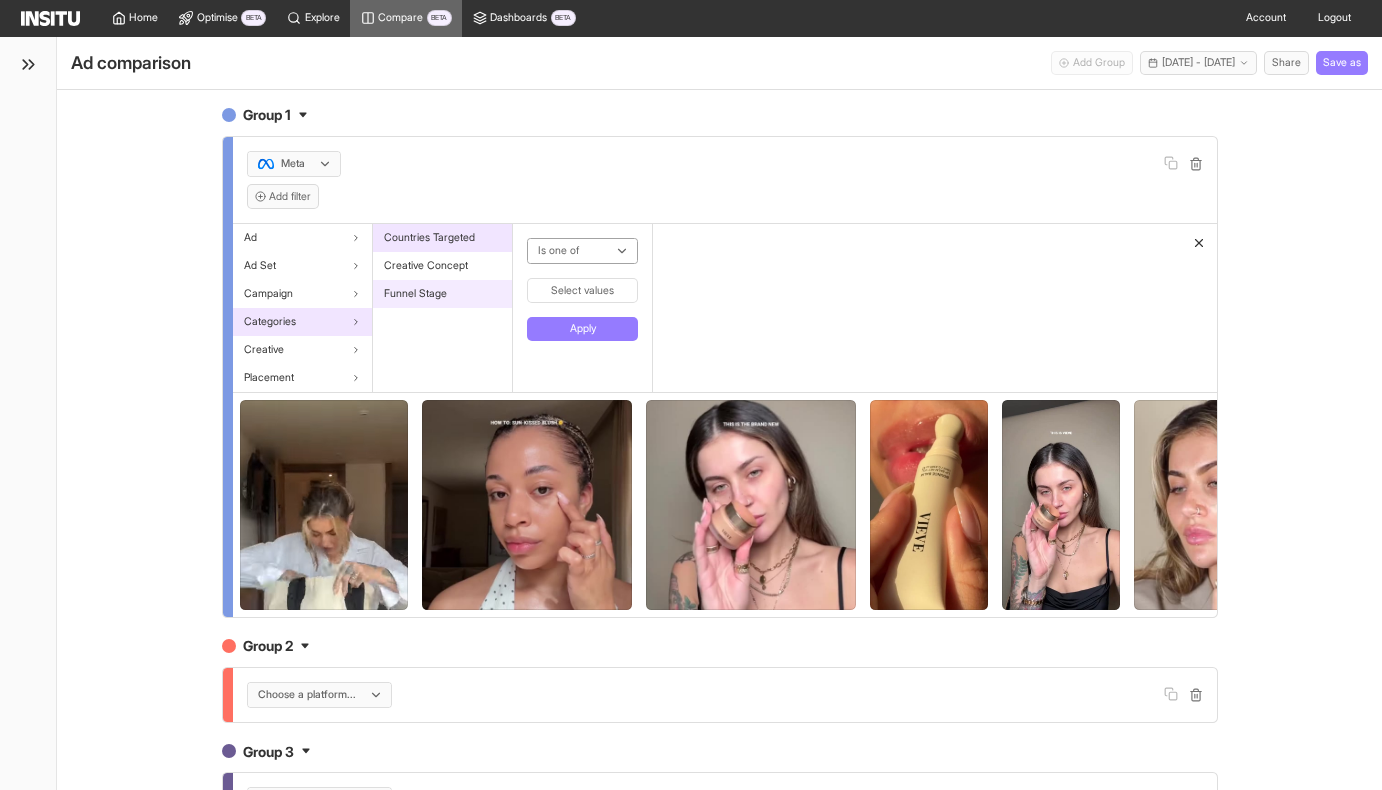 click on "Funnel Stage" at bounding box center [415, 294] 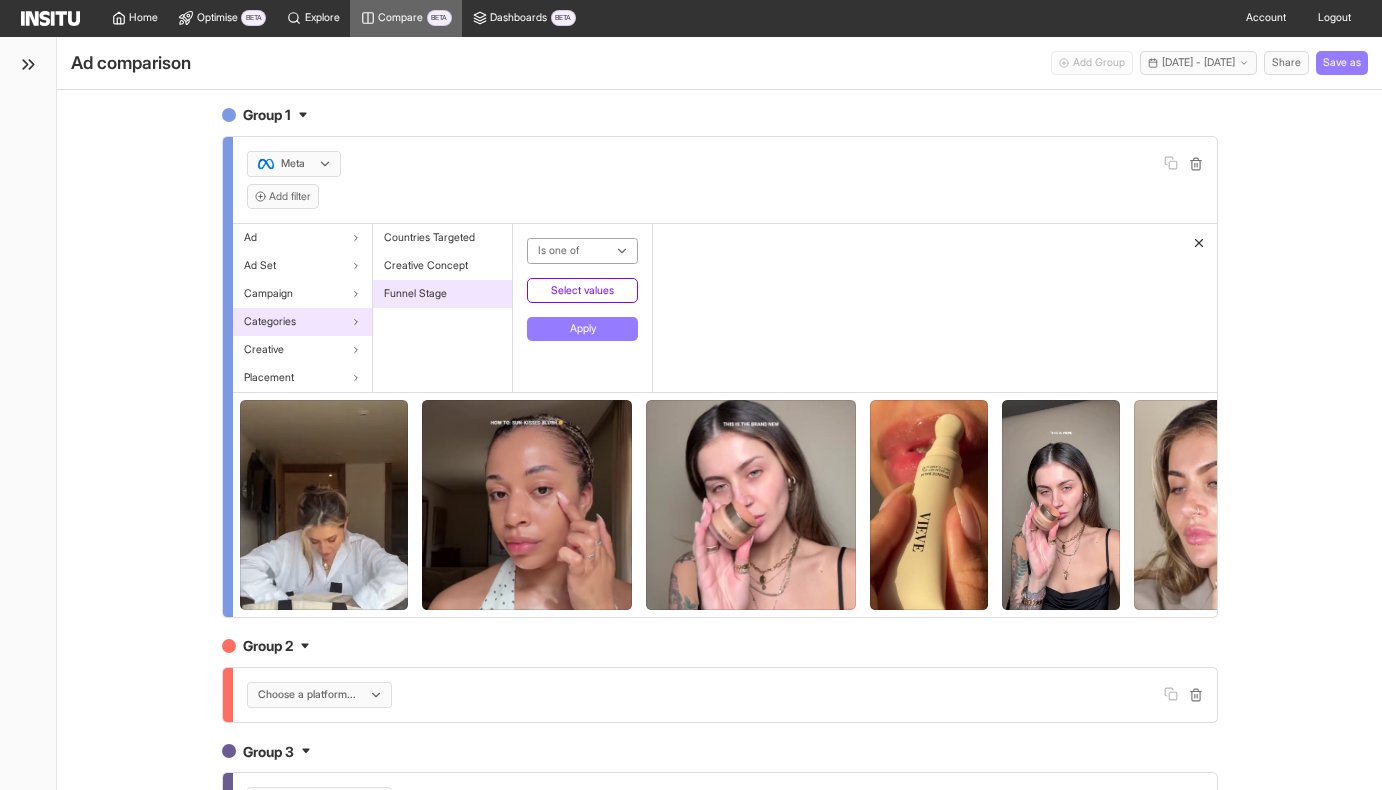 click on "Select values" at bounding box center (582, 290) 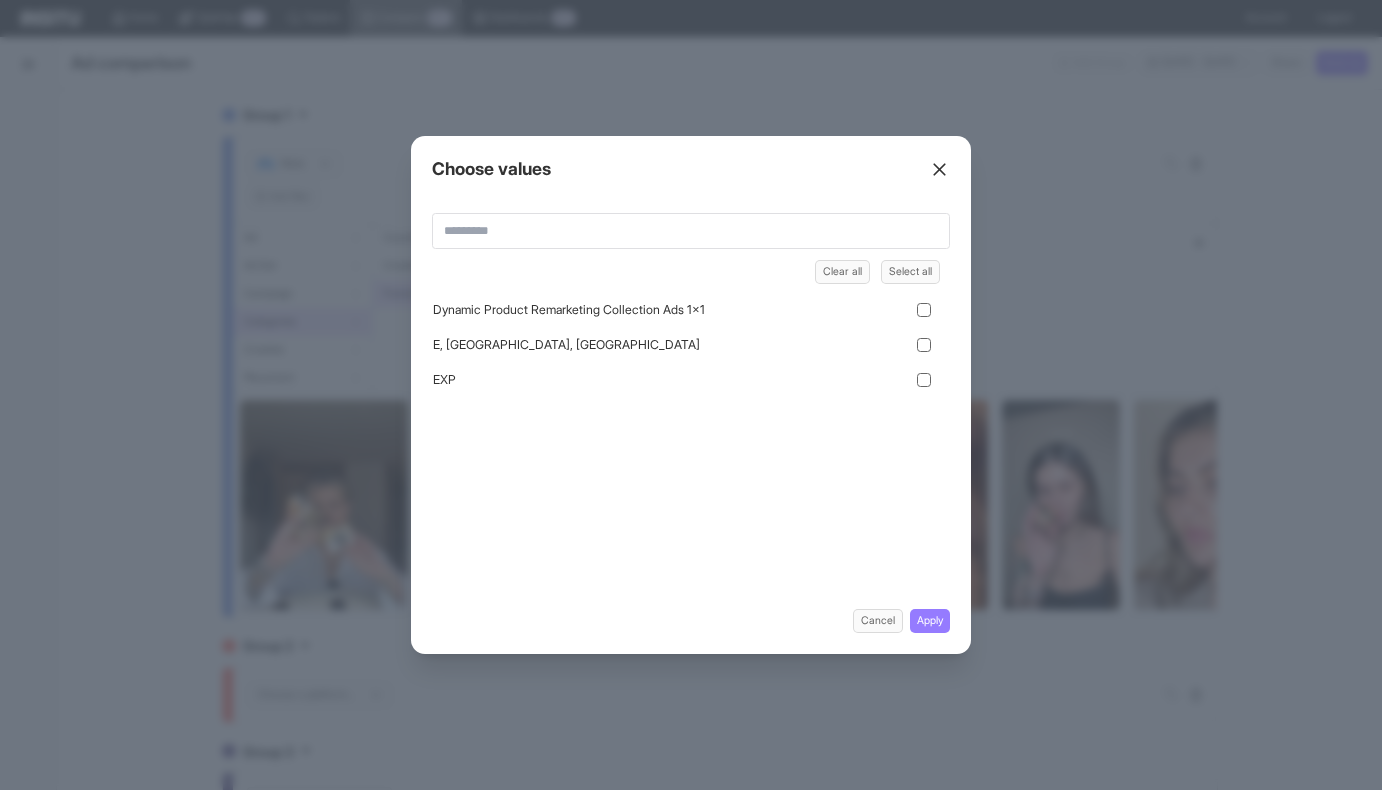 scroll, scrollTop: 206, scrollLeft: 0, axis: vertical 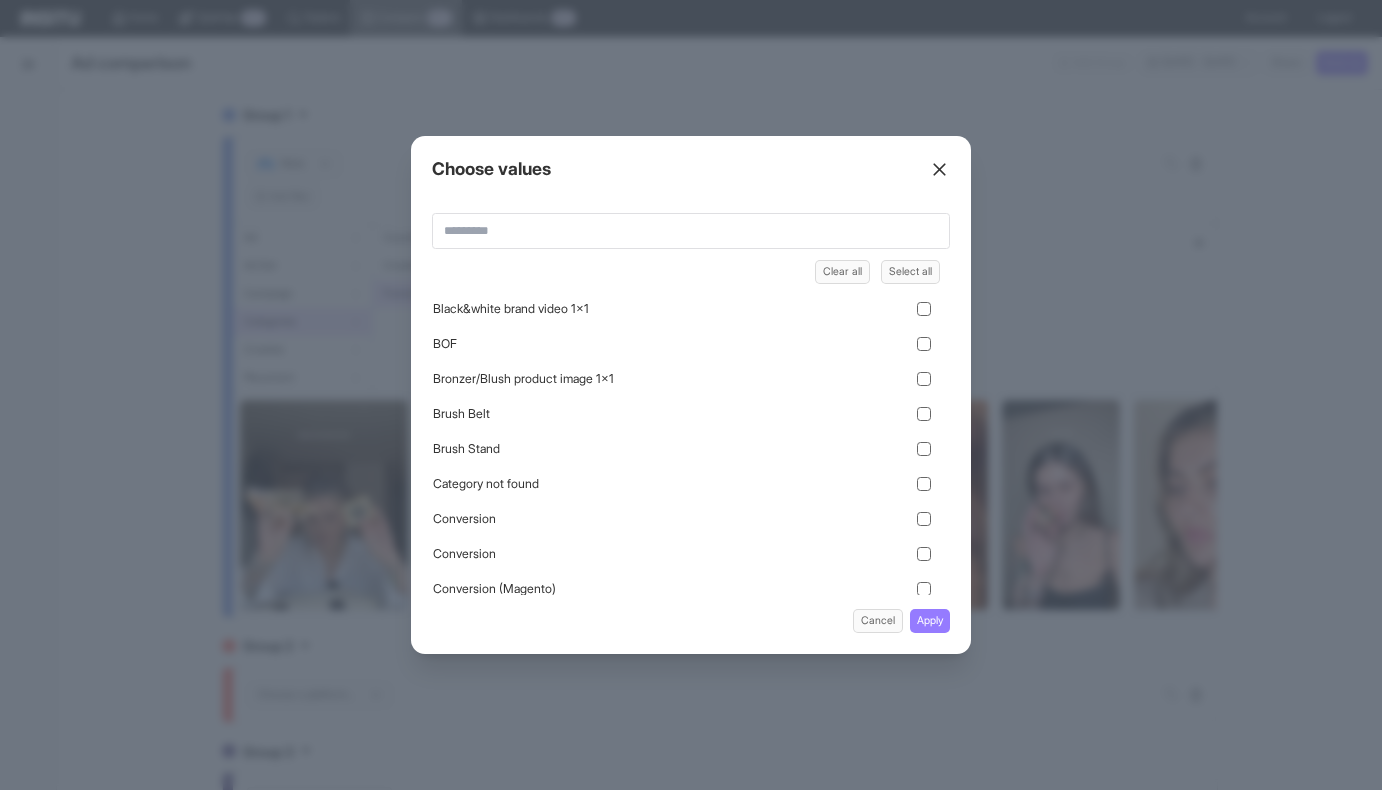 click 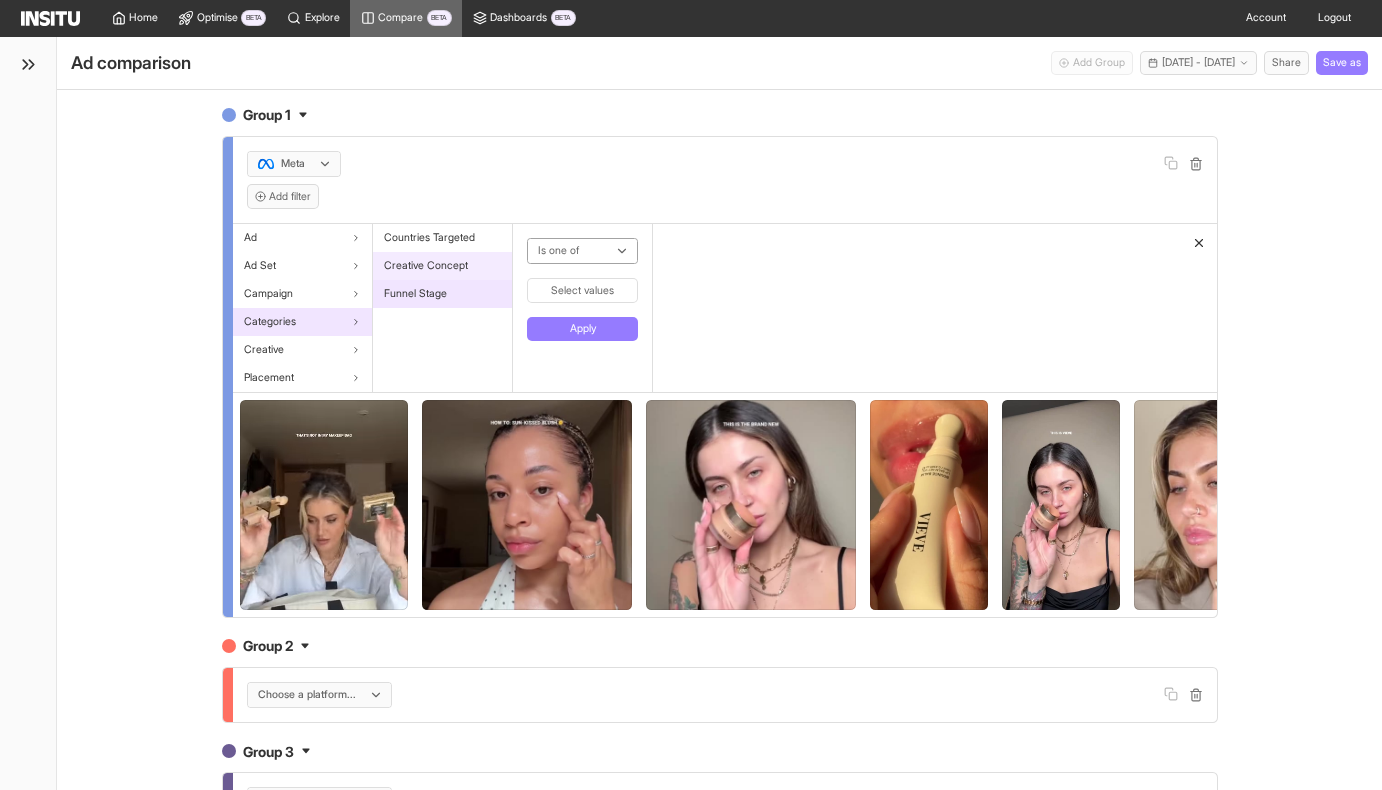 click on "Creative Concept" at bounding box center (426, 266) 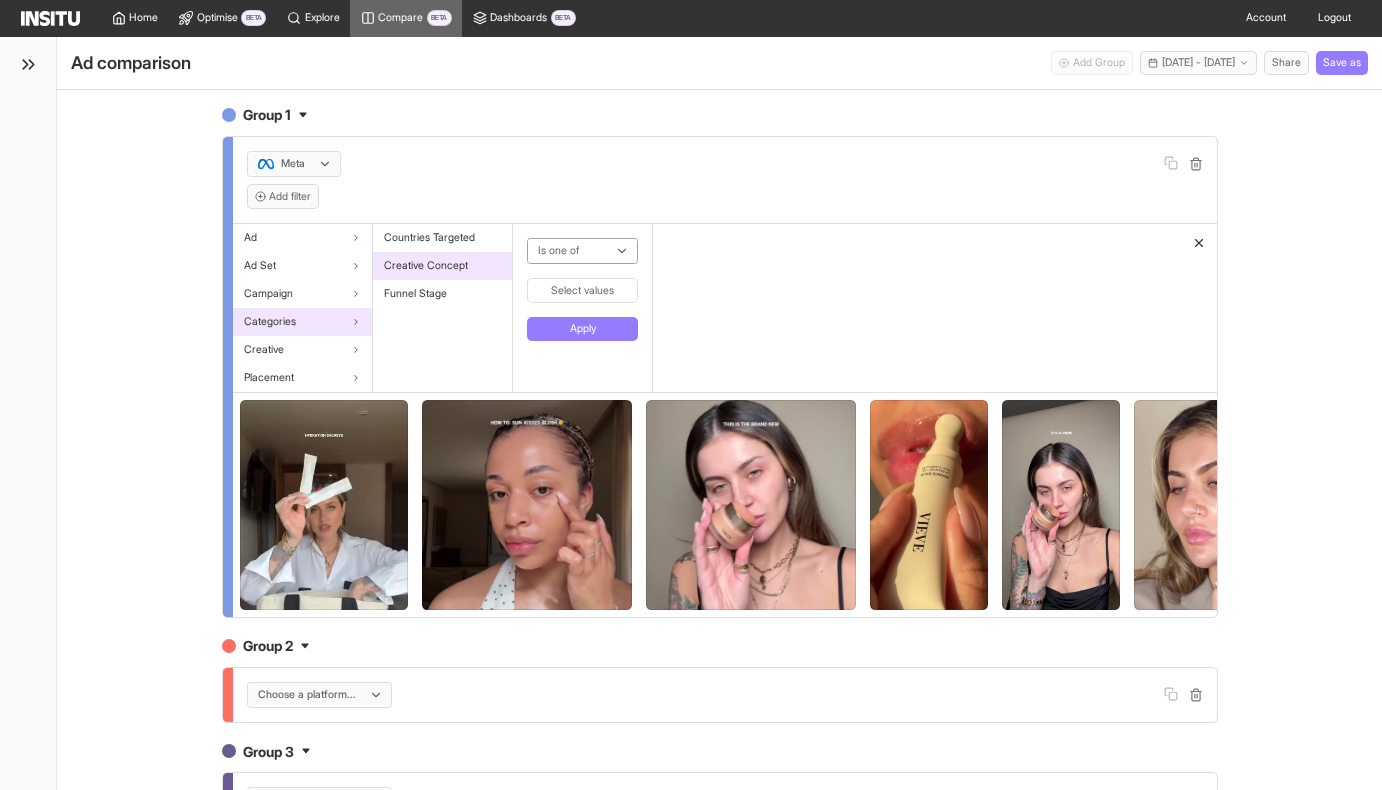 click on "Select values" at bounding box center [582, 290] 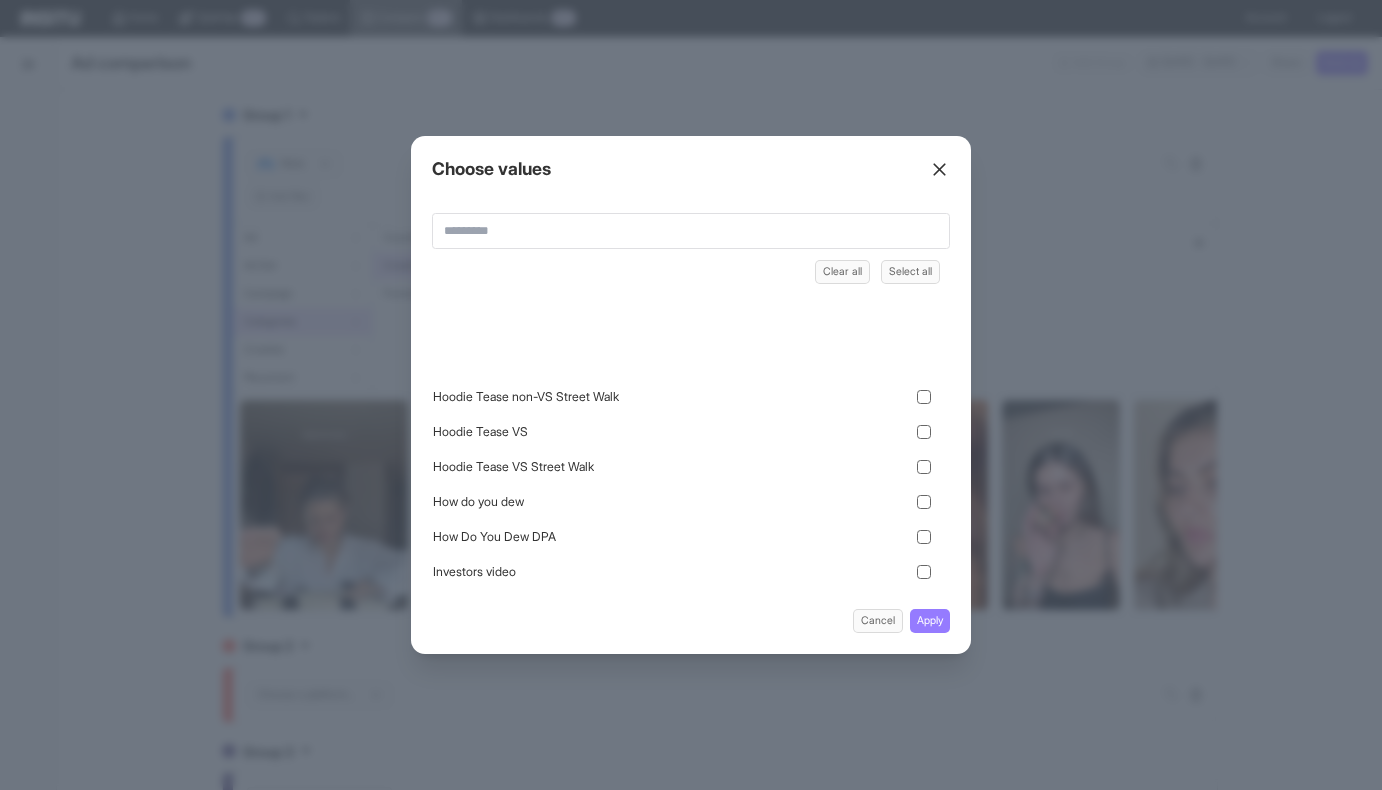scroll, scrollTop: 7813, scrollLeft: 0, axis: vertical 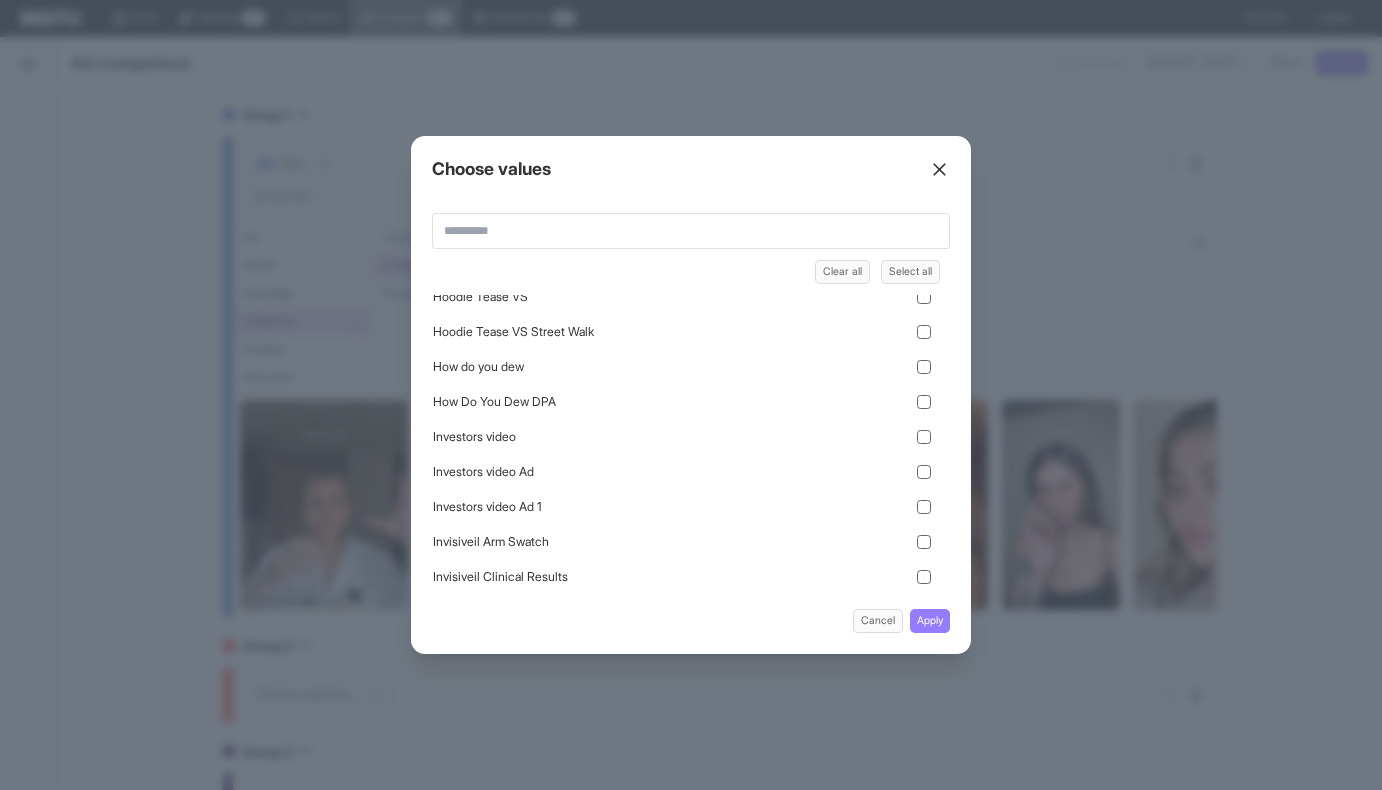 click 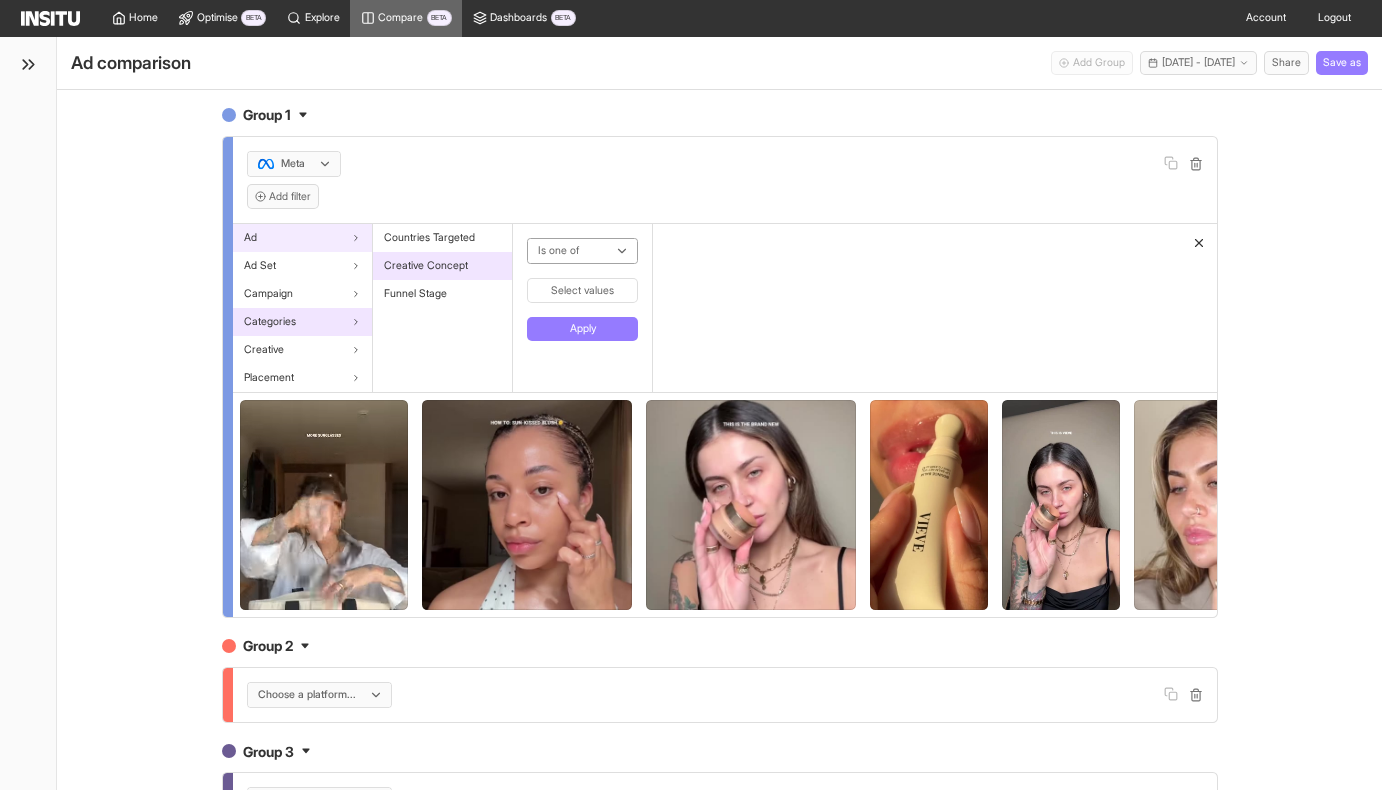 click on "Ad" at bounding box center (302, 238) 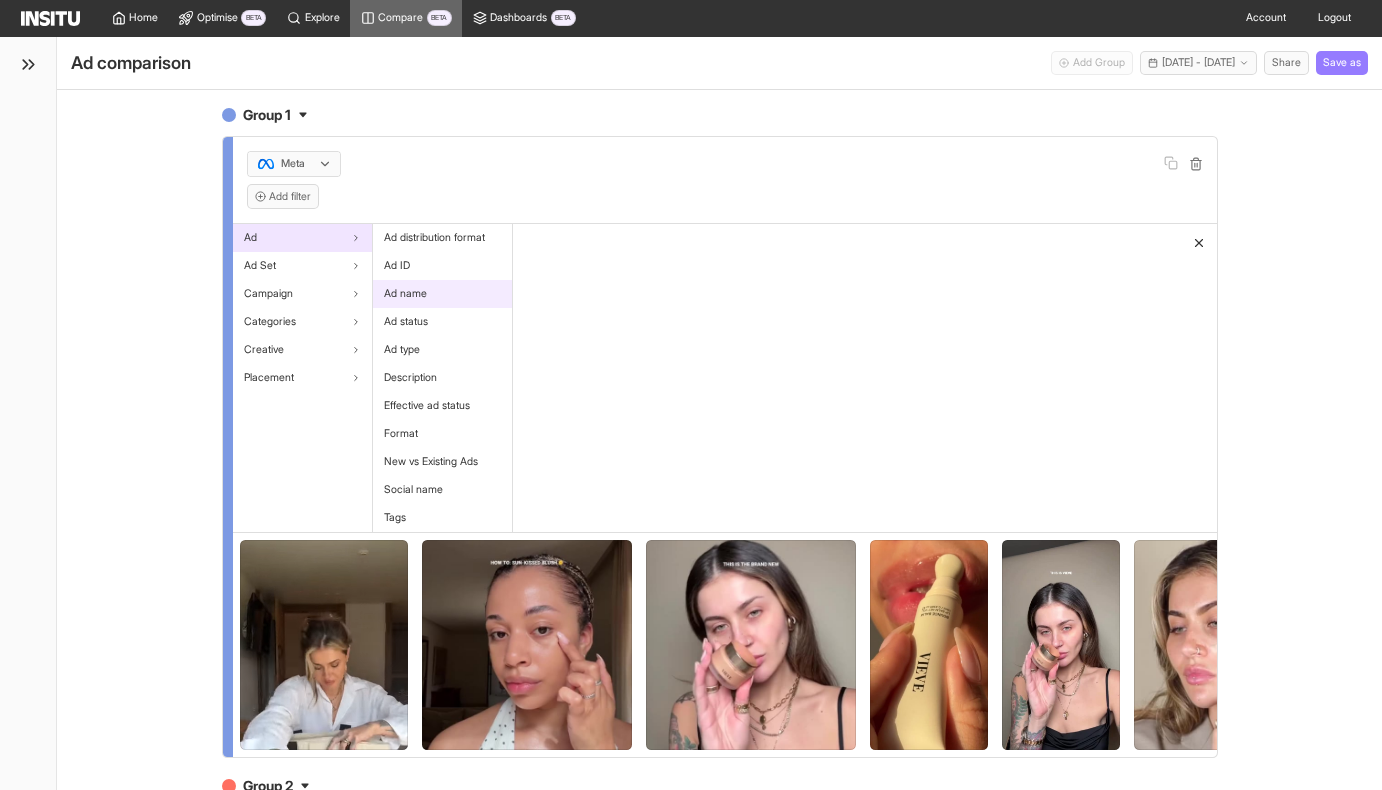 click on "Ad name" at bounding box center (442, 294) 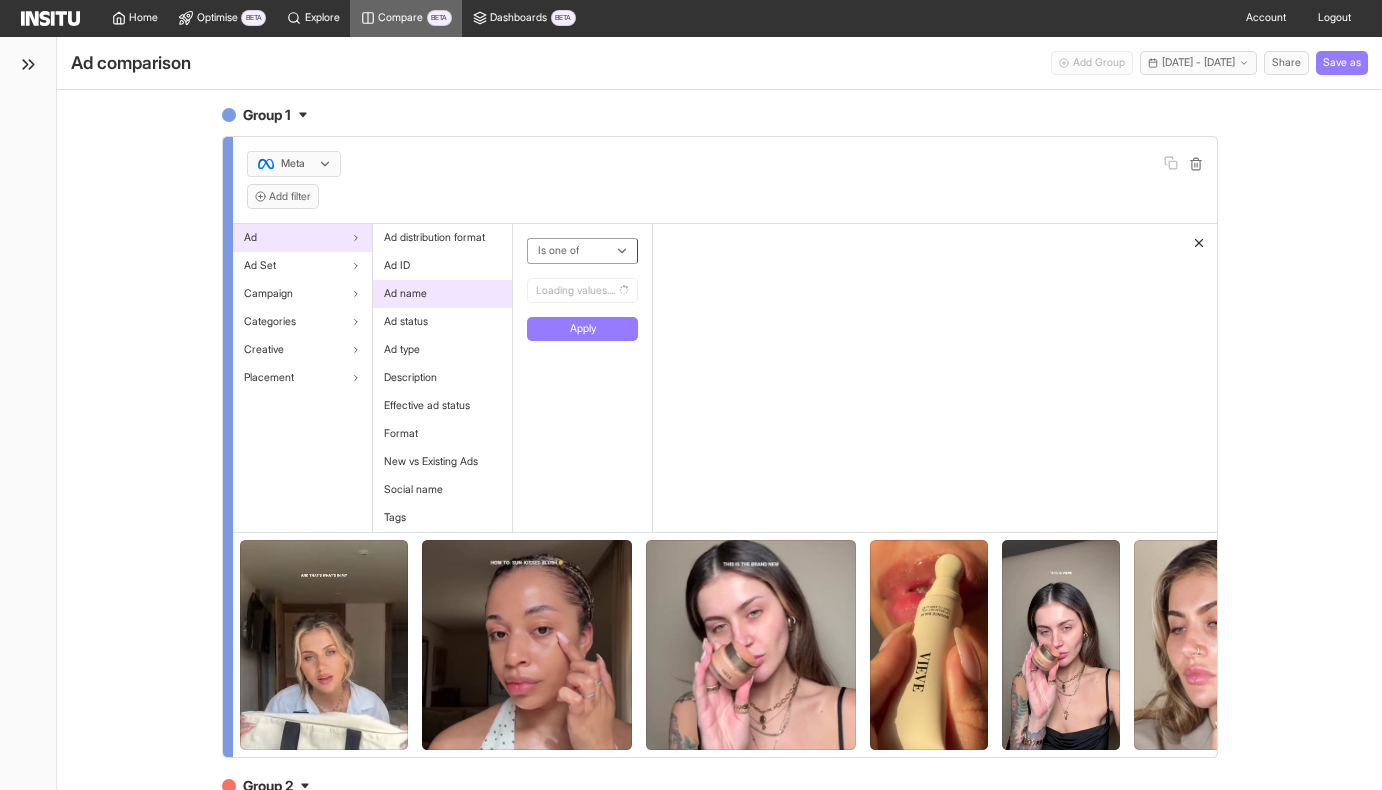 click at bounding box center (570, 251) 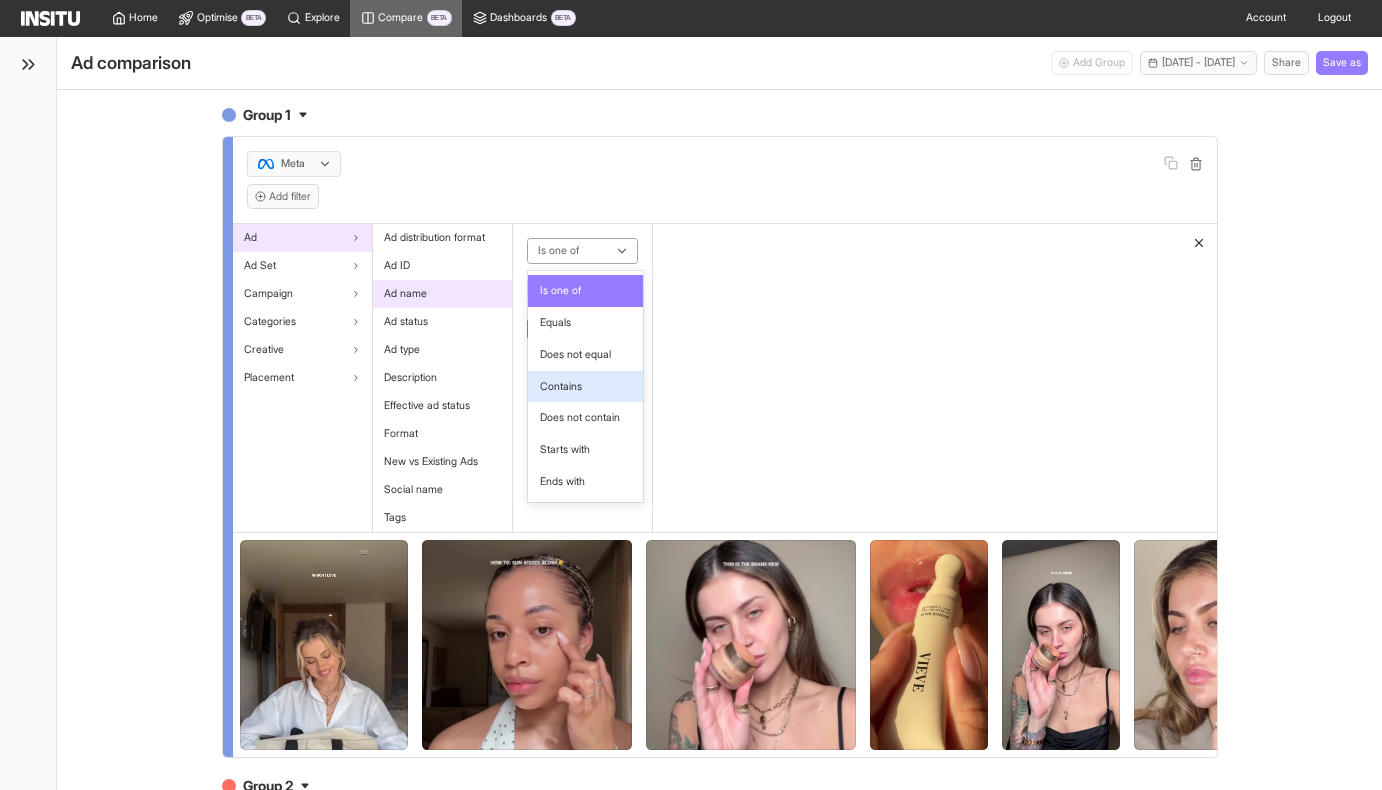 click on "Contains" at bounding box center (561, 387) 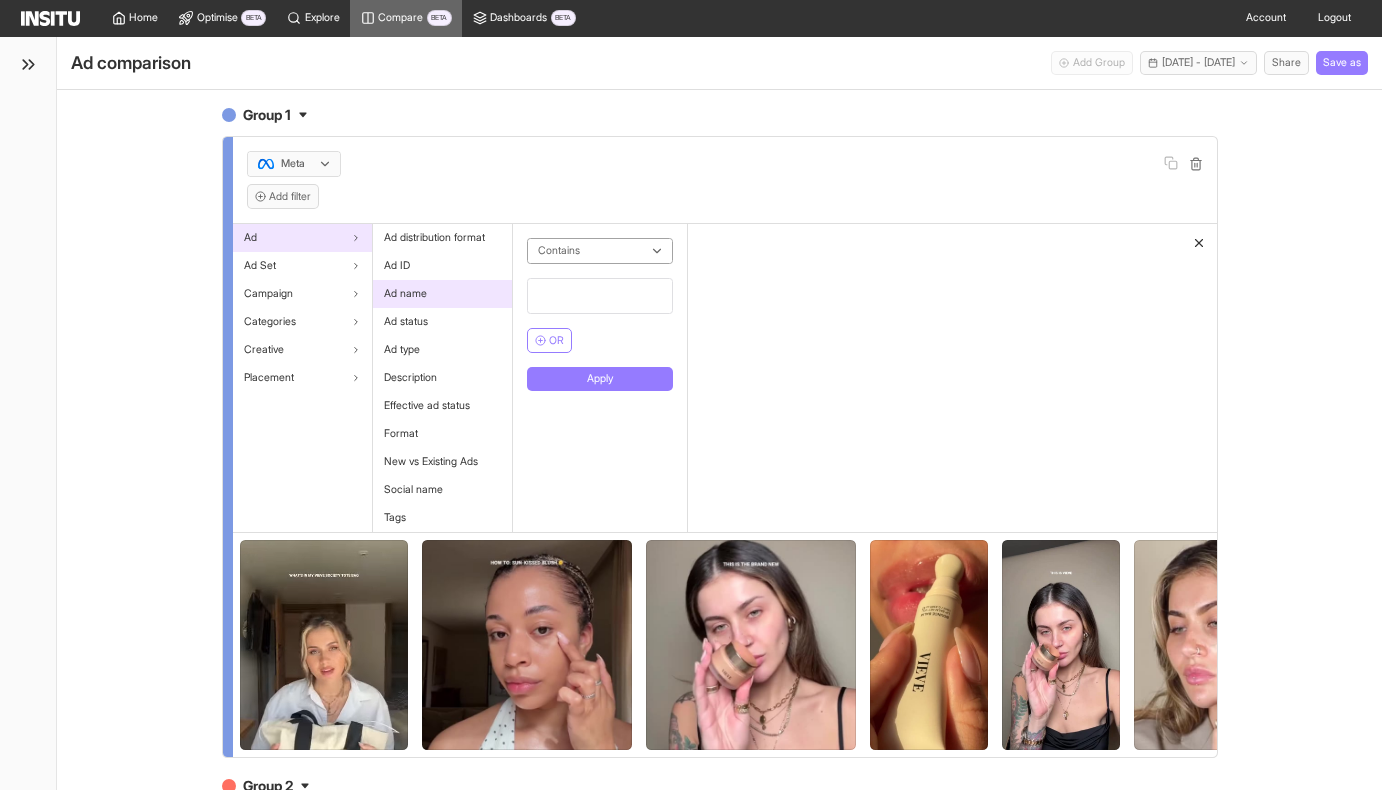 click at bounding box center (600, 296) 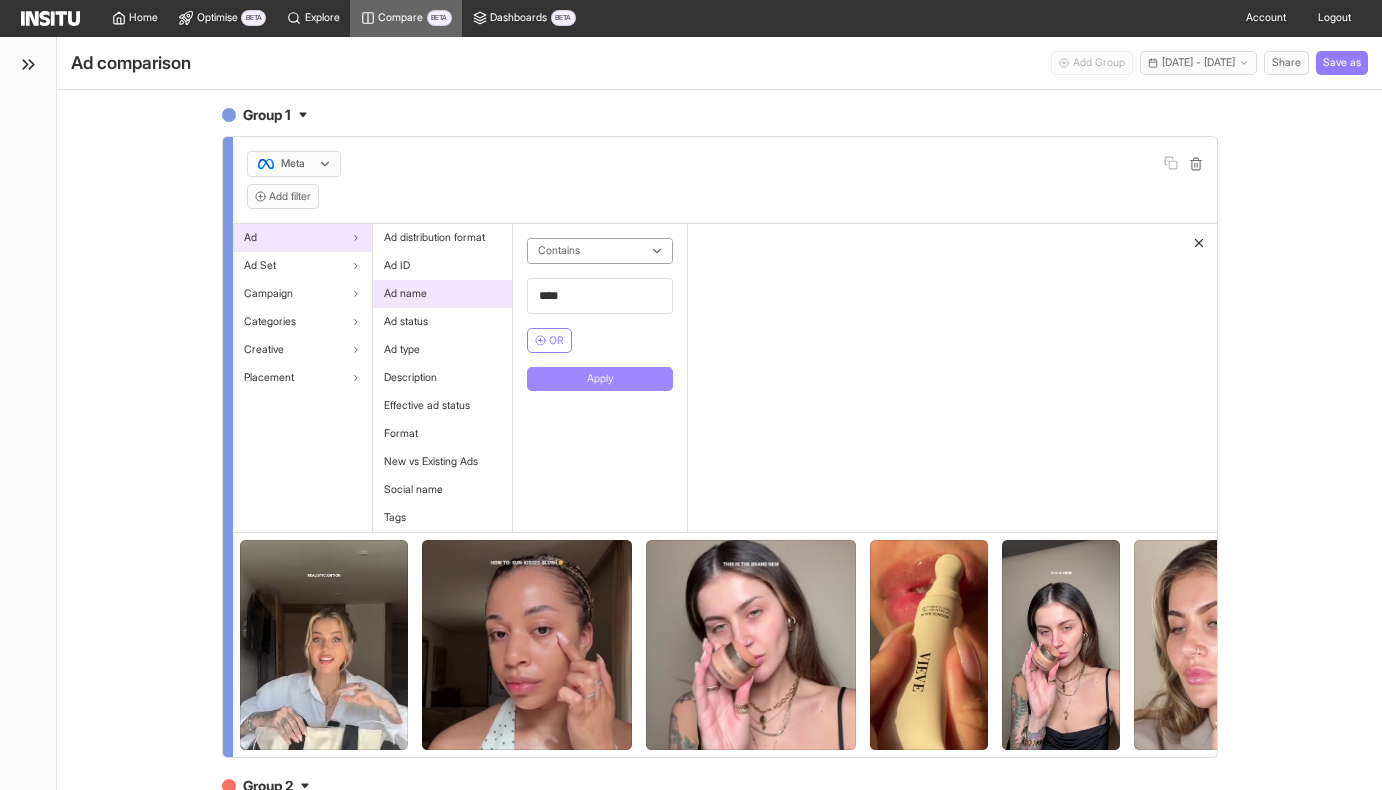 type on "****" 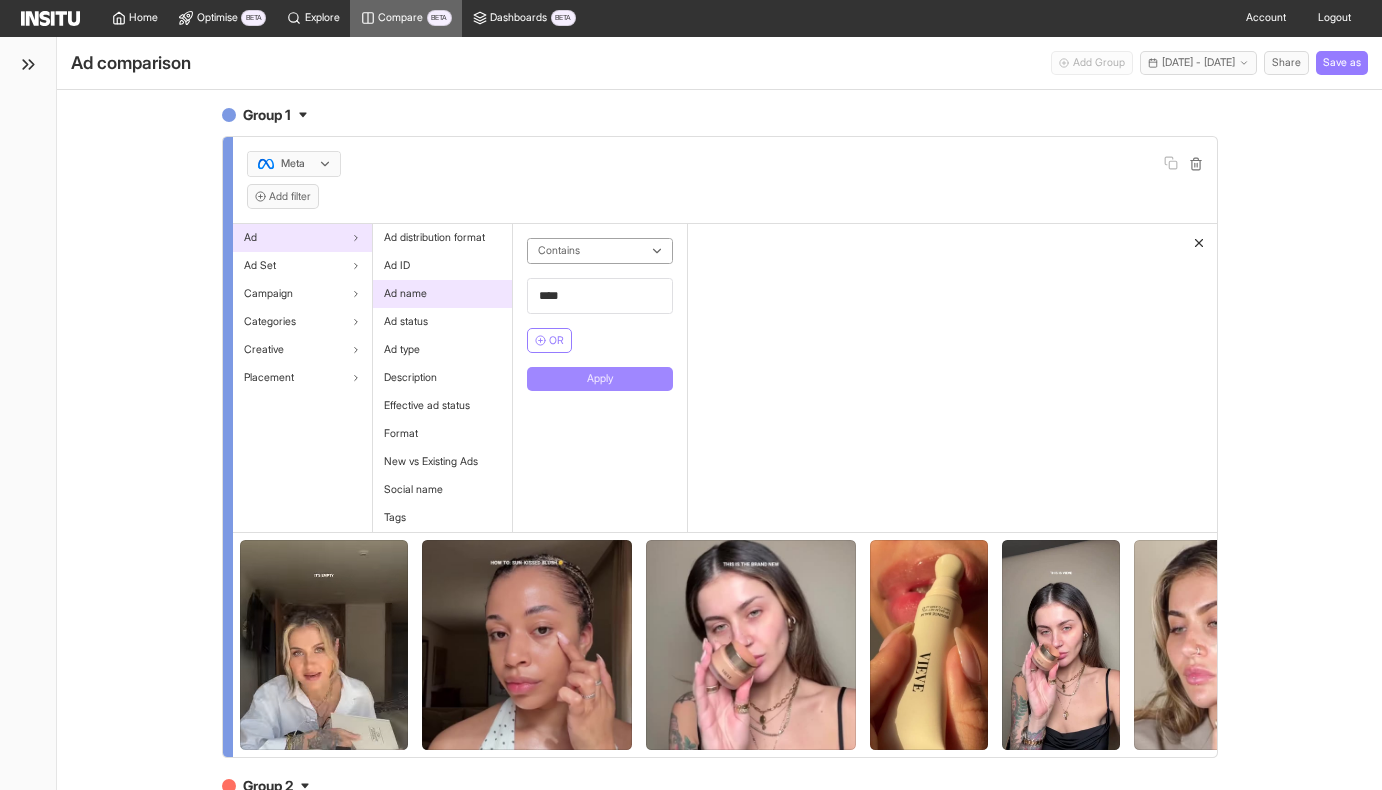 click on "Apply" at bounding box center (600, 379) 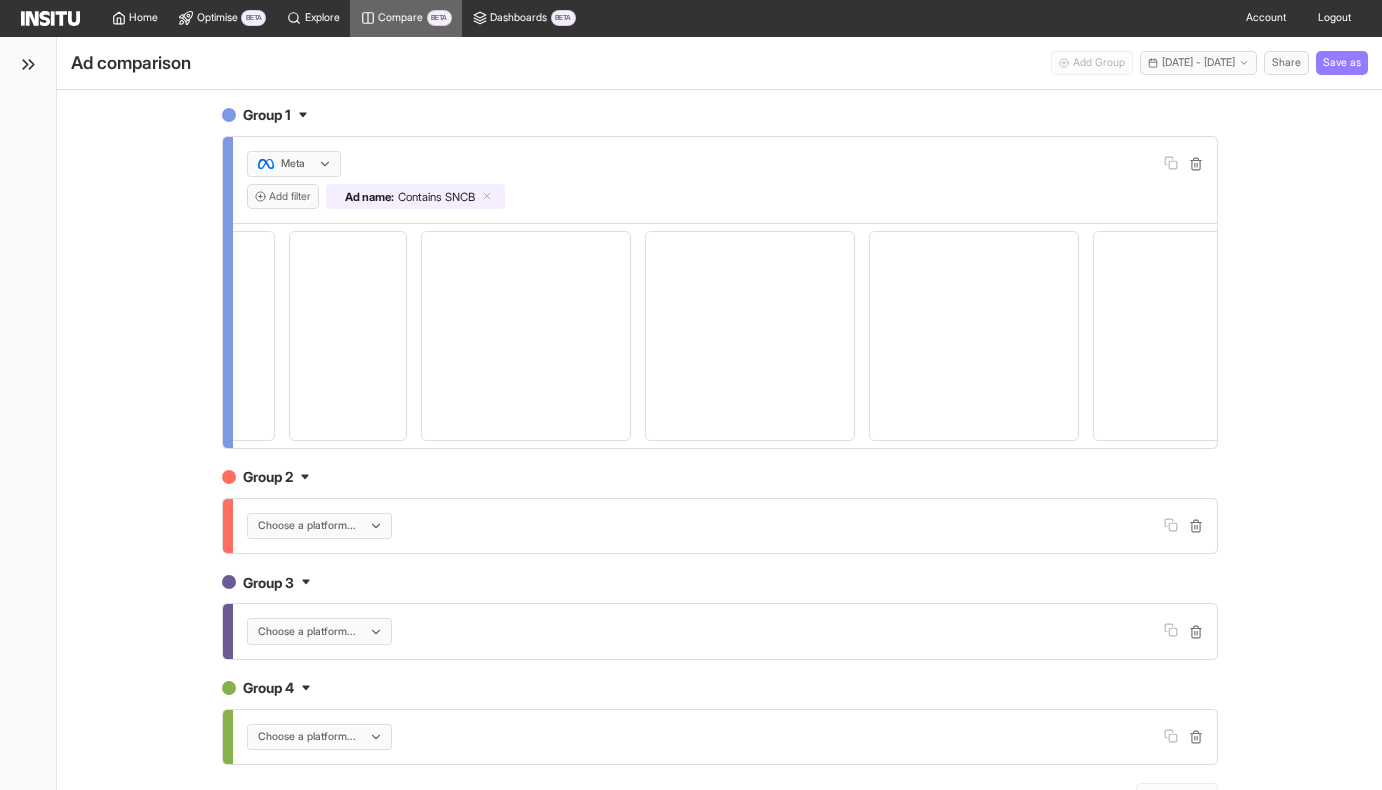scroll, scrollTop: 0, scrollLeft: 2246, axis: horizontal 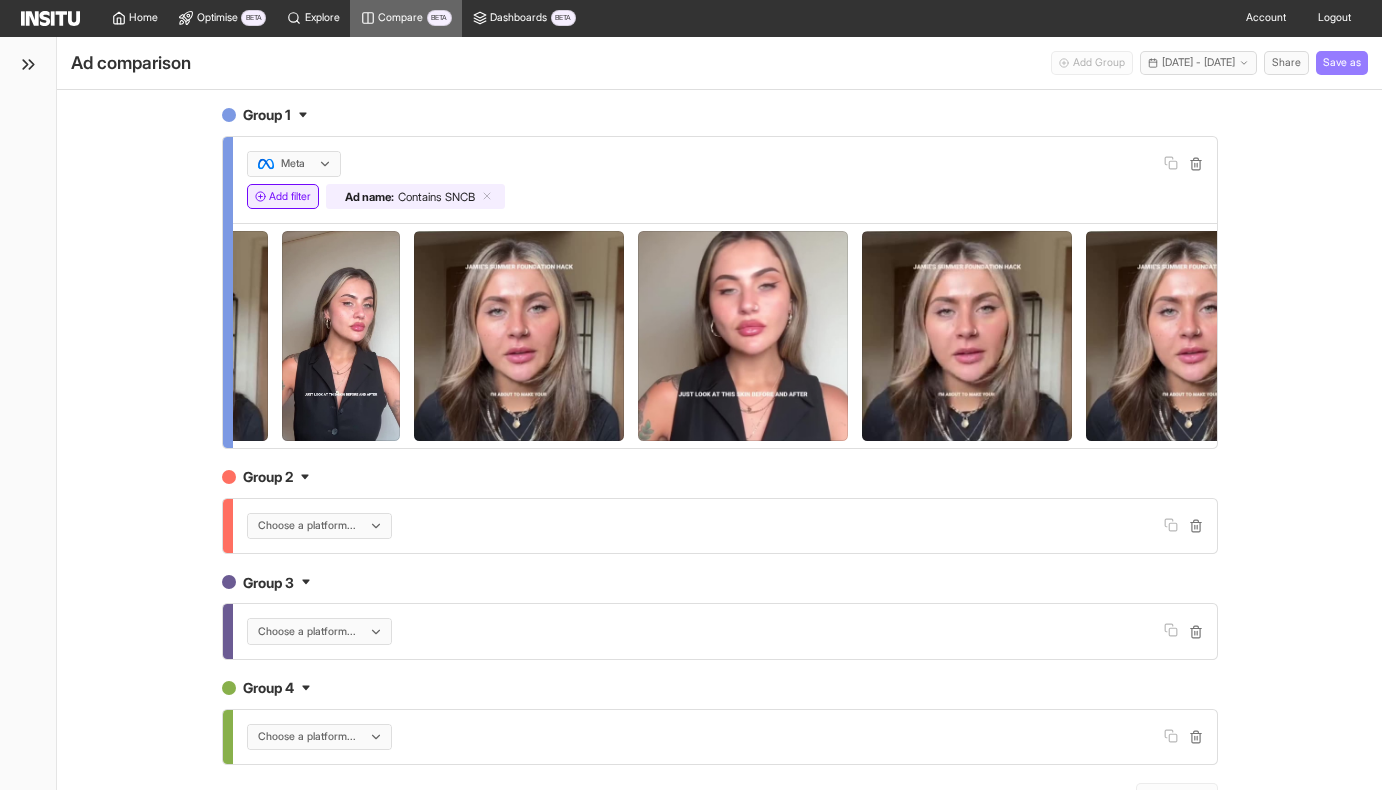 click on "Add filter" at bounding box center [283, 196] 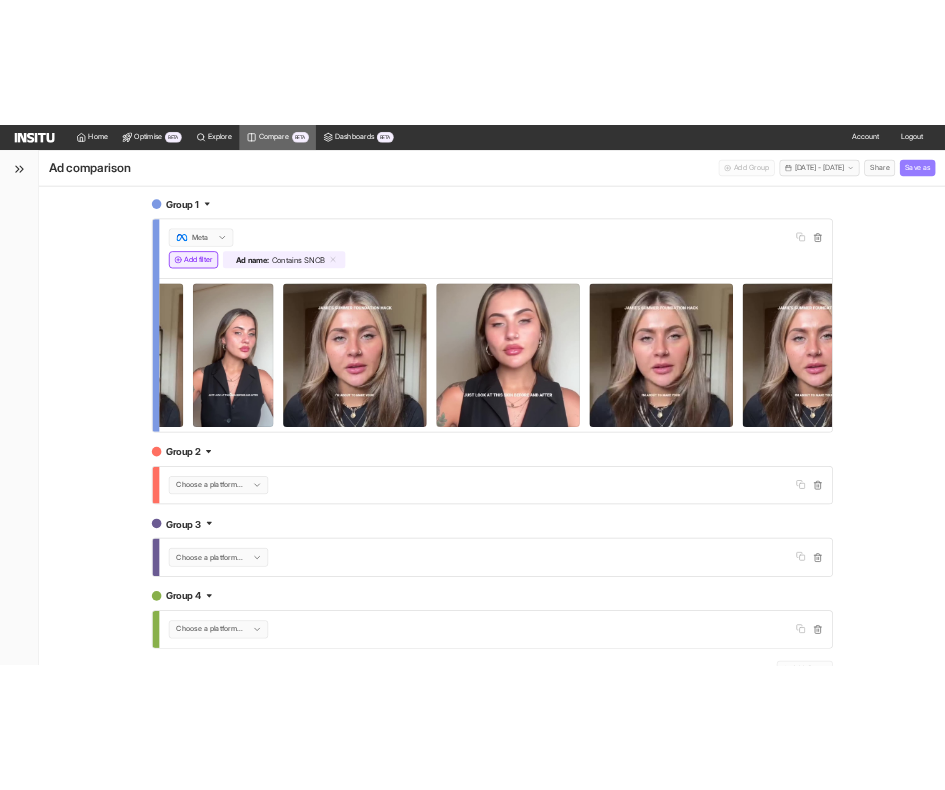scroll, scrollTop: 0, scrollLeft: 0, axis: both 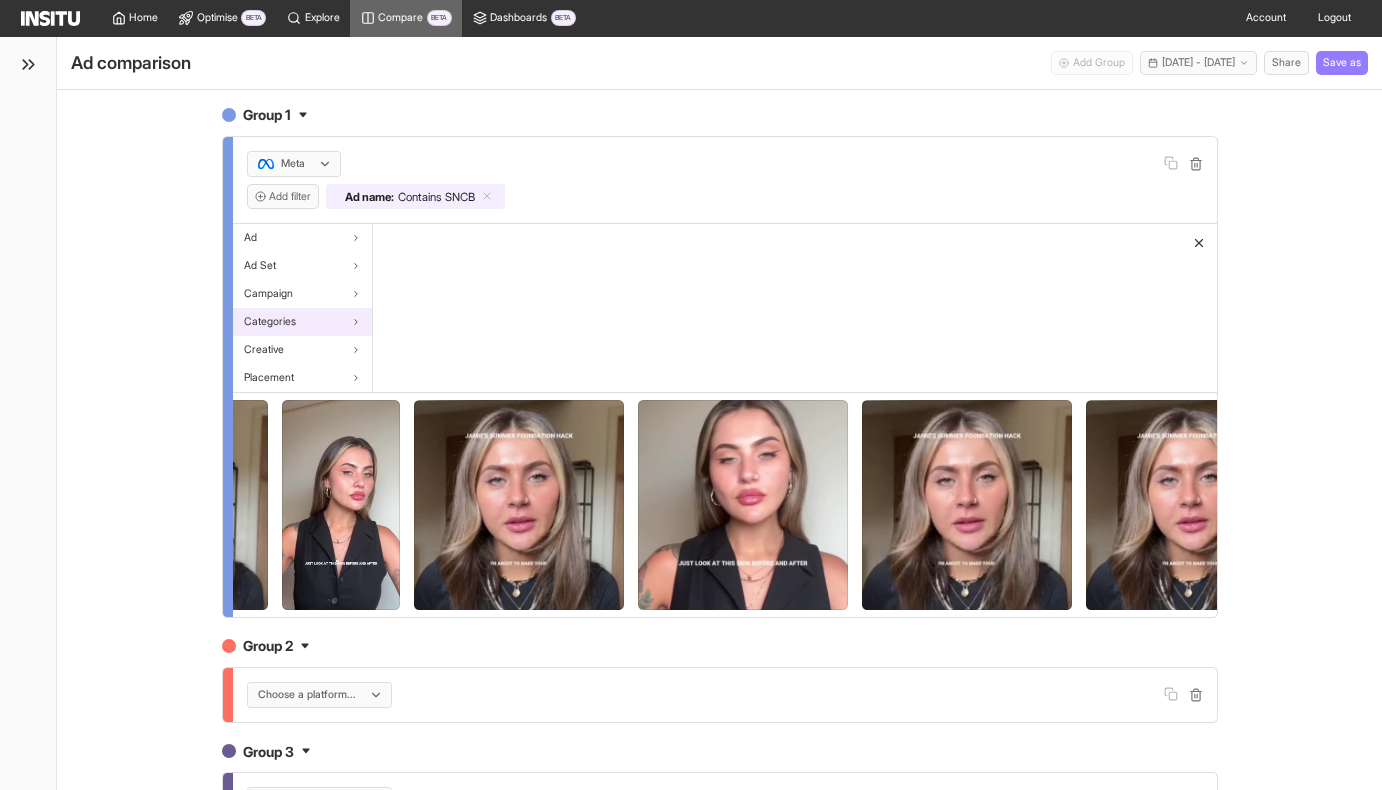click on "Categories" at bounding box center (302, 322) 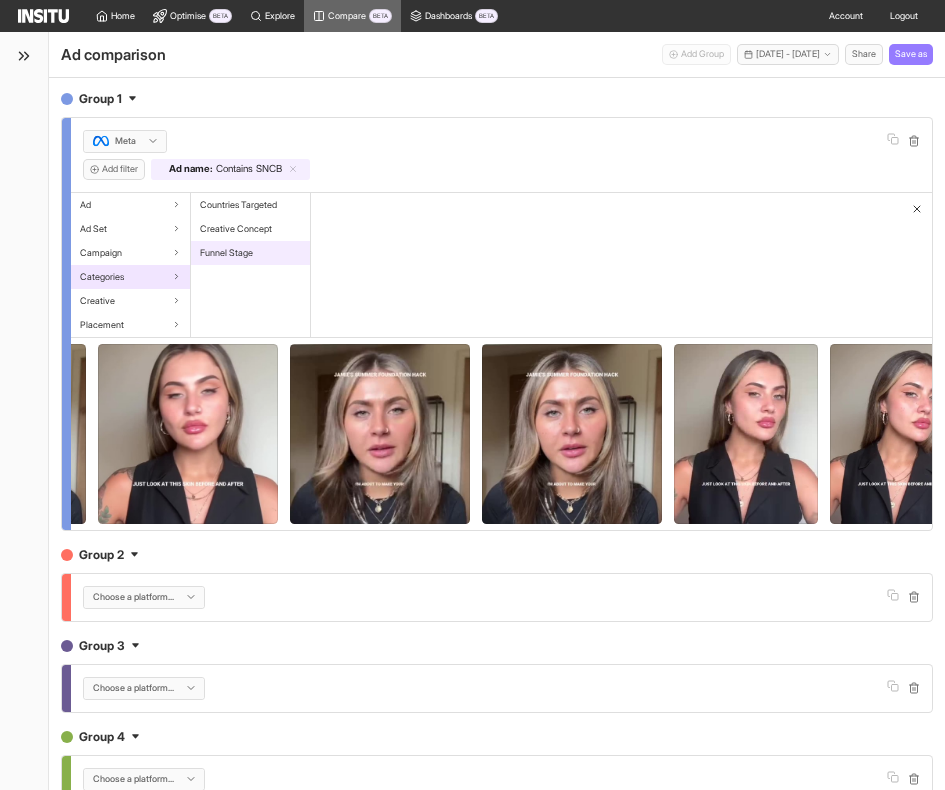 click on "Funnel Stage" at bounding box center (250, 253) 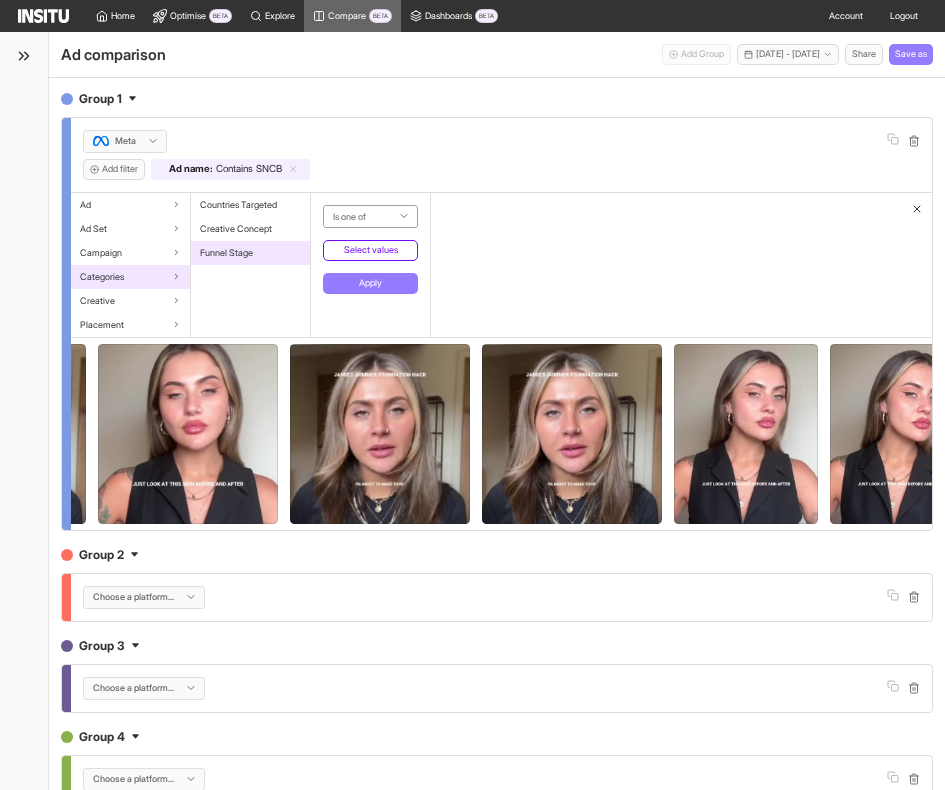 click on "Select values" at bounding box center (370, 250) 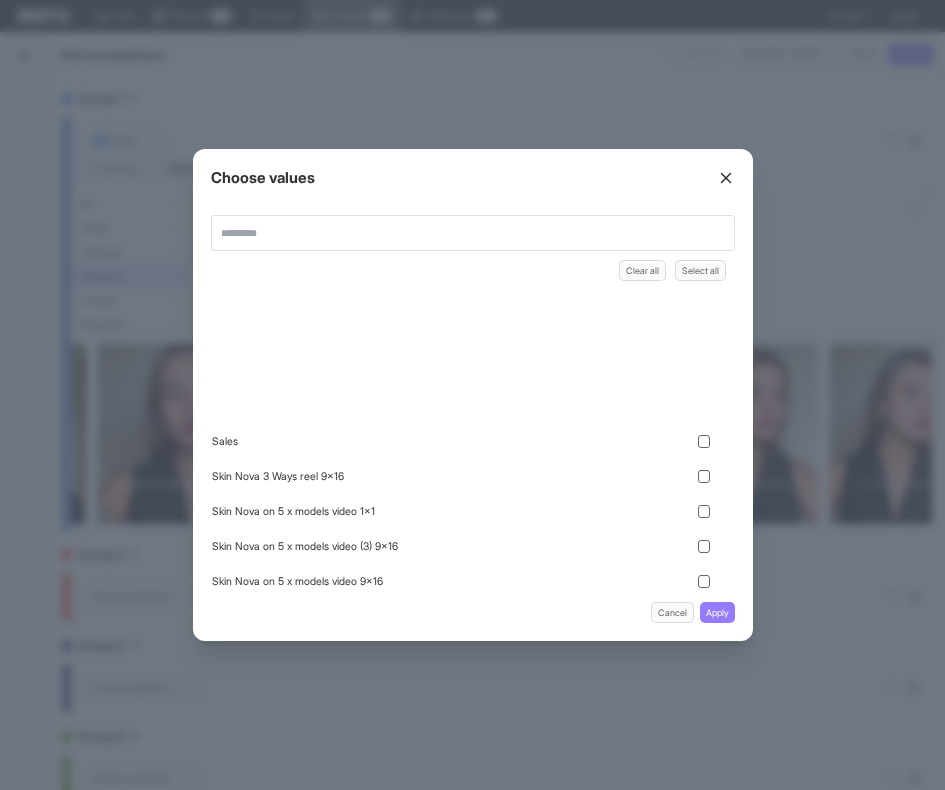 scroll, scrollTop: 2745, scrollLeft: 0, axis: vertical 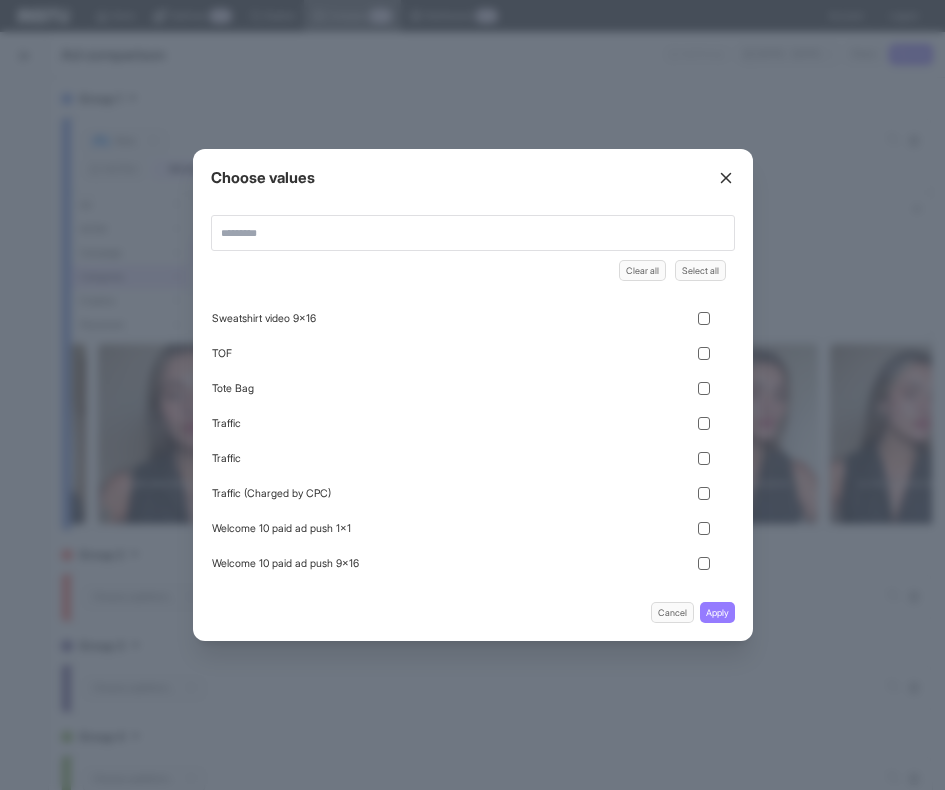 click 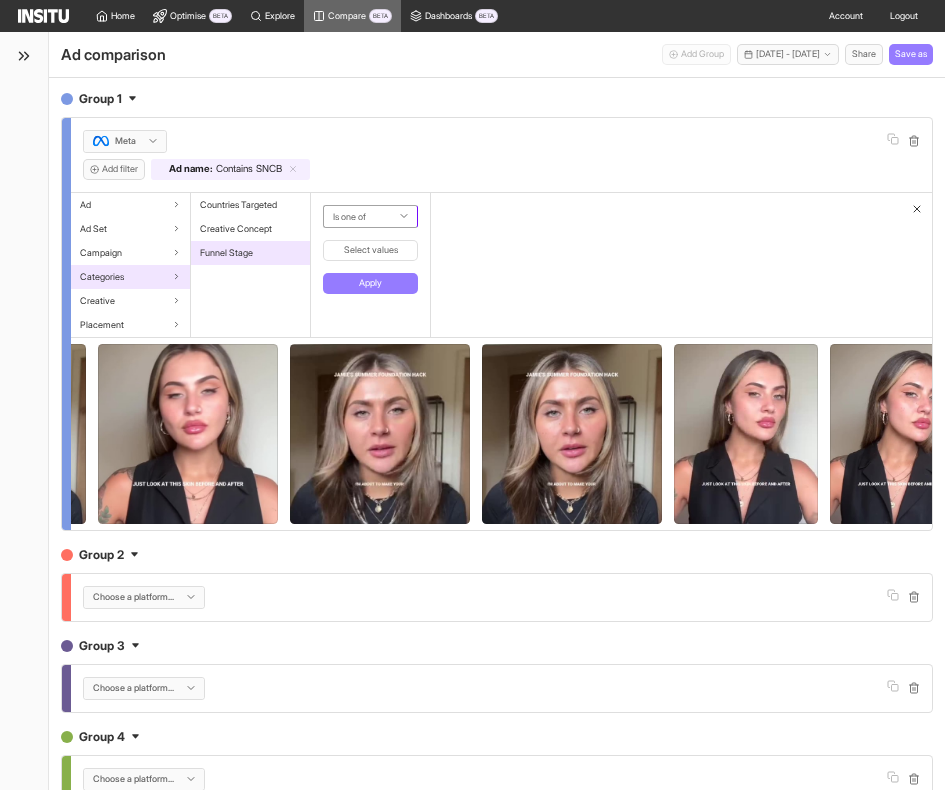 click 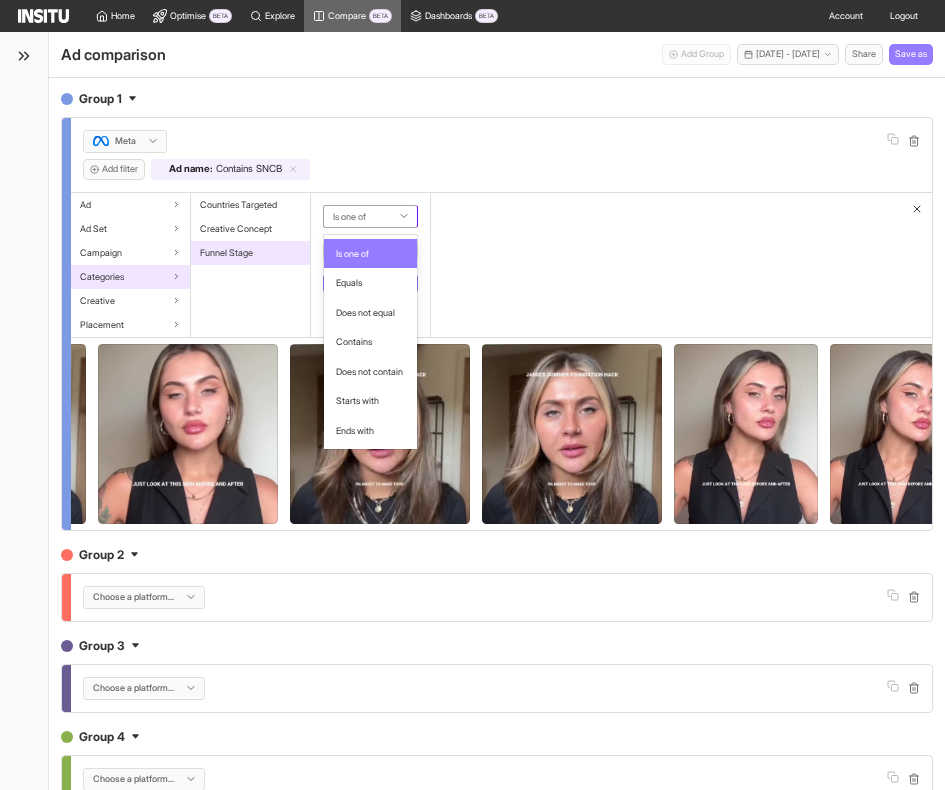 click 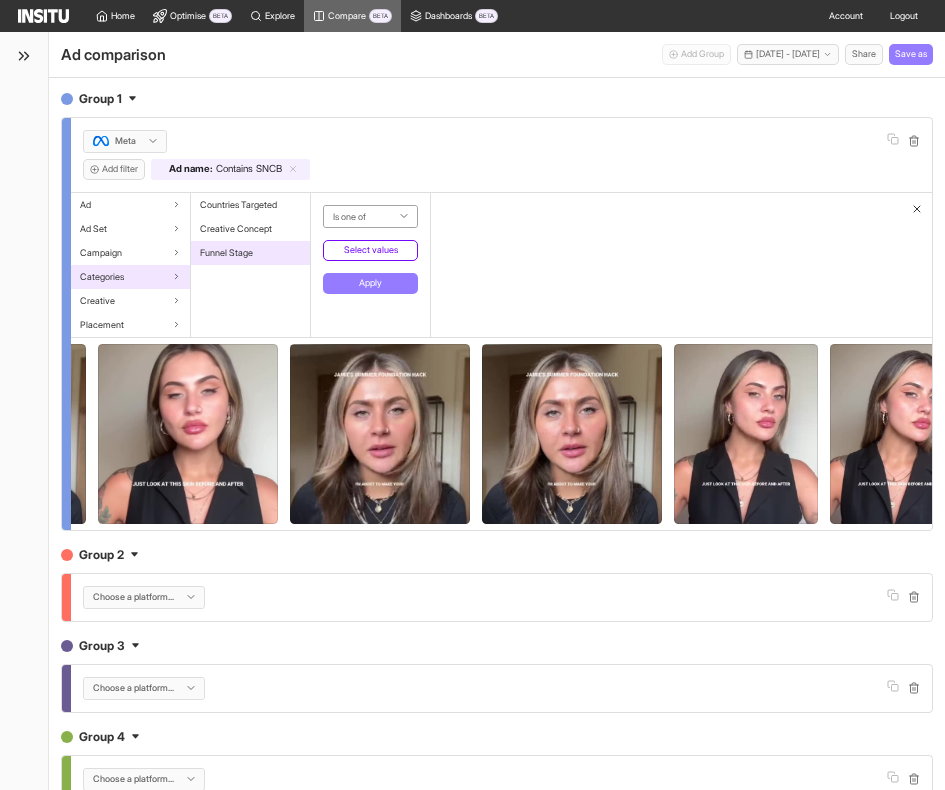click on "Select values" at bounding box center (370, 250) 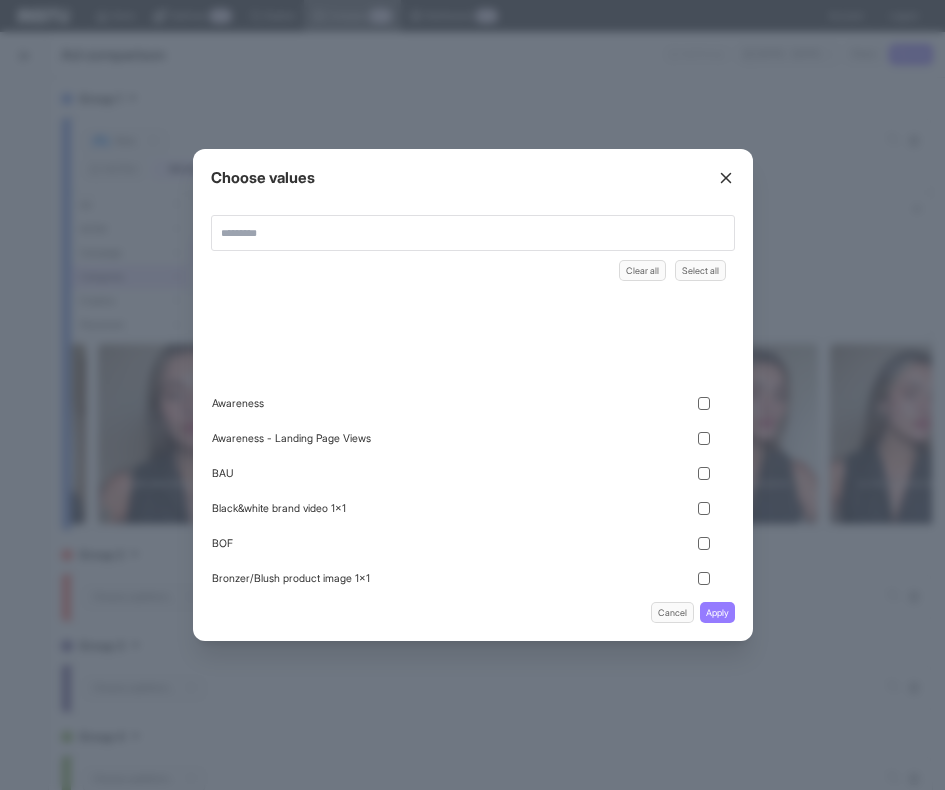 scroll, scrollTop: 750, scrollLeft: 0, axis: vertical 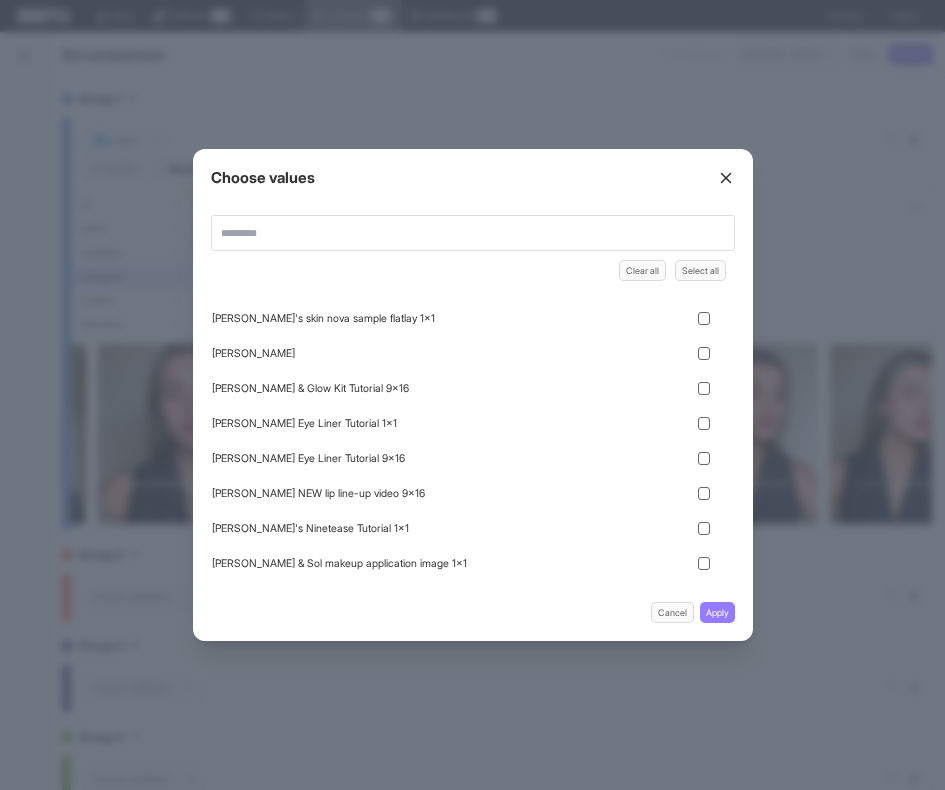 click 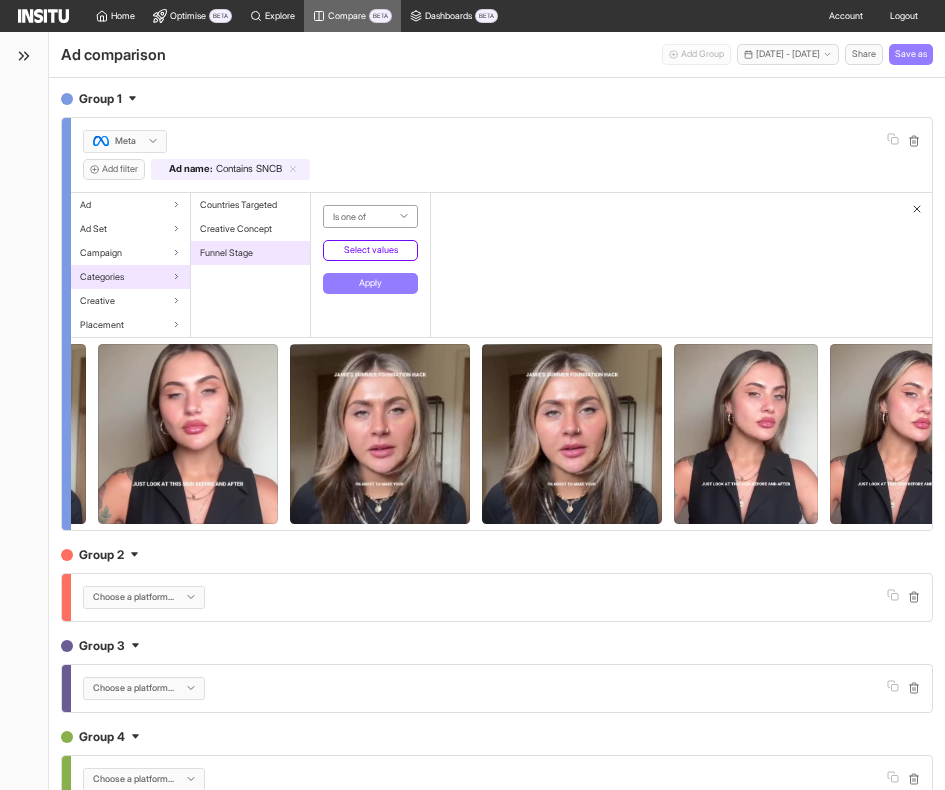 click on "Select values" at bounding box center [370, 250] 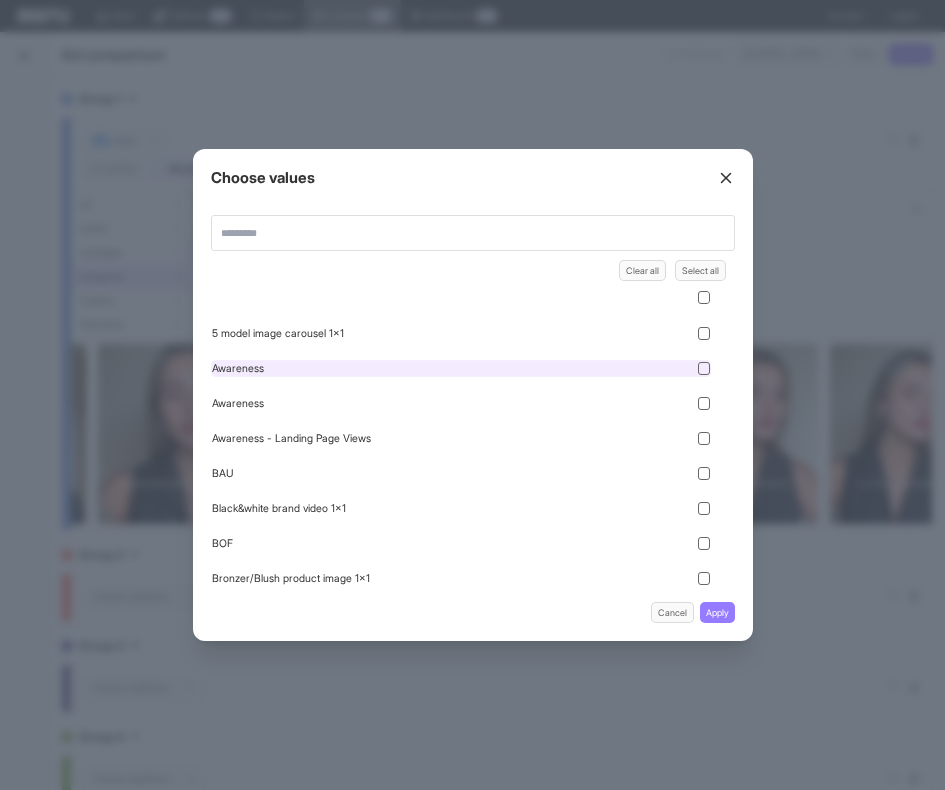 click on "Awareness" at bounding box center (461, 368) 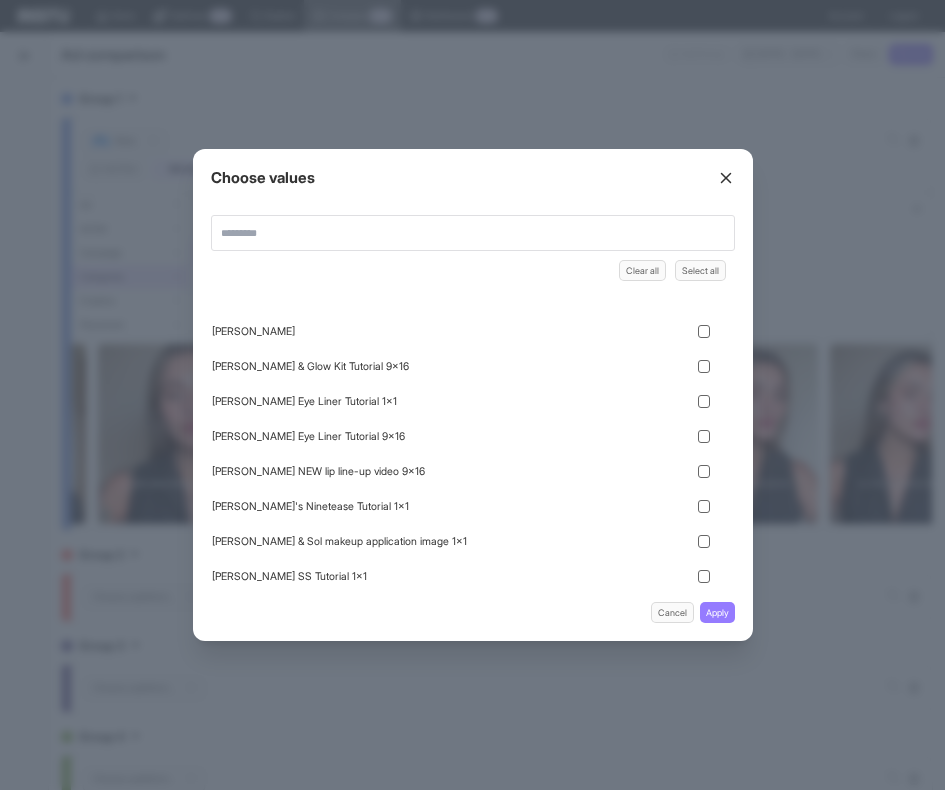 scroll, scrollTop: 850, scrollLeft: 0, axis: vertical 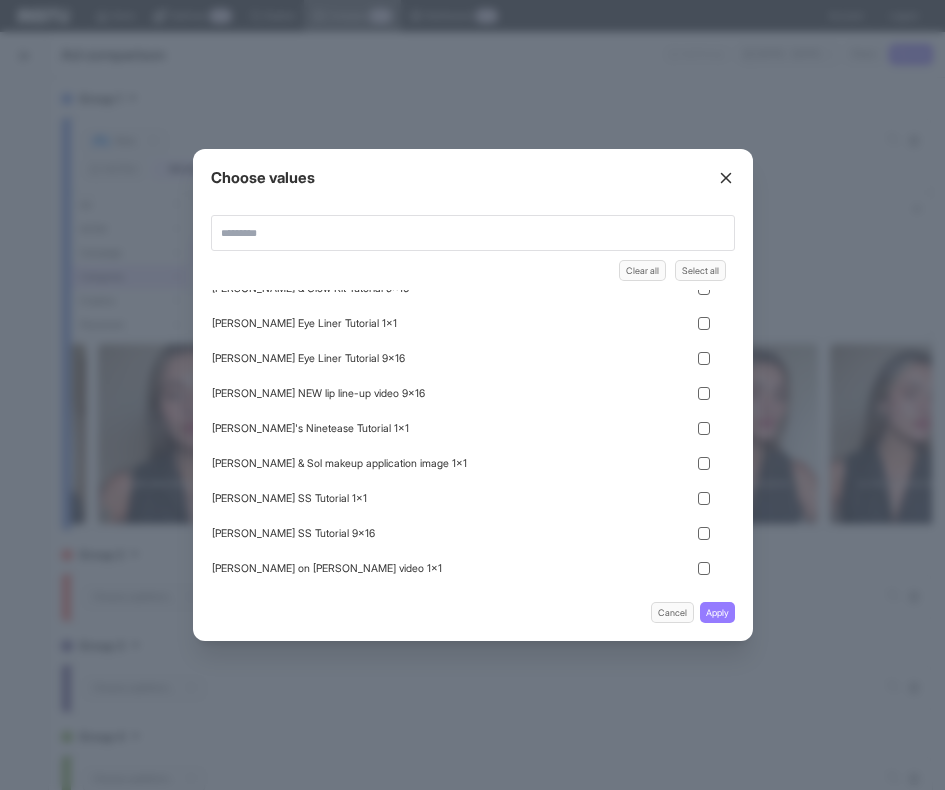 click 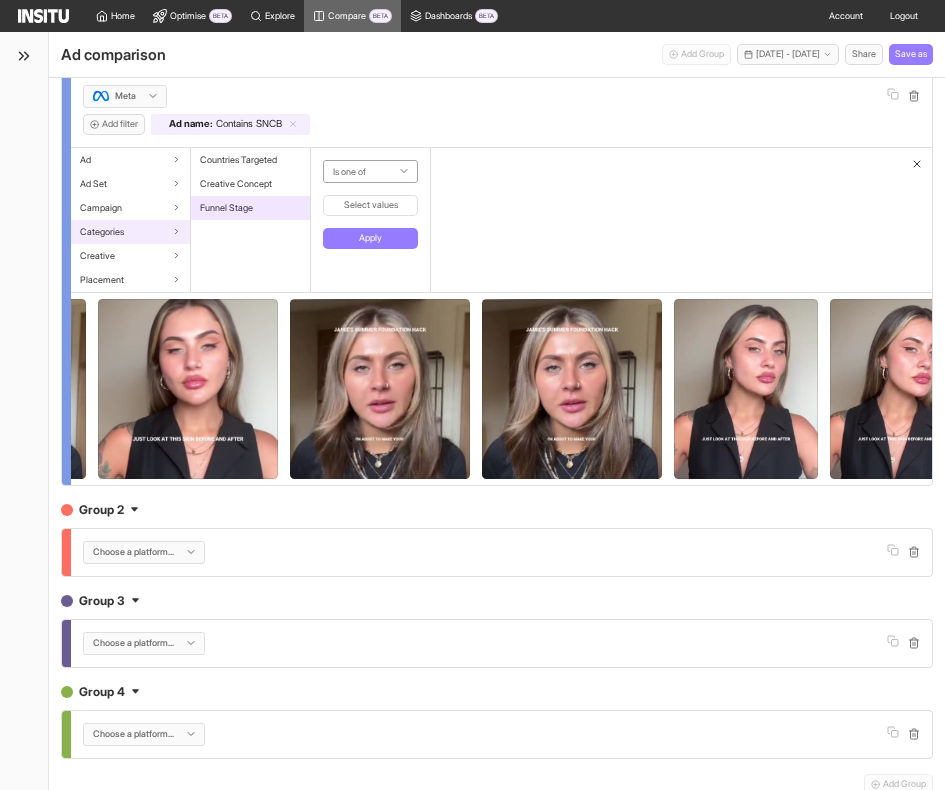 scroll, scrollTop: 48, scrollLeft: 0, axis: vertical 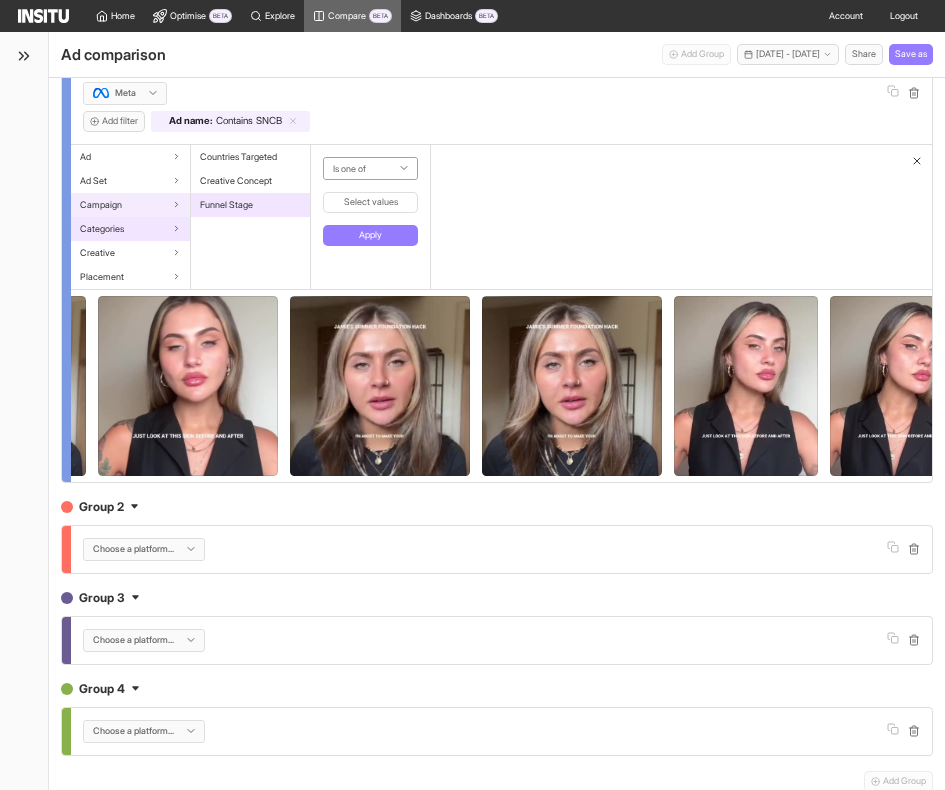 click on "Campaign" at bounding box center (130, 205) 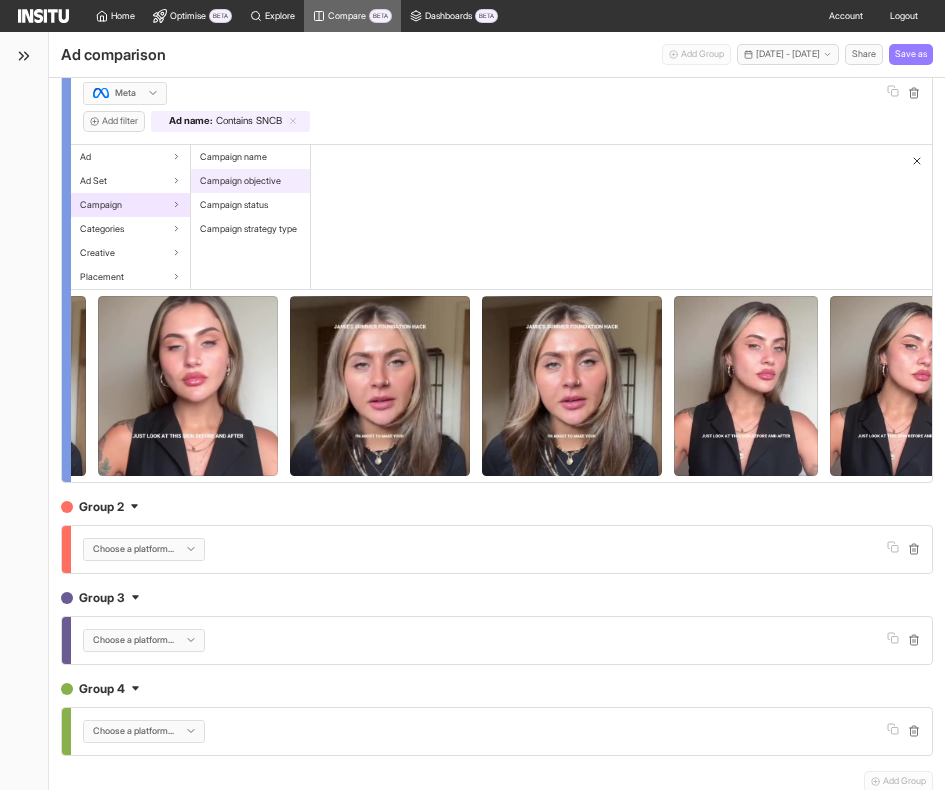click on "Campaign objective" at bounding box center [250, 181] 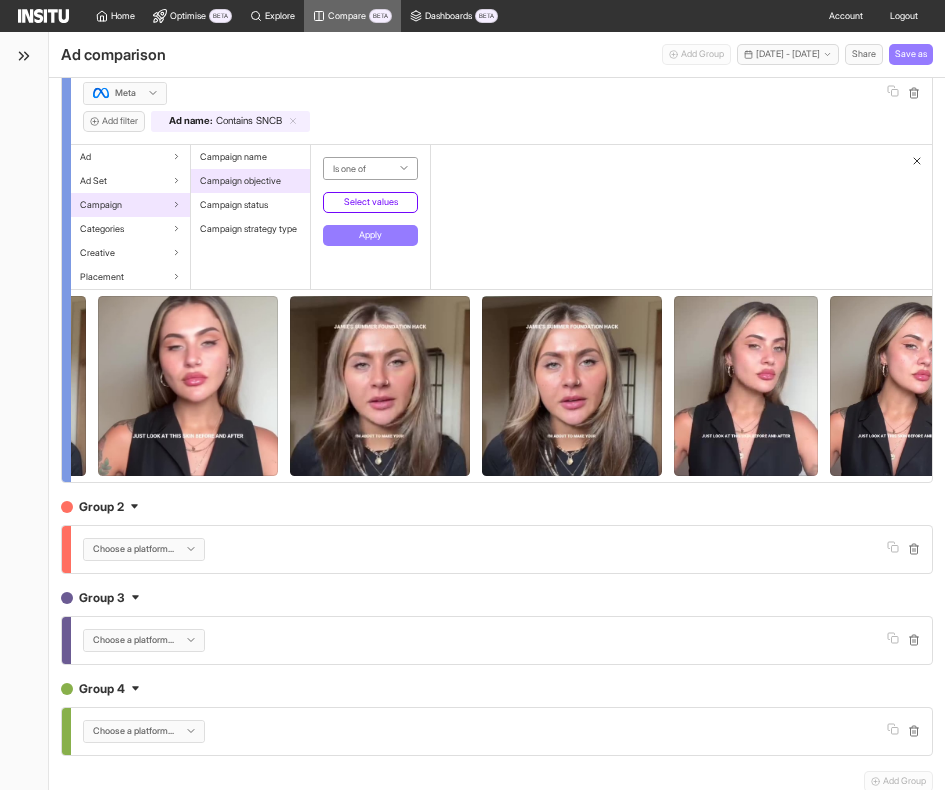 click on "Select values" at bounding box center (370, 202) 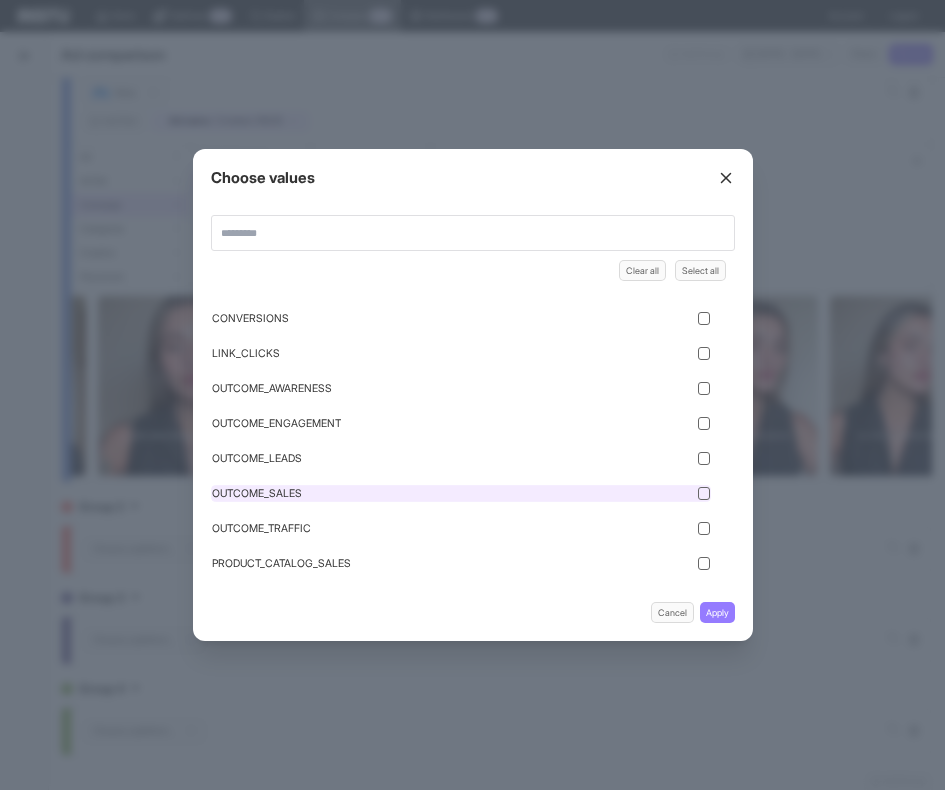 scroll, scrollTop: 0, scrollLeft: 0, axis: both 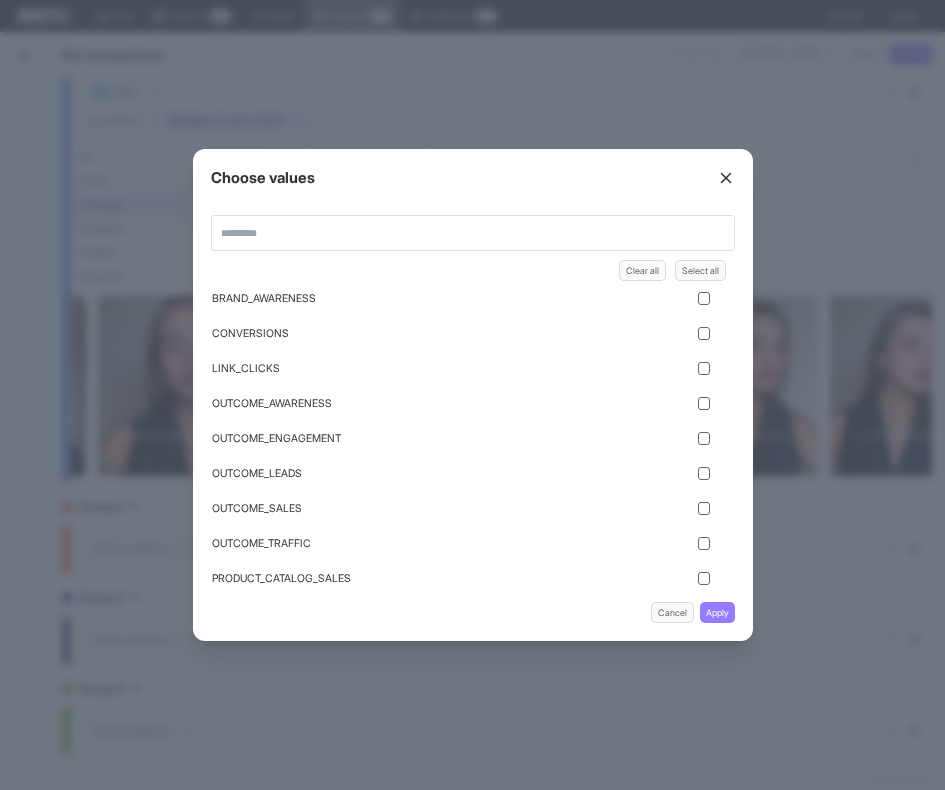 click 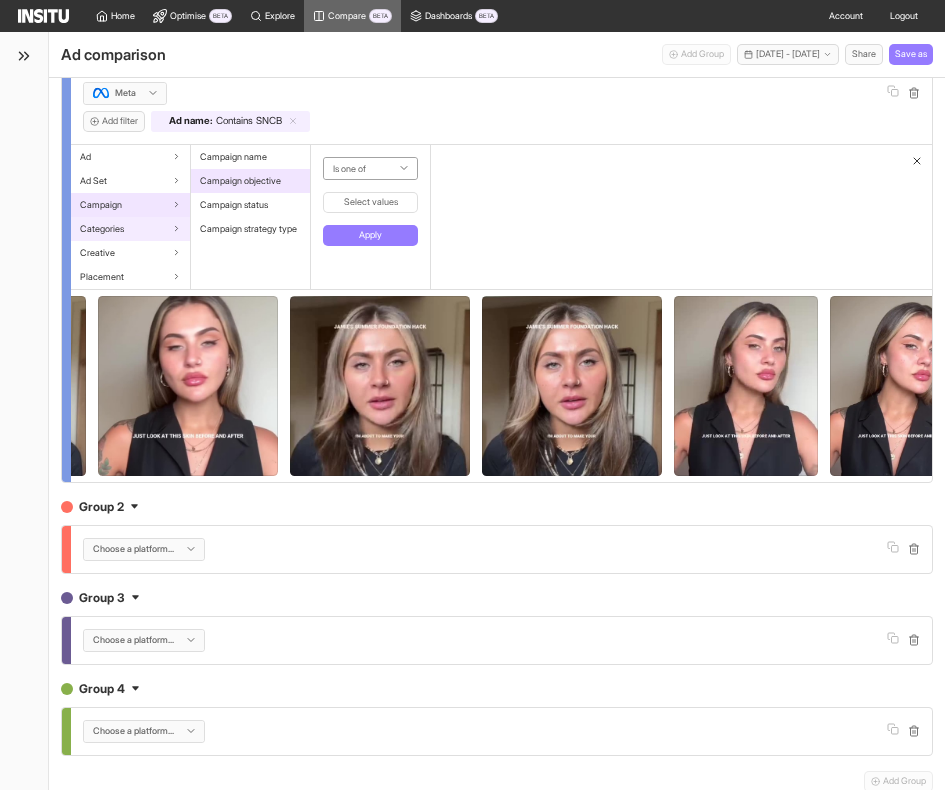 click on "Categories" at bounding box center (130, 229) 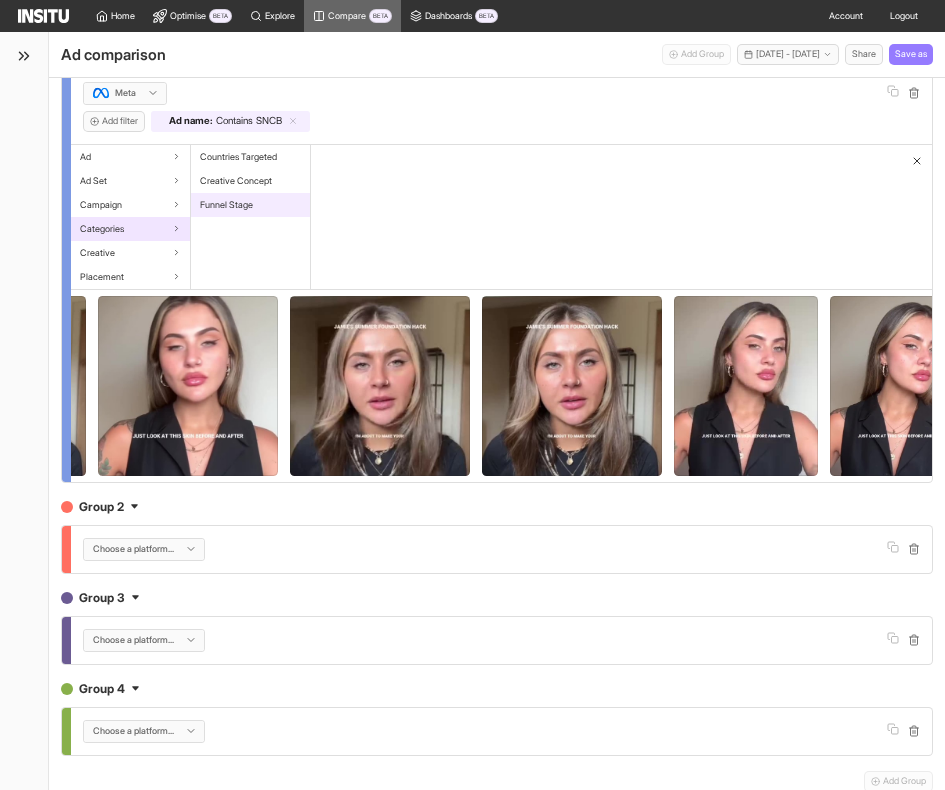 click on "Funnel Stage" at bounding box center [250, 205] 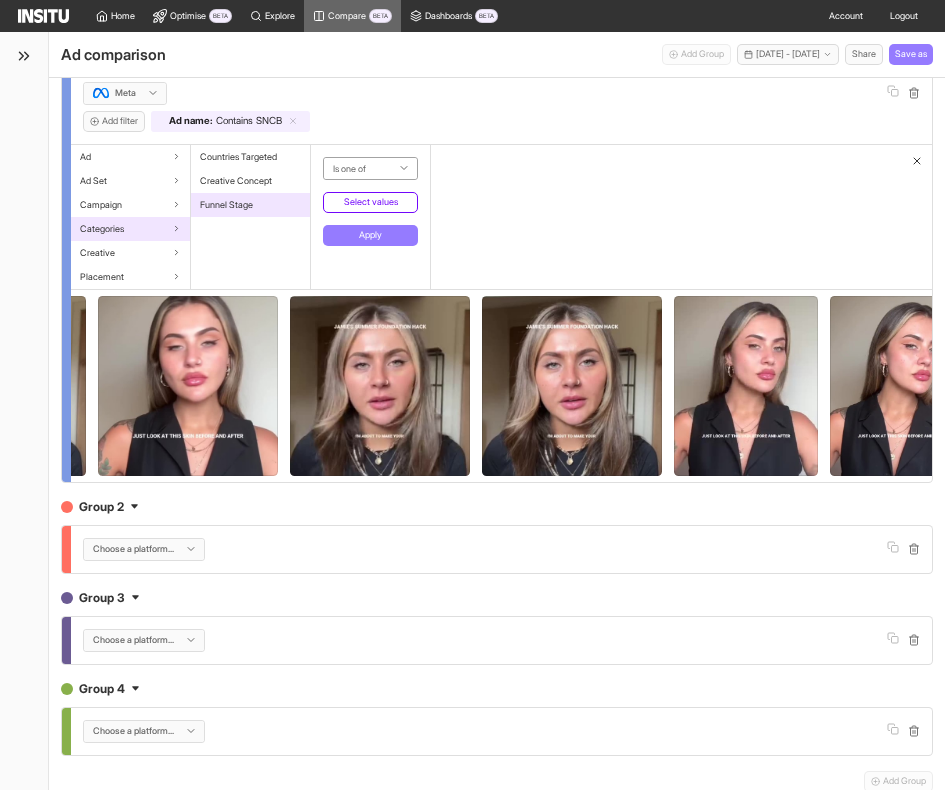 click on "Select values" at bounding box center (370, 202) 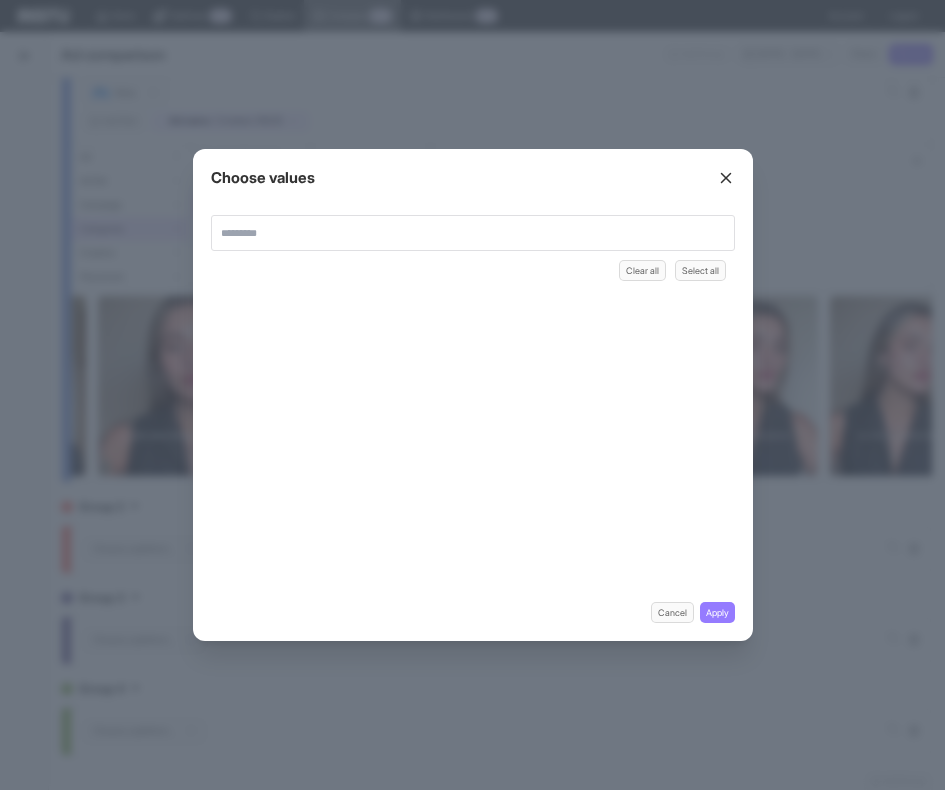 scroll, scrollTop: 1516, scrollLeft: 0, axis: vertical 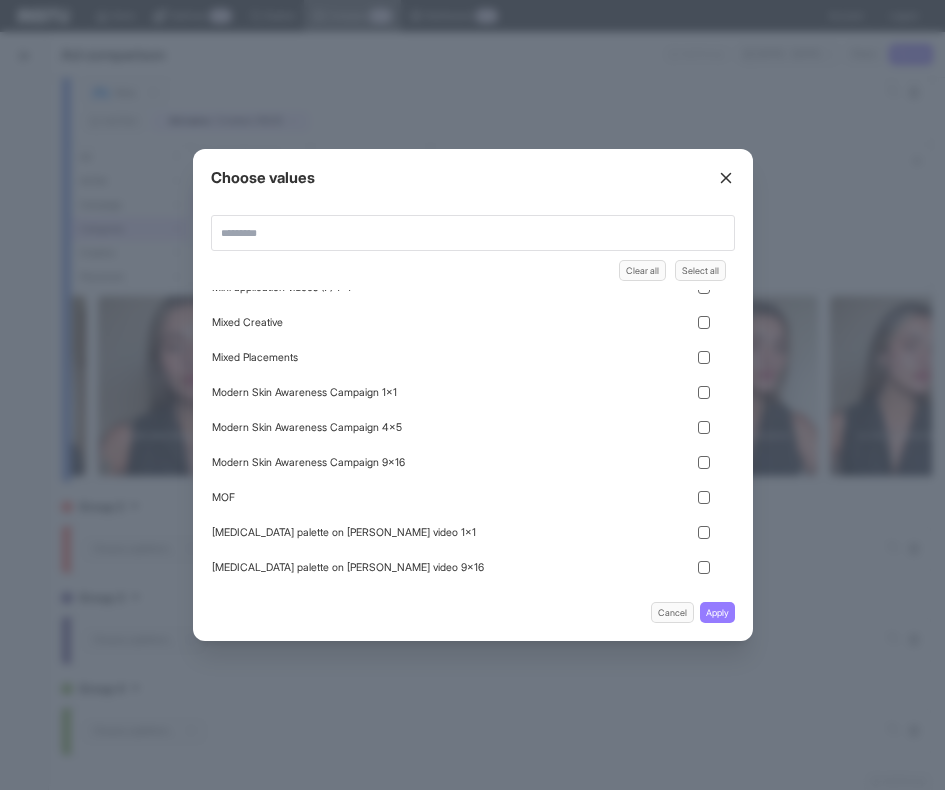 click at bounding box center [472, 395] 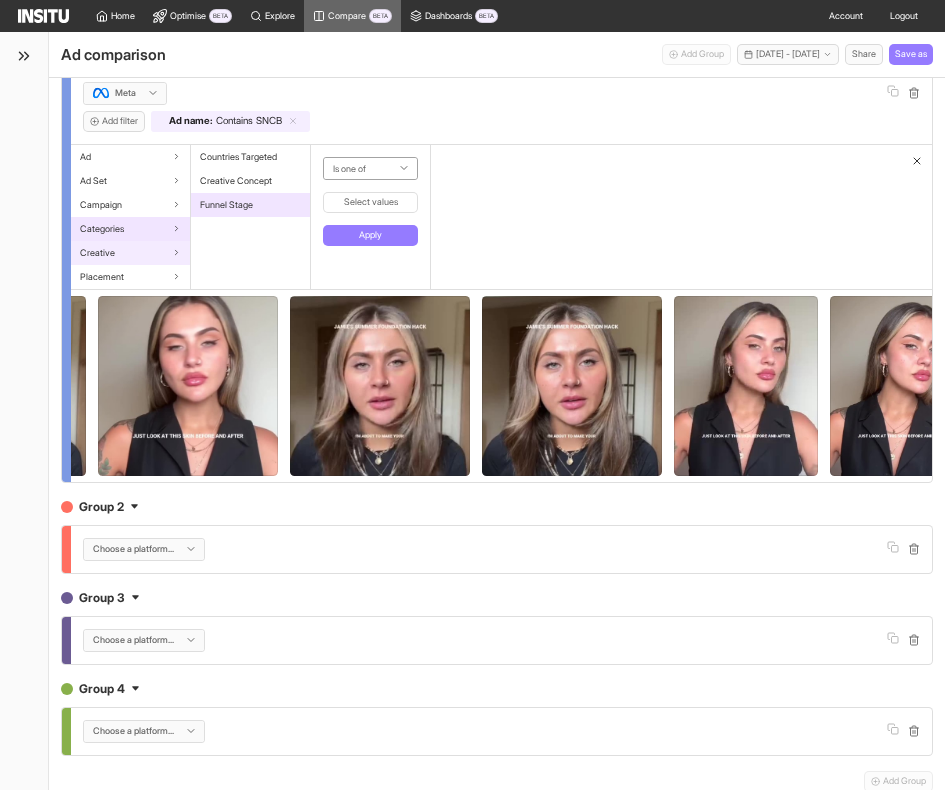 click on "Creative" at bounding box center [130, 253] 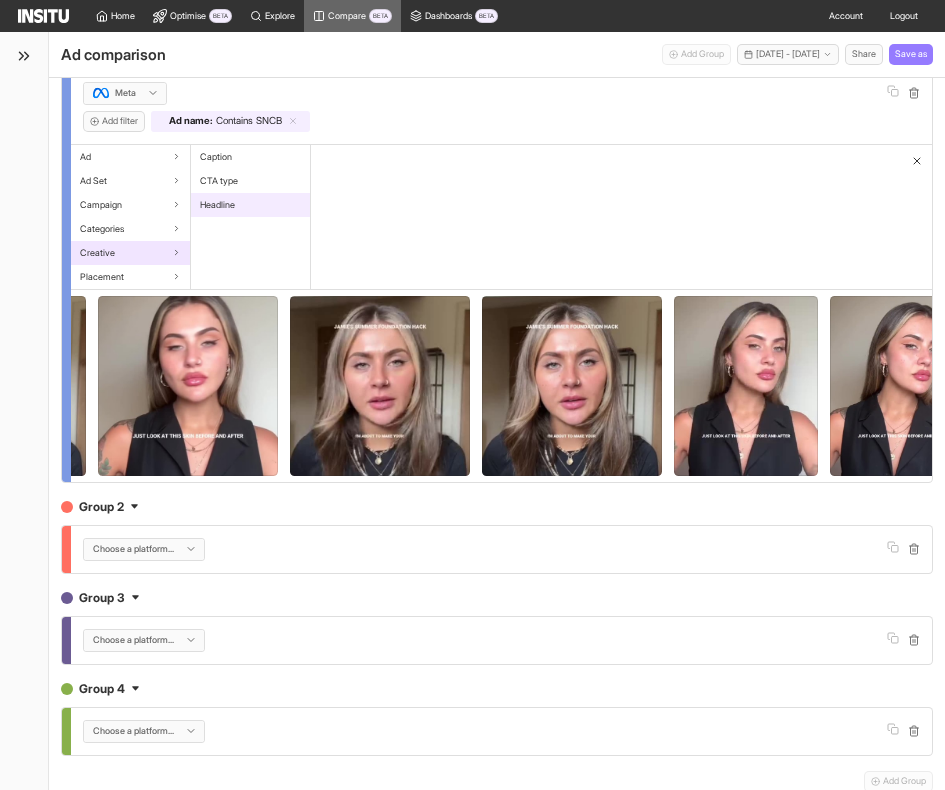 click on "Headline" at bounding box center (250, 205) 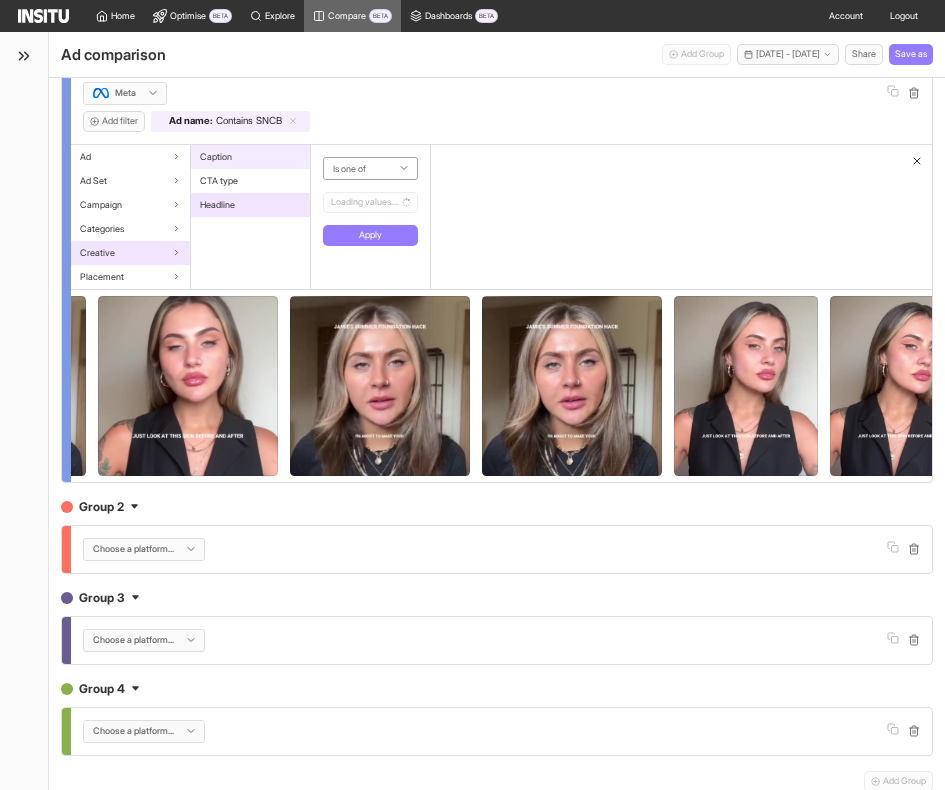 click on "Caption" at bounding box center (250, 157) 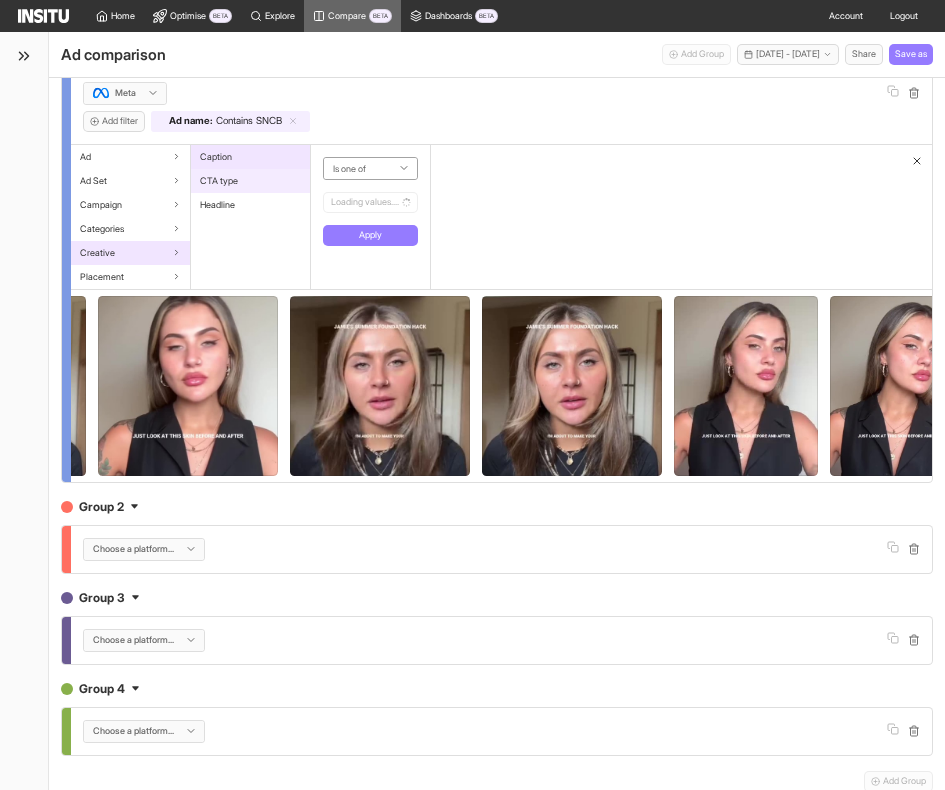 click on "CTA type" at bounding box center [250, 181] 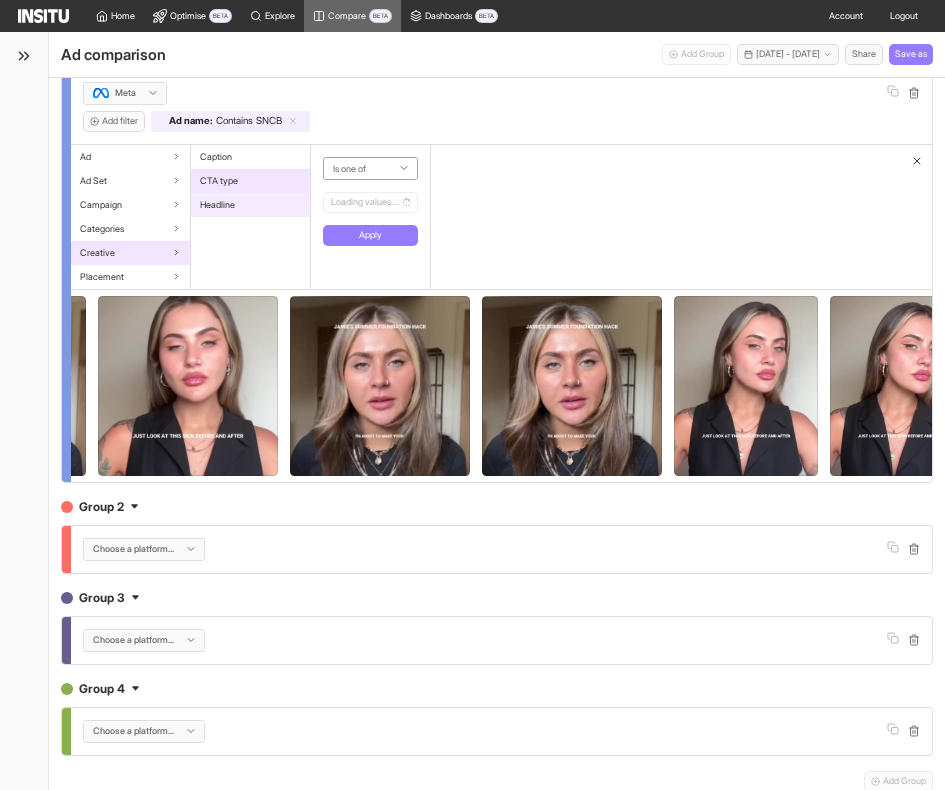 click on "Headline" at bounding box center [250, 205] 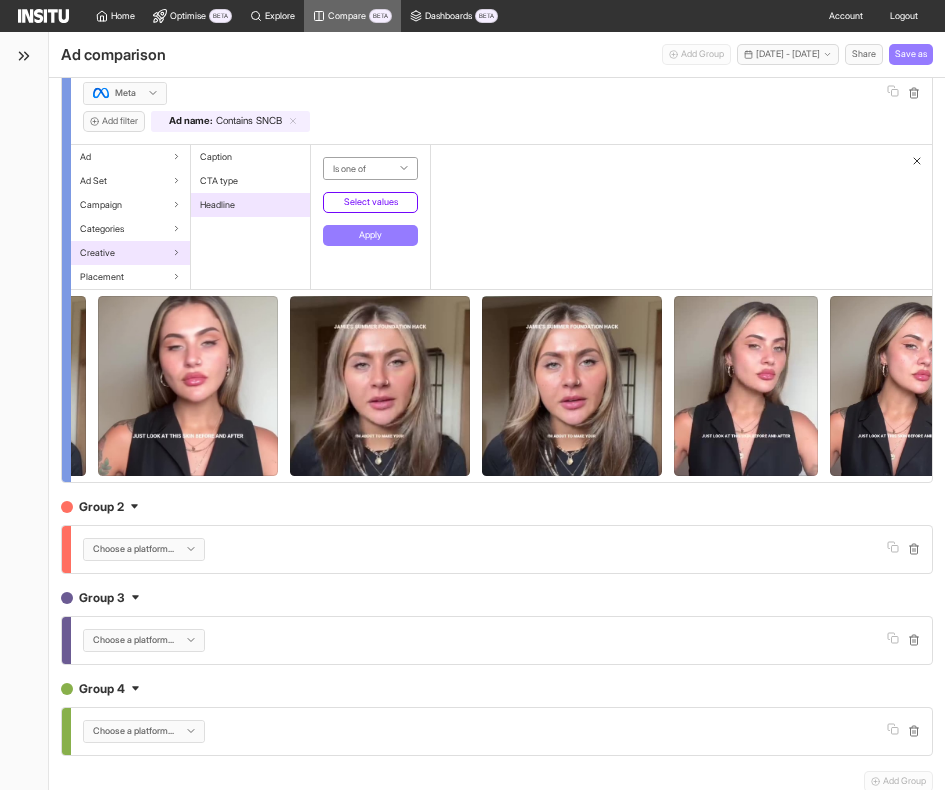click on "Select values" at bounding box center (370, 202) 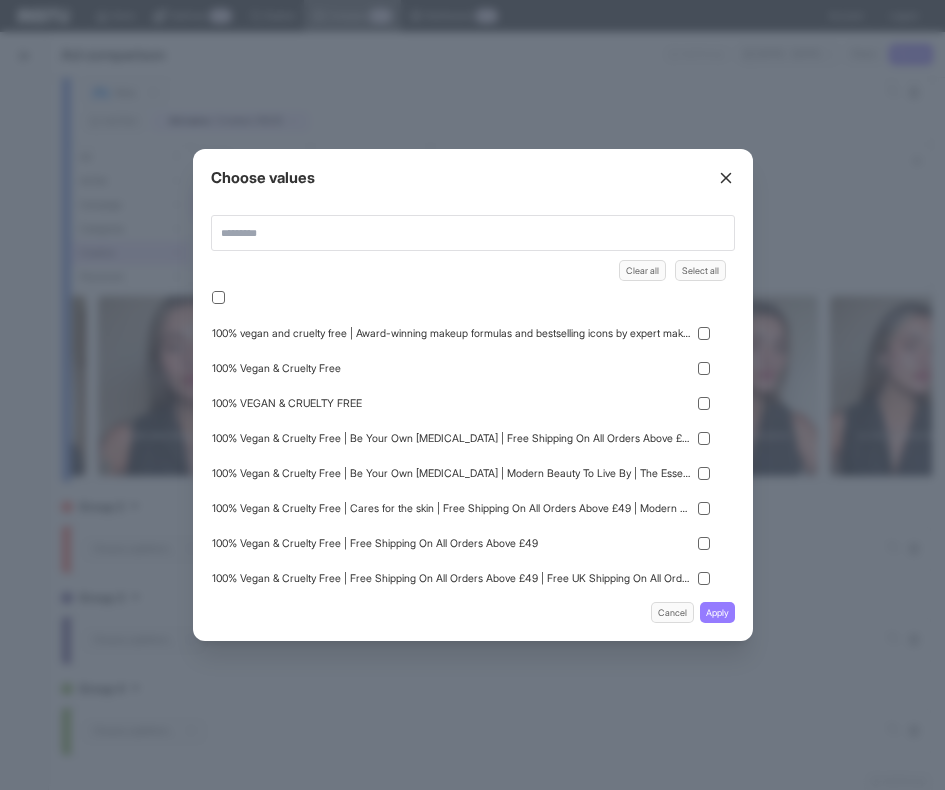 click 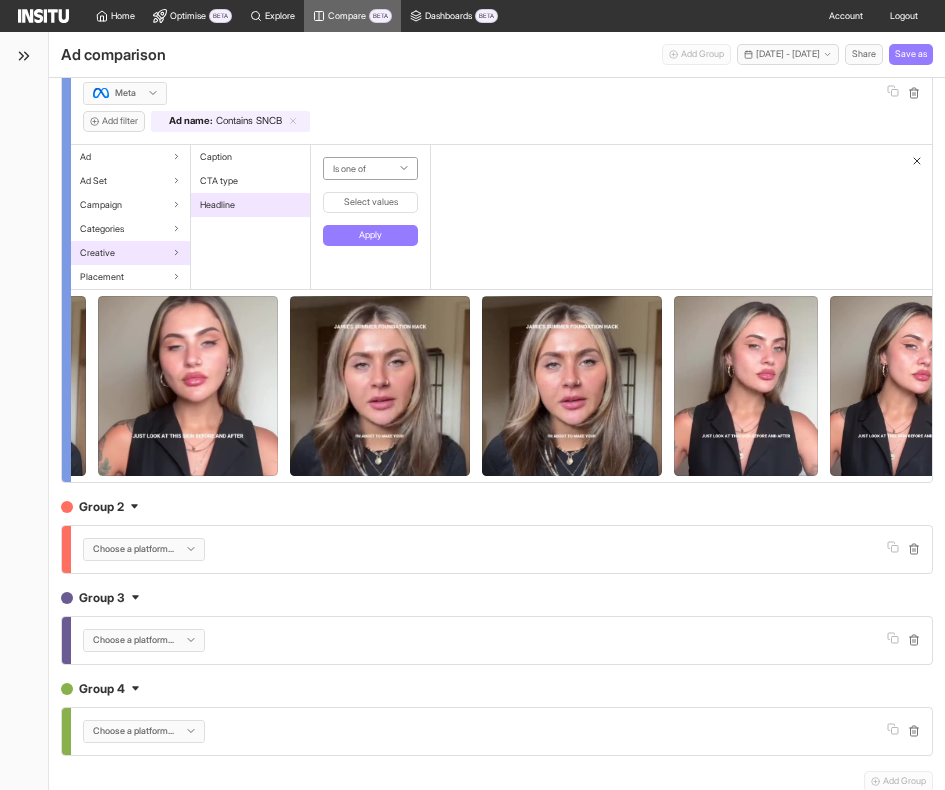click on "Meta" at bounding box center [117, 93] 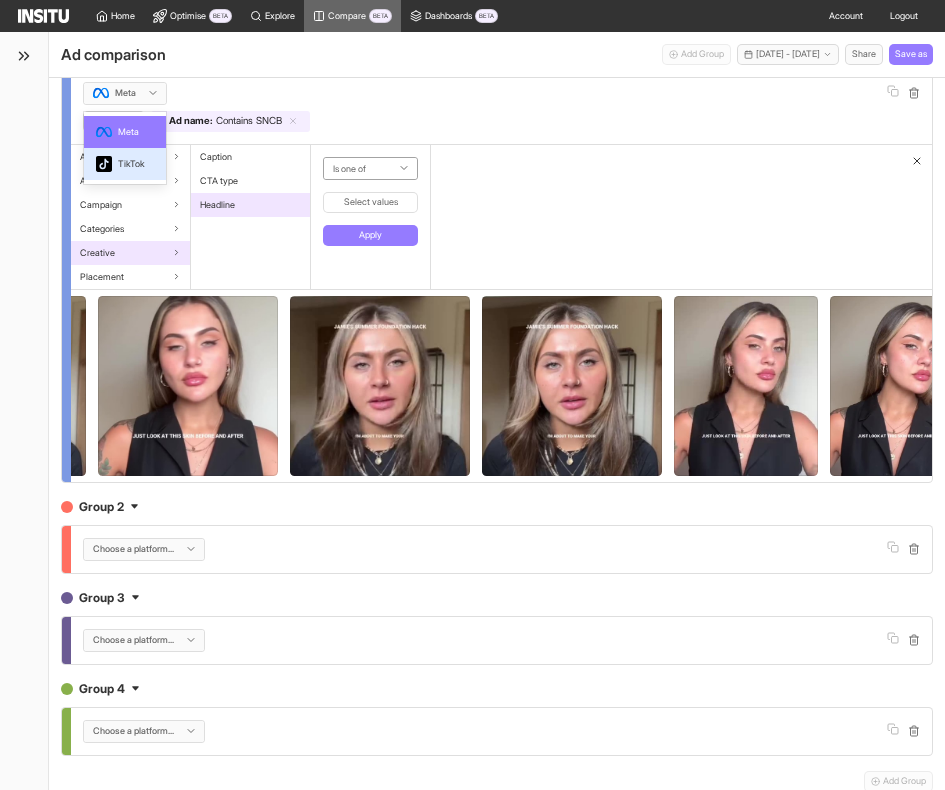 click on "TikTok" at bounding box center (120, 164) 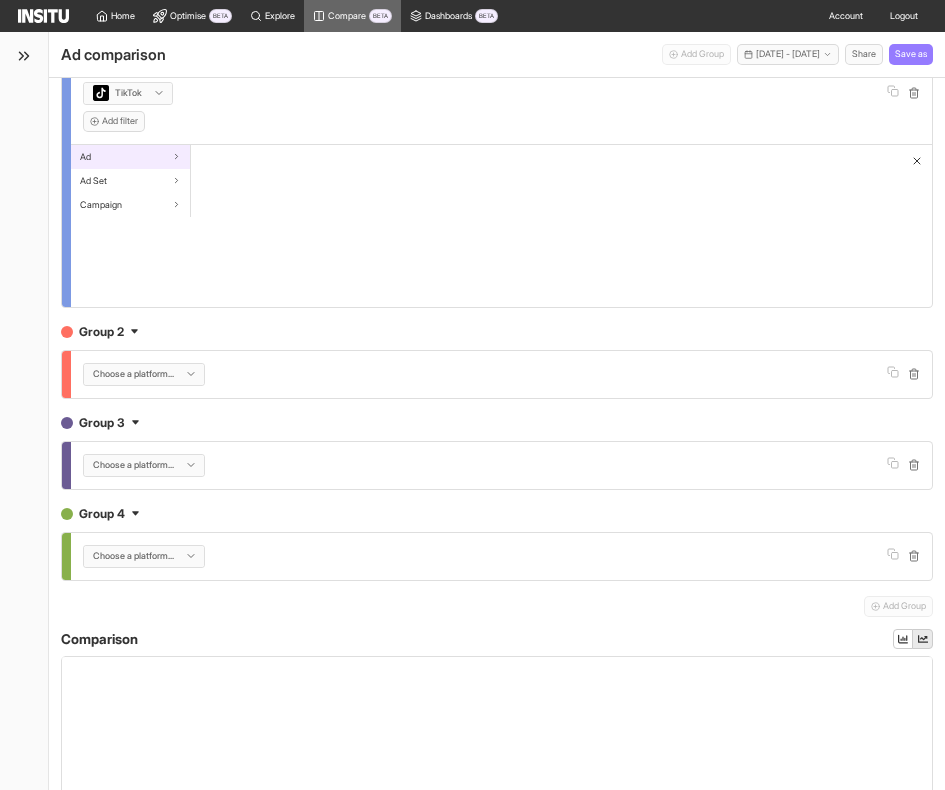 click on "Ad" at bounding box center (130, 157) 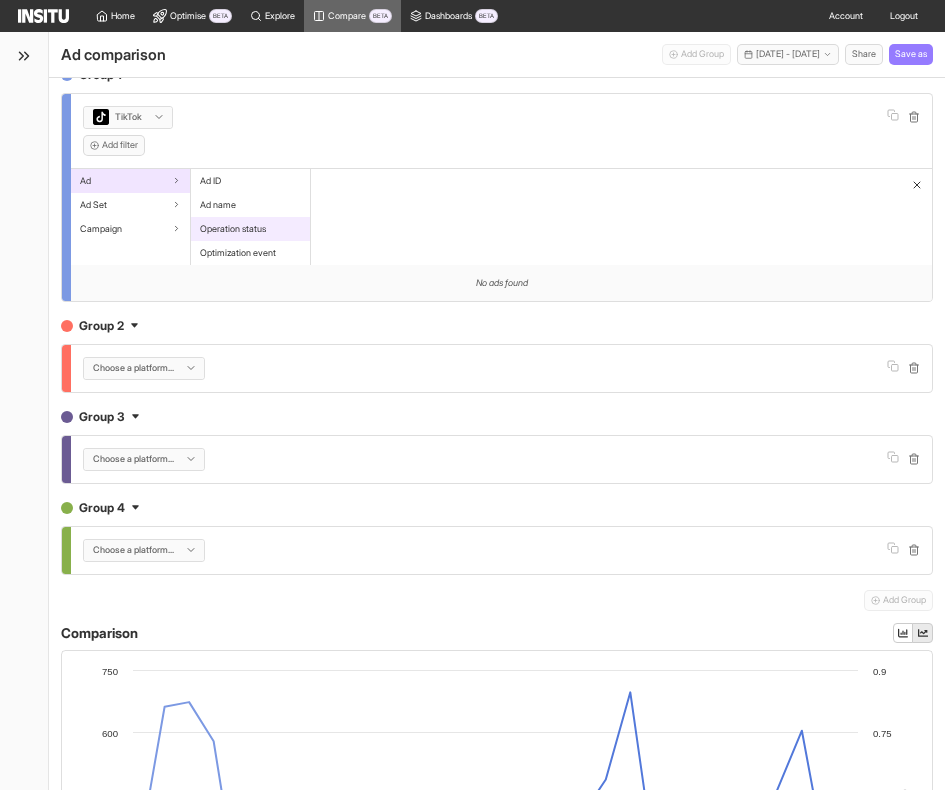 scroll, scrollTop: 20, scrollLeft: 0, axis: vertical 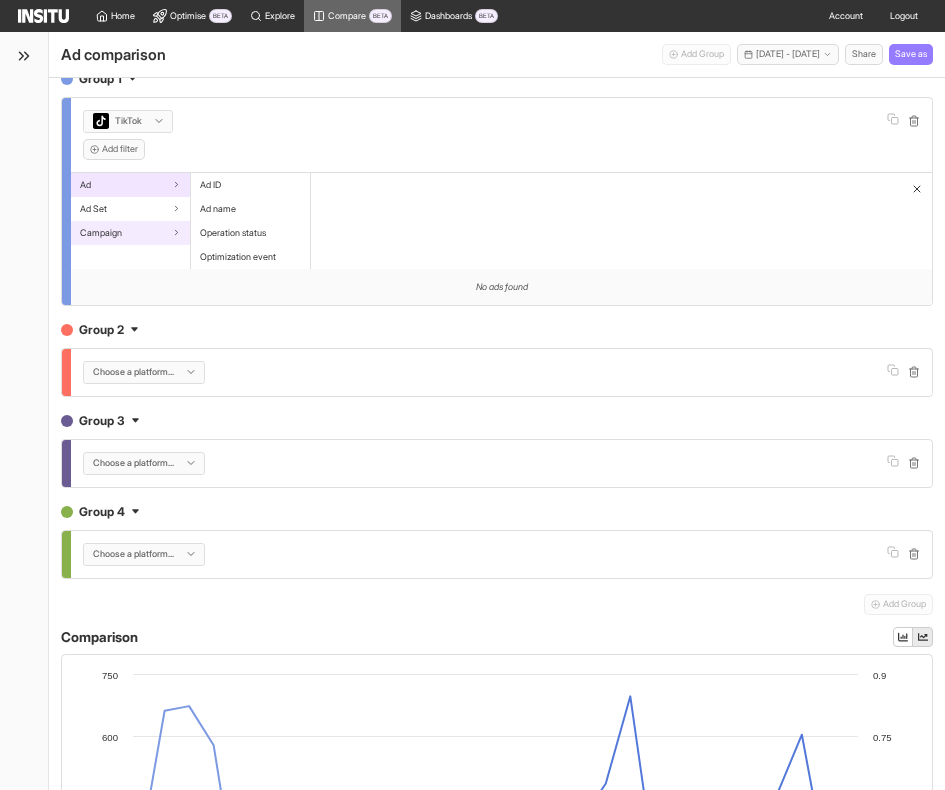 click on "Campaign" at bounding box center [130, 233] 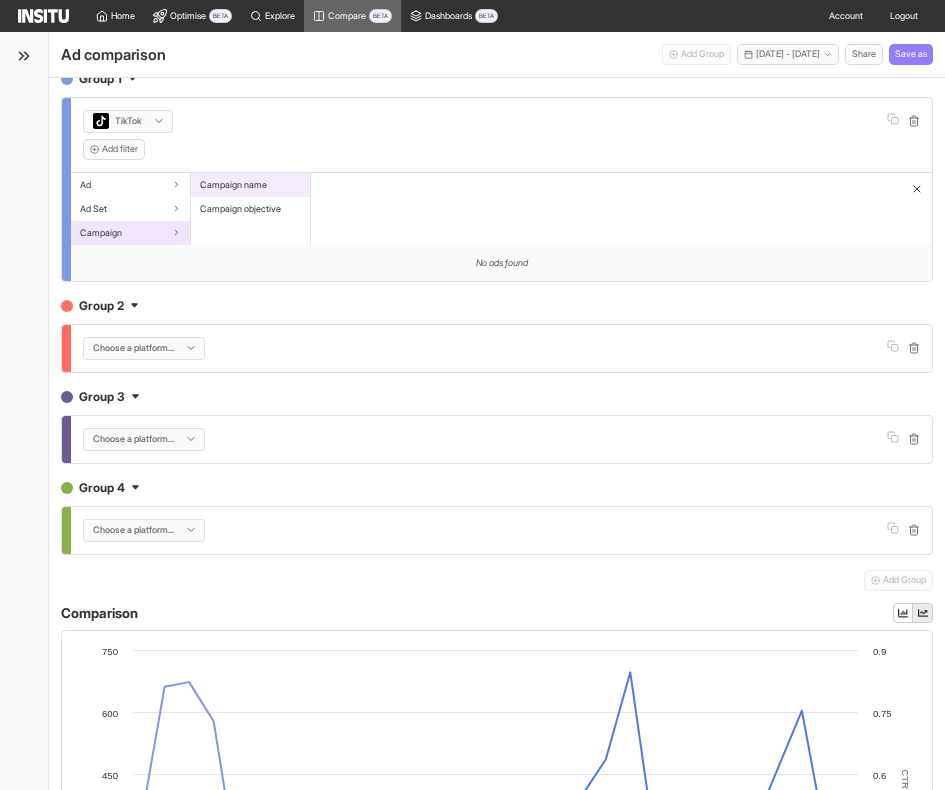 click on "Campaign name" at bounding box center (250, 185) 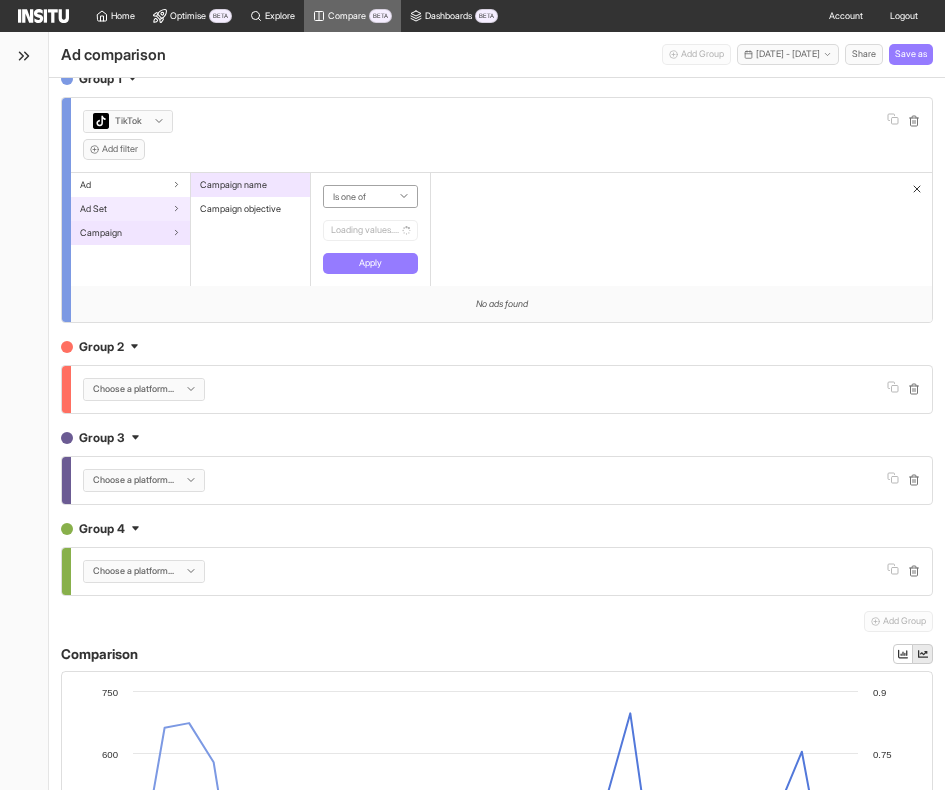 click on "Ad Set" at bounding box center (130, 209) 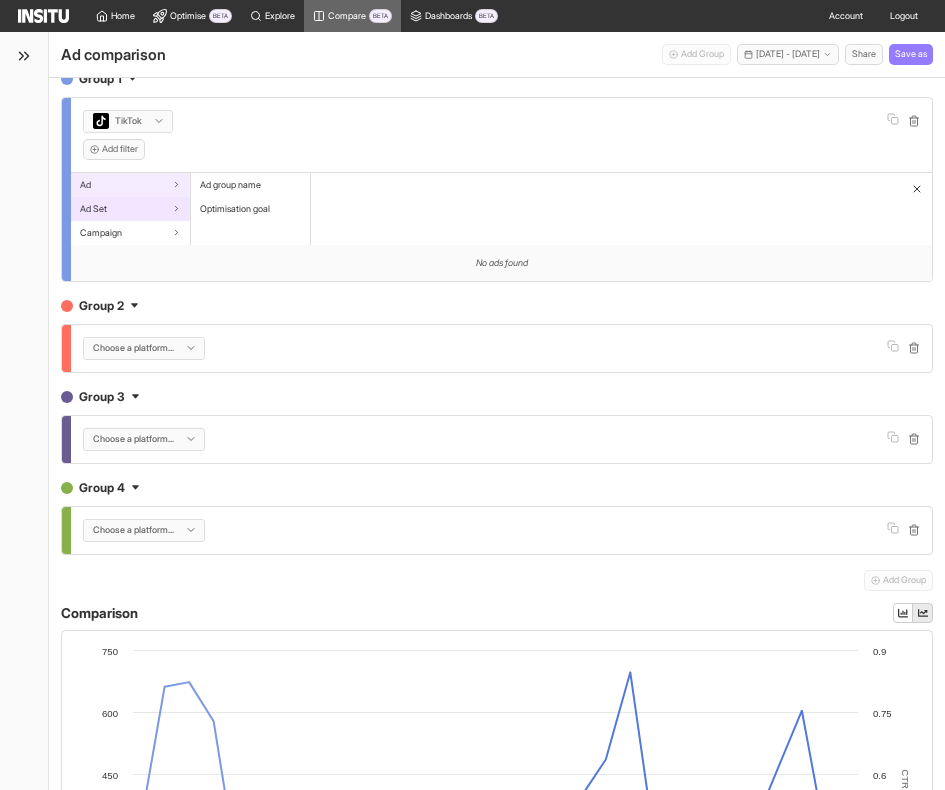 click on "Ad" at bounding box center (130, 185) 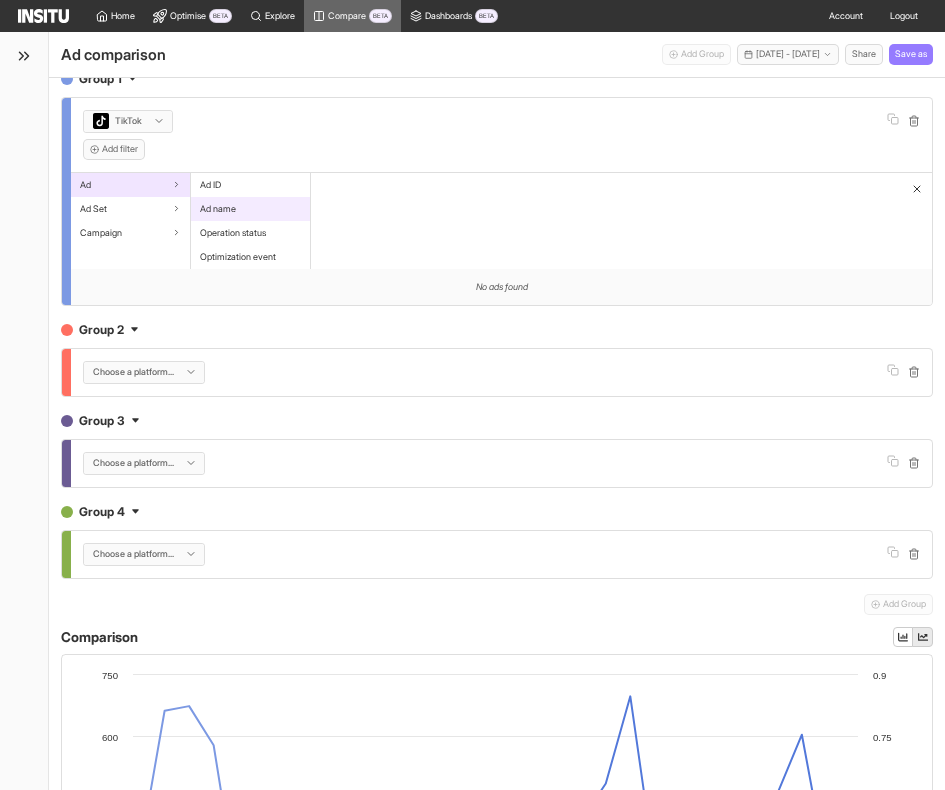 click on "Ad name" at bounding box center [250, 209] 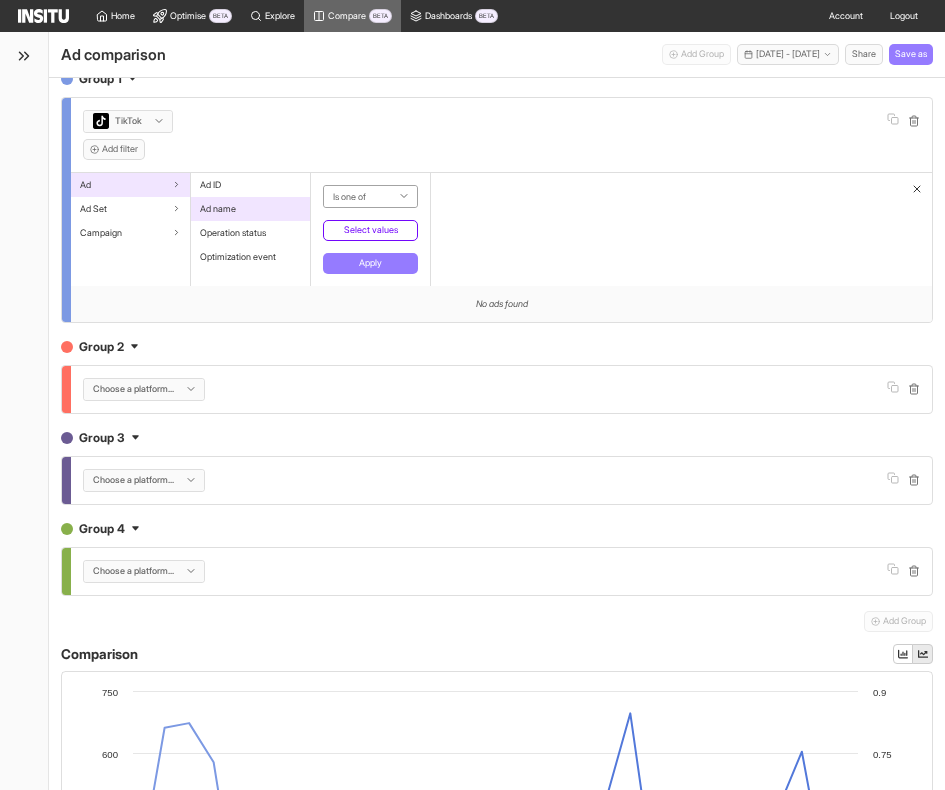 click on "Select values" at bounding box center [370, 230] 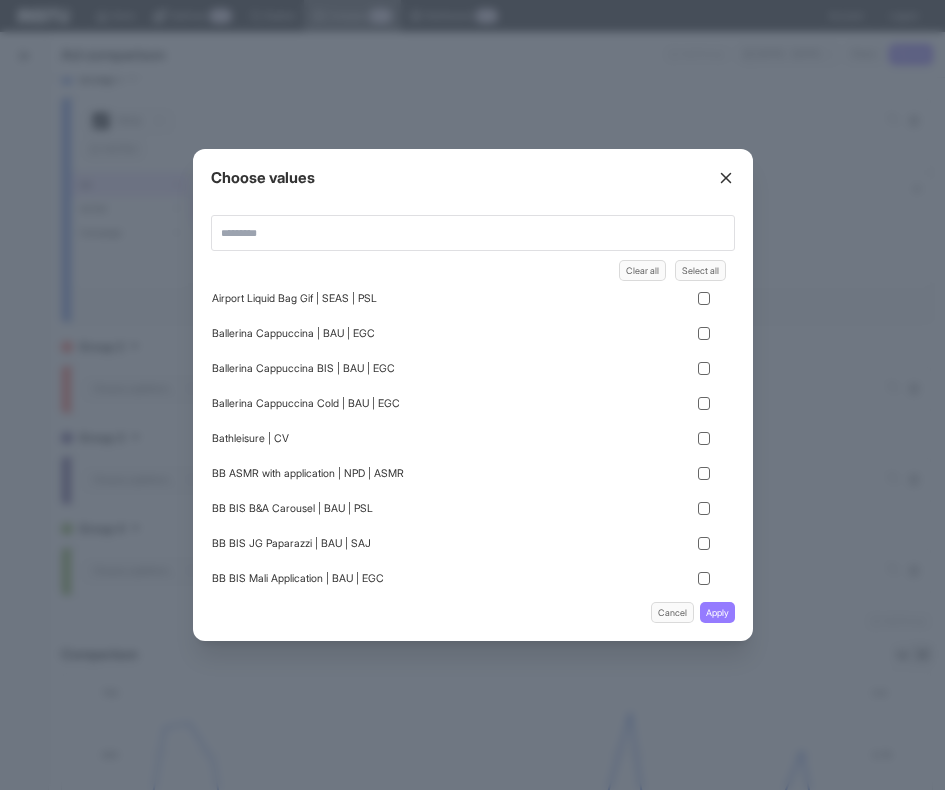 click at bounding box center (472, 395) 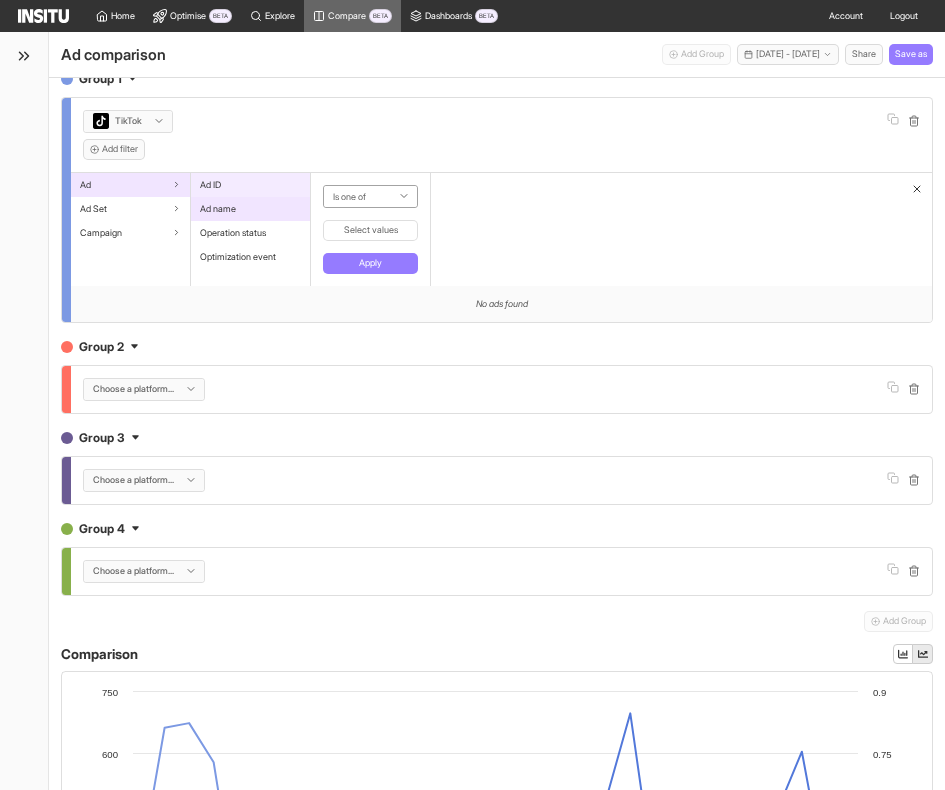 click on "Ad ID" at bounding box center (250, 185) 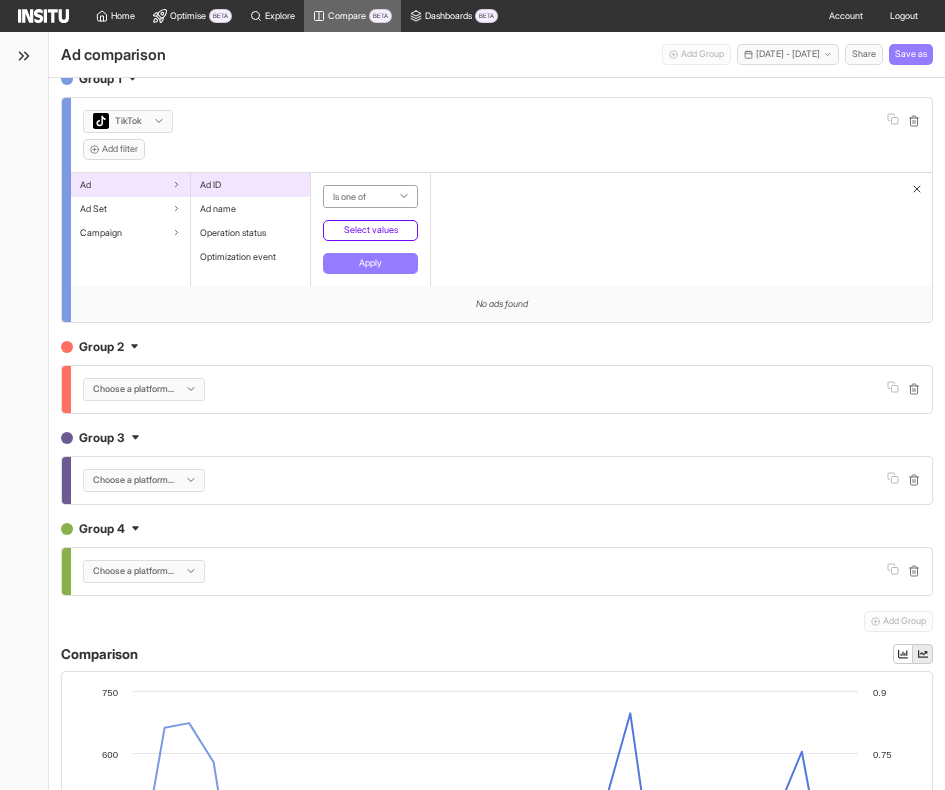 click on "Select values" at bounding box center [370, 230] 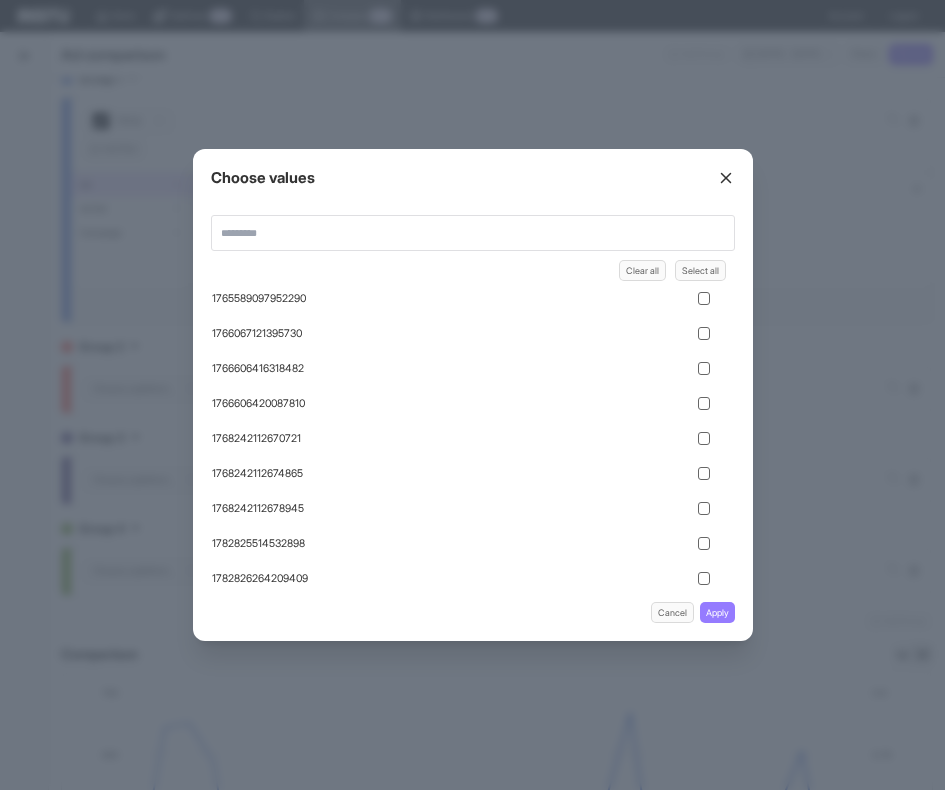 click at bounding box center [472, 395] 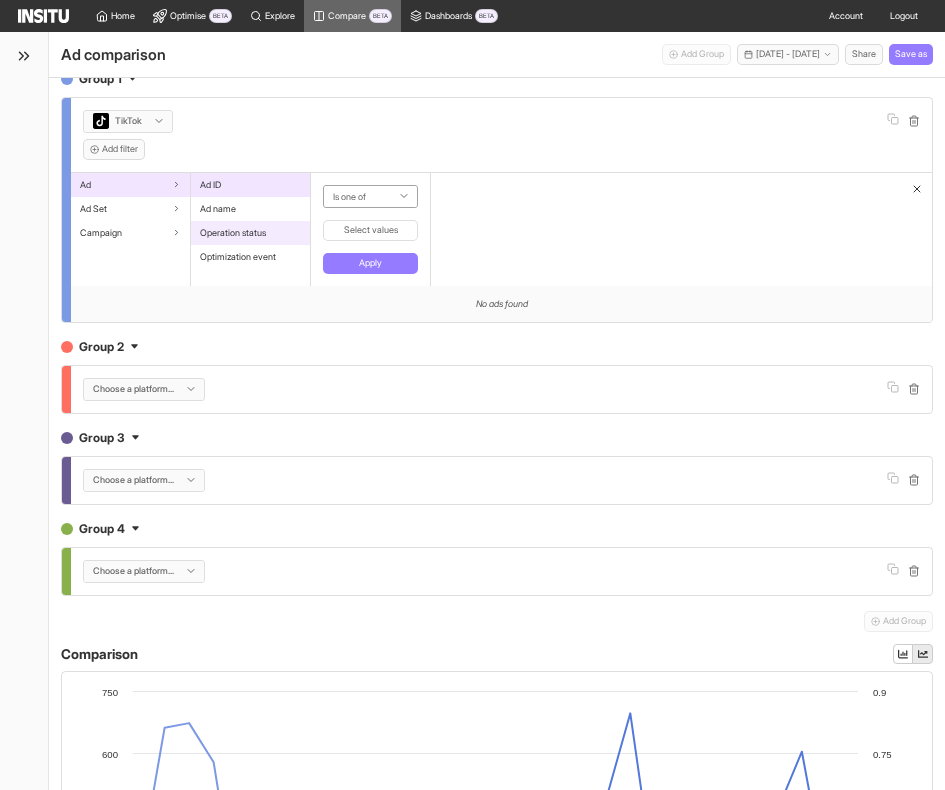click on "Operation status" at bounding box center [233, 233] 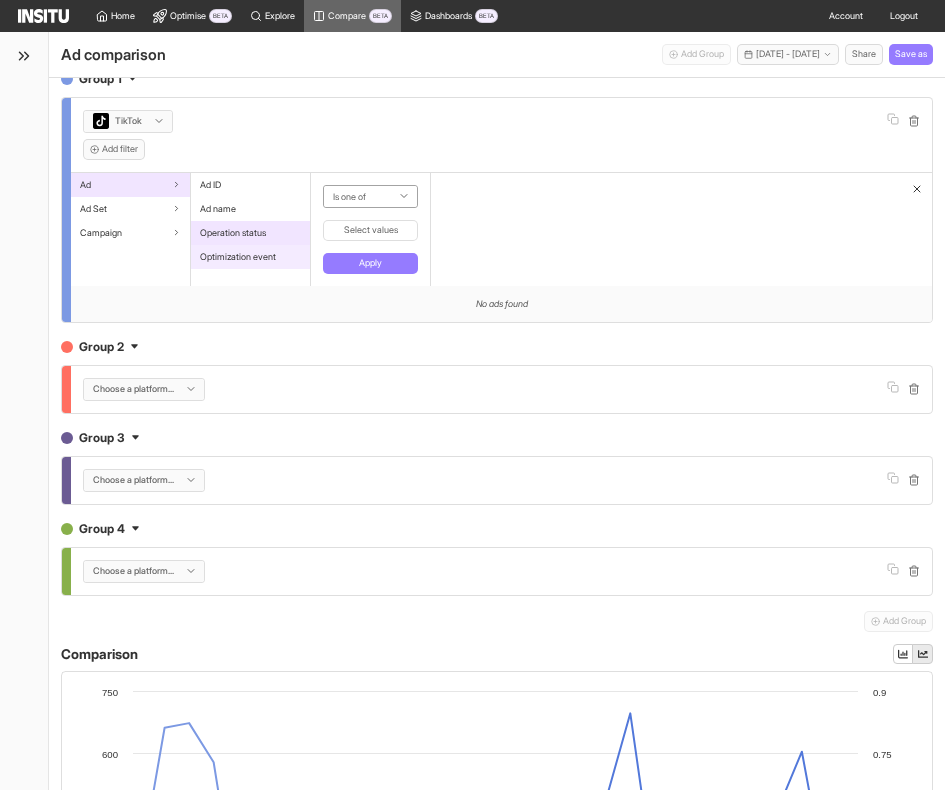 click on "Optimization event" at bounding box center (238, 257) 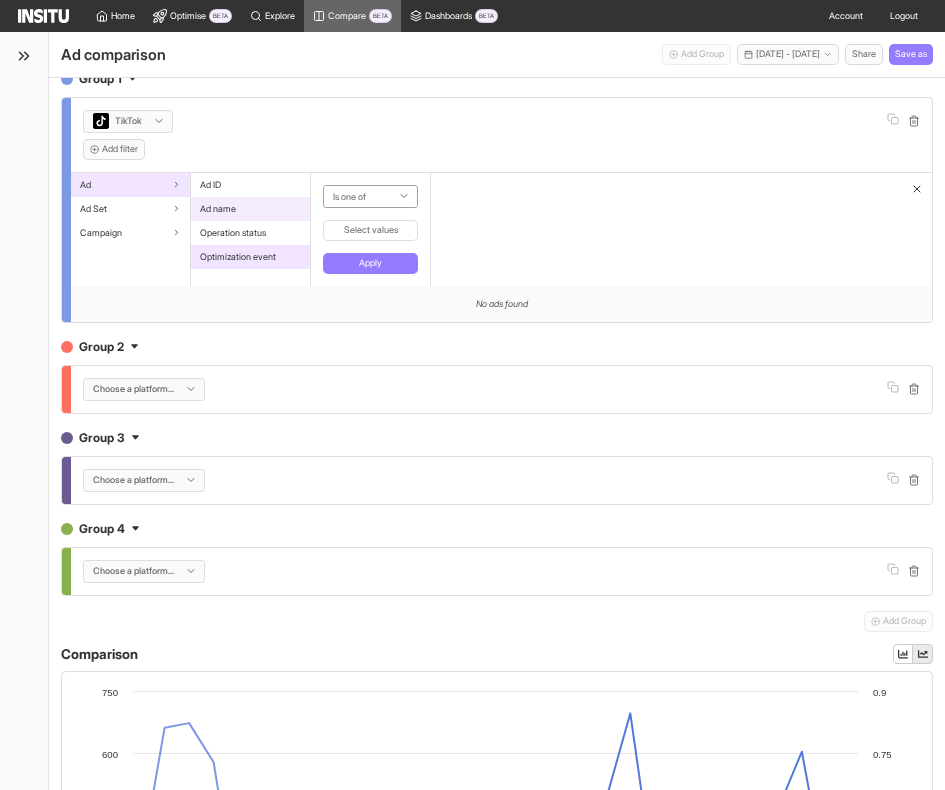 click on "Ad name" at bounding box center [250, 209] 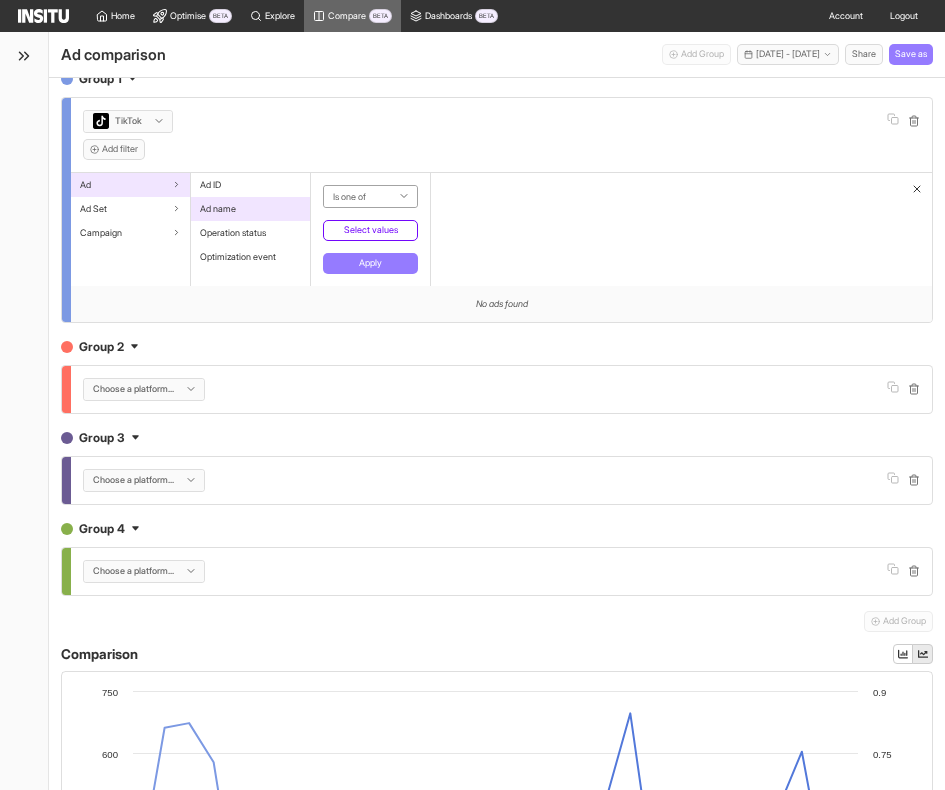click on "Select values" at bounding box center [370, 230] 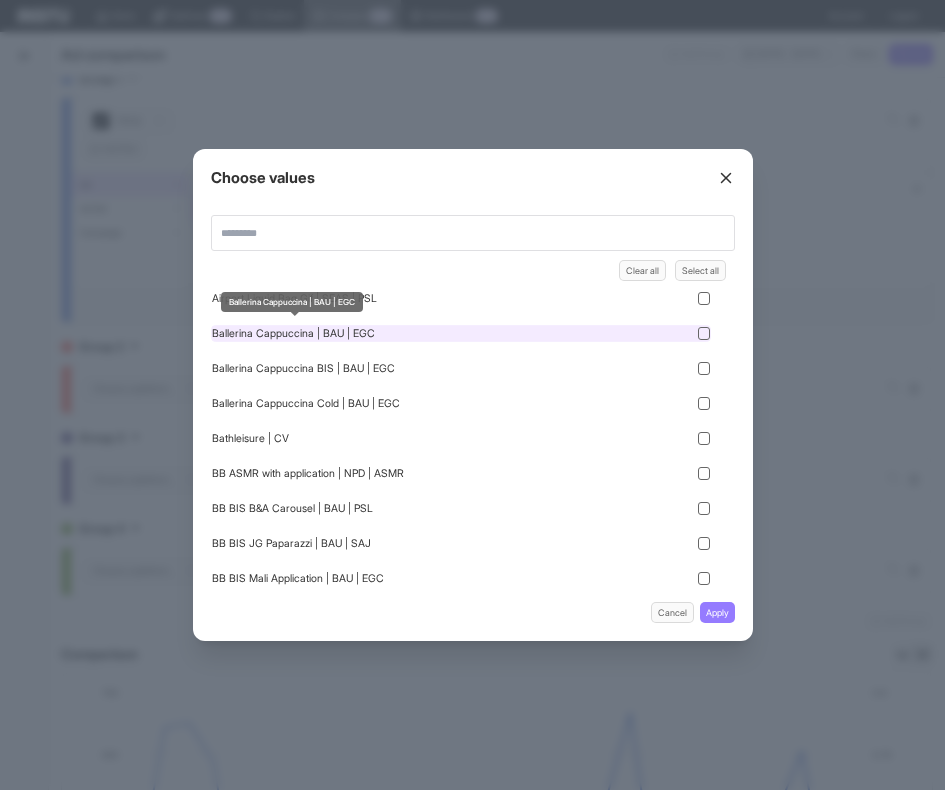 click on "Ballerina Cappuccina | BAU | EGC" at bounding box center [293, 333] 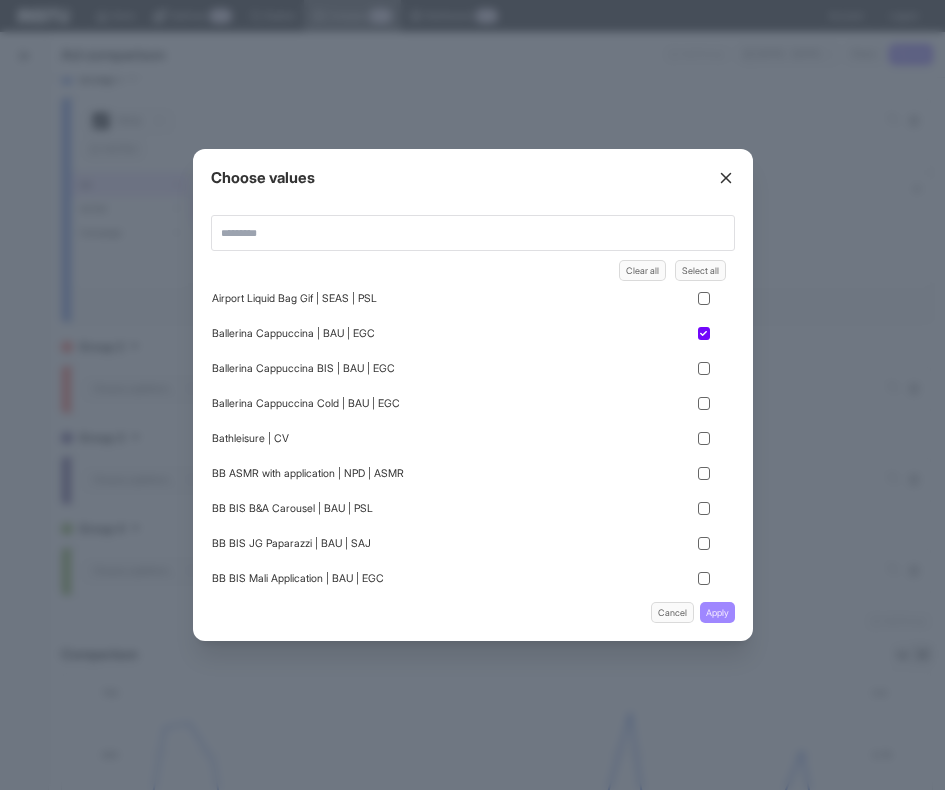 click on "Apply" at bounding box center [717, 612] 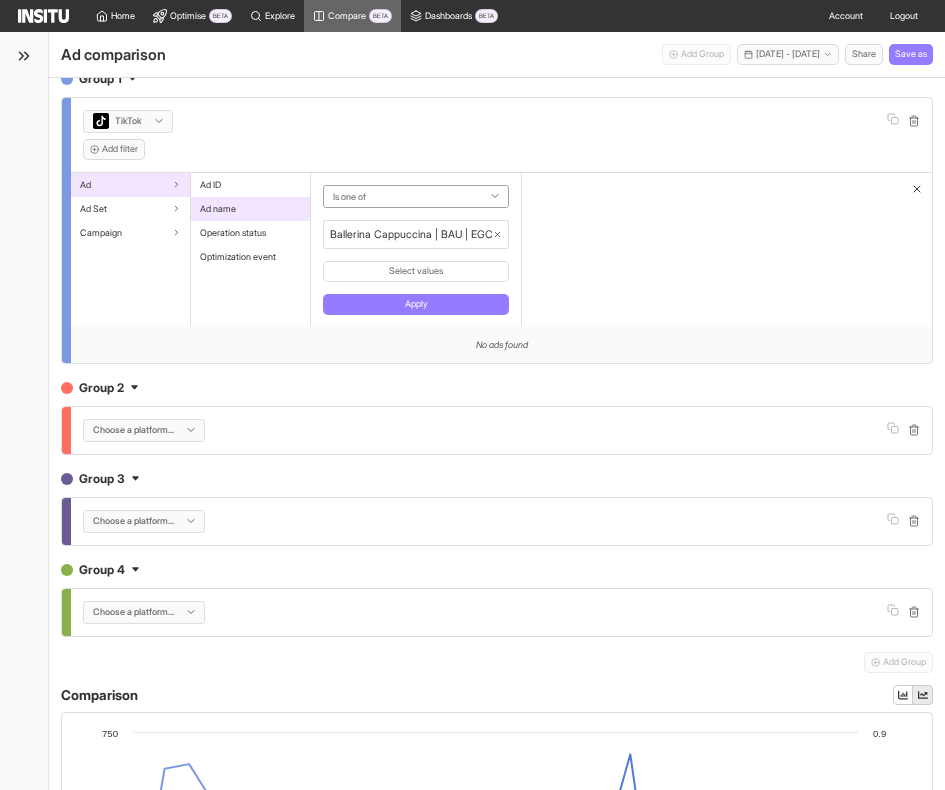 click on "Ad Ad Set Campaign Ad ID Ad name Operation status Optimization event Is one of Ballerina Cappuccina | BAU | EGC Select values Apply" at bounding box center [501, 250] 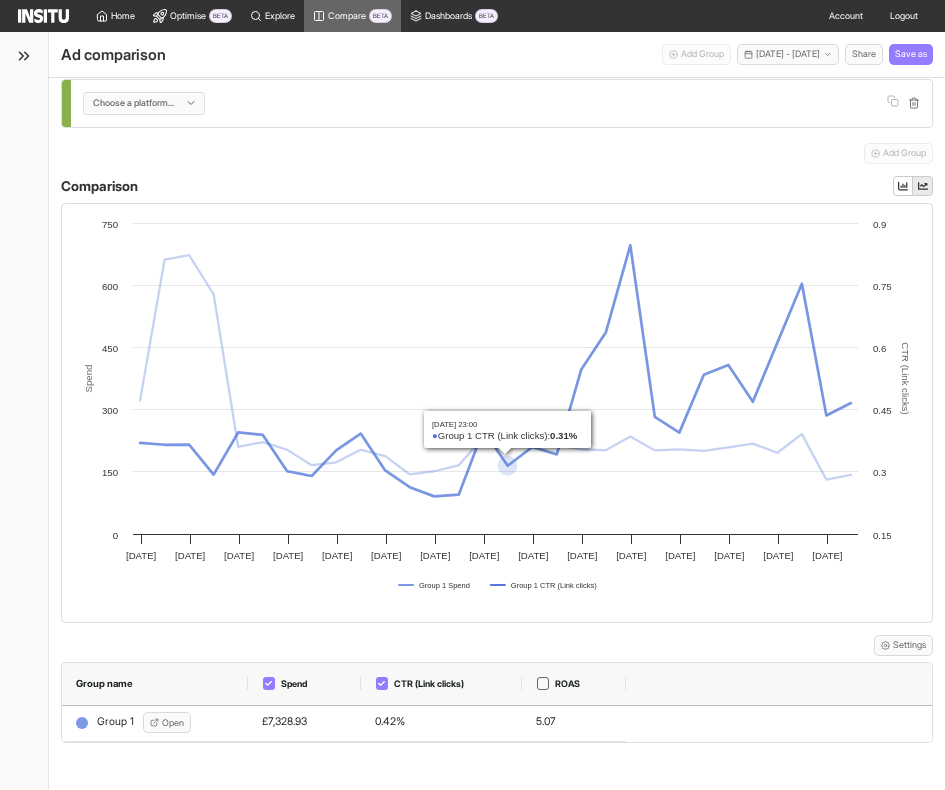scroll, scrollTop: 0, scrollLeft: 0, axis: both 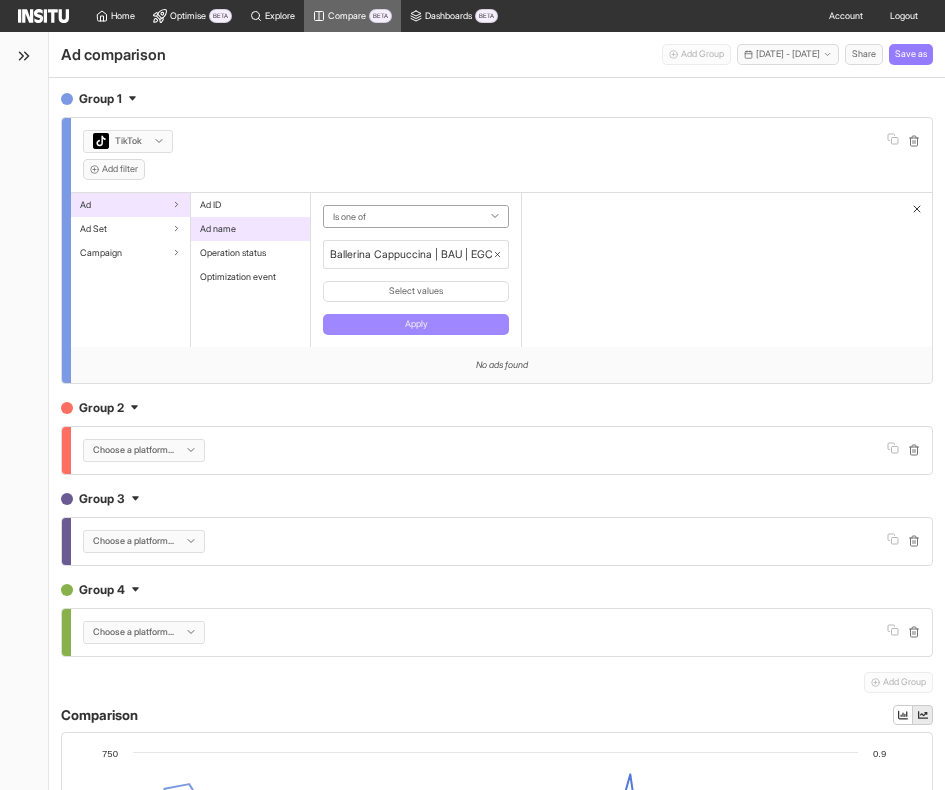 click on "Apply" at bounding box center [416, 324] 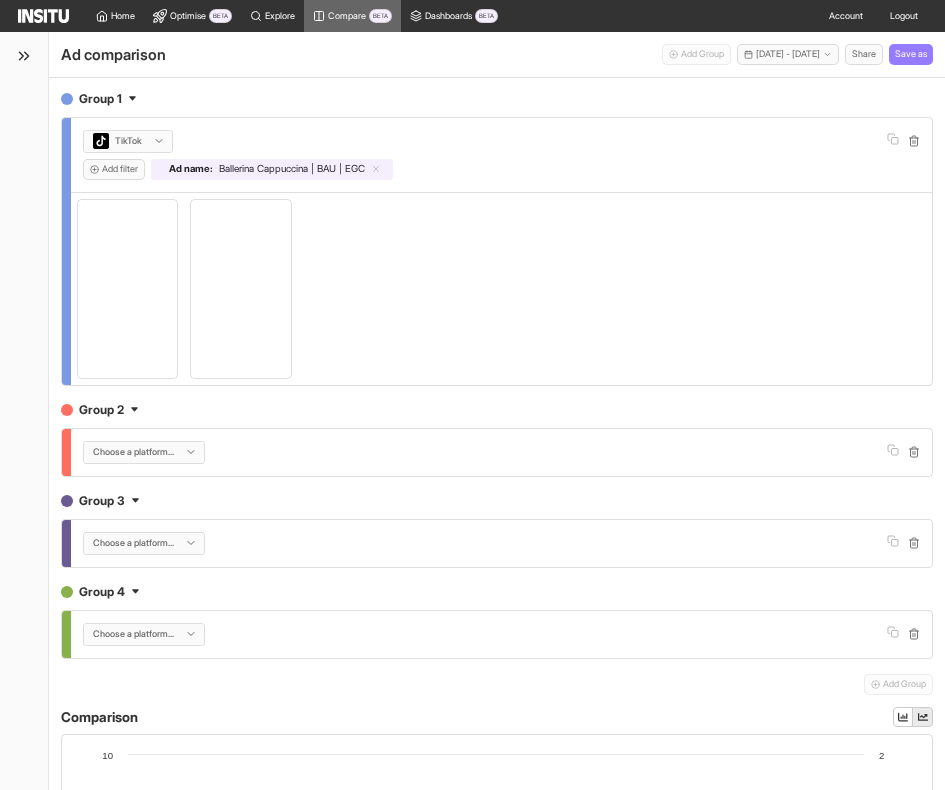 scroll, scrollTop: 0, scrollLeft: 0, axis: both 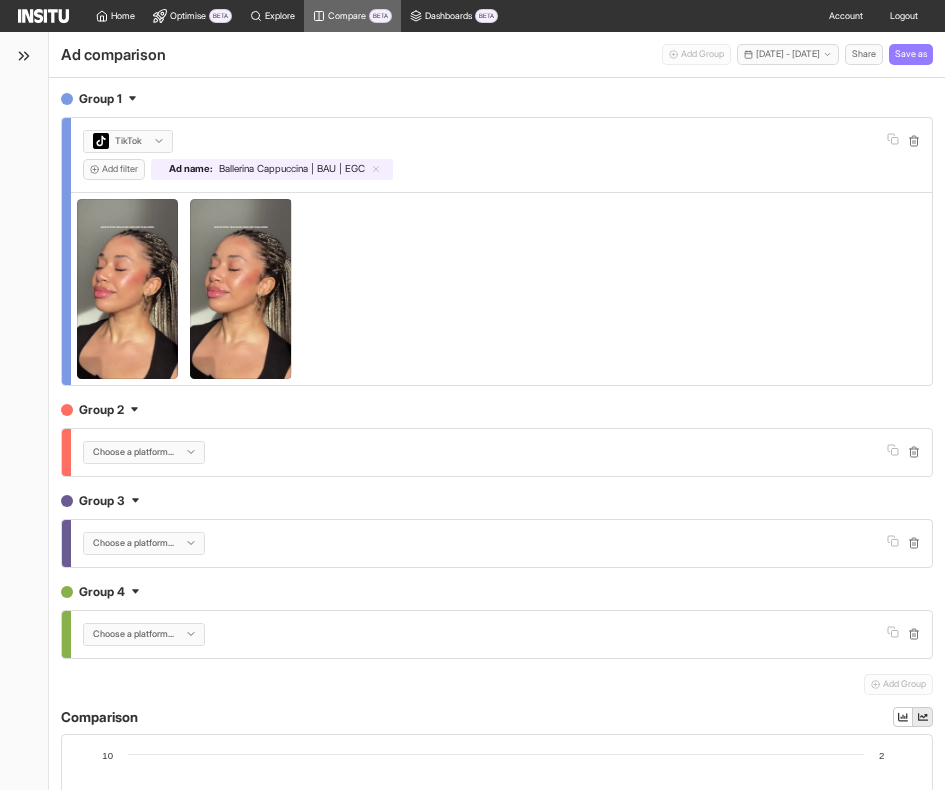 click at bounding box center (501, 288) 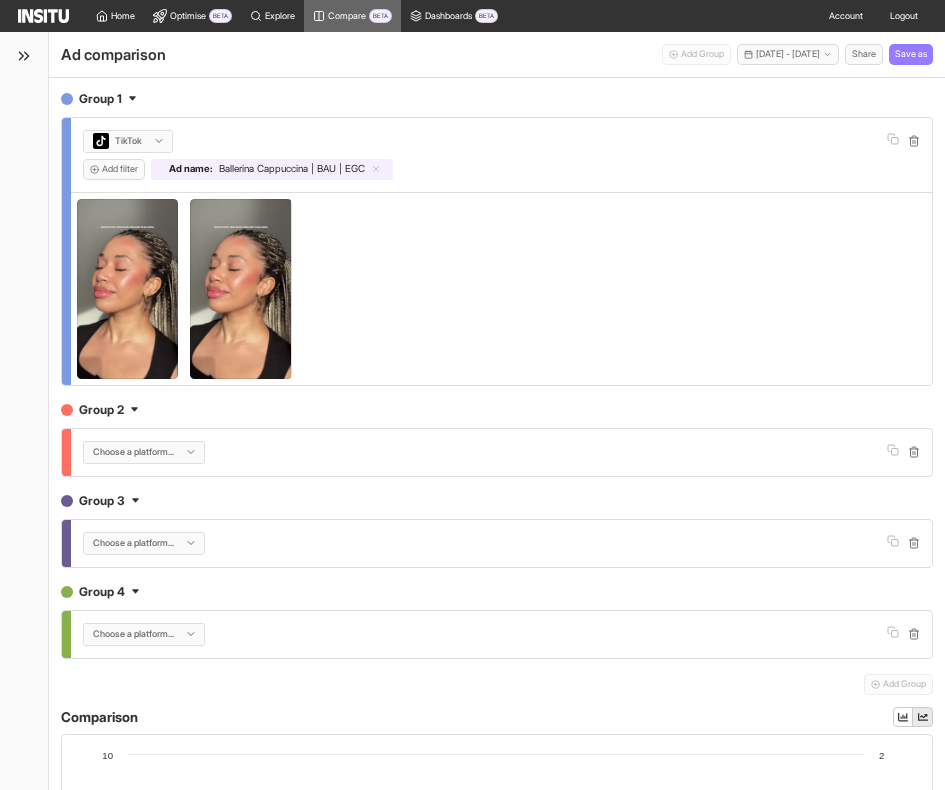 click on "TikTok Add filter Ad name :  Ballerina Cappuccina | BAU | EGC" at bounding box center [501, 155] 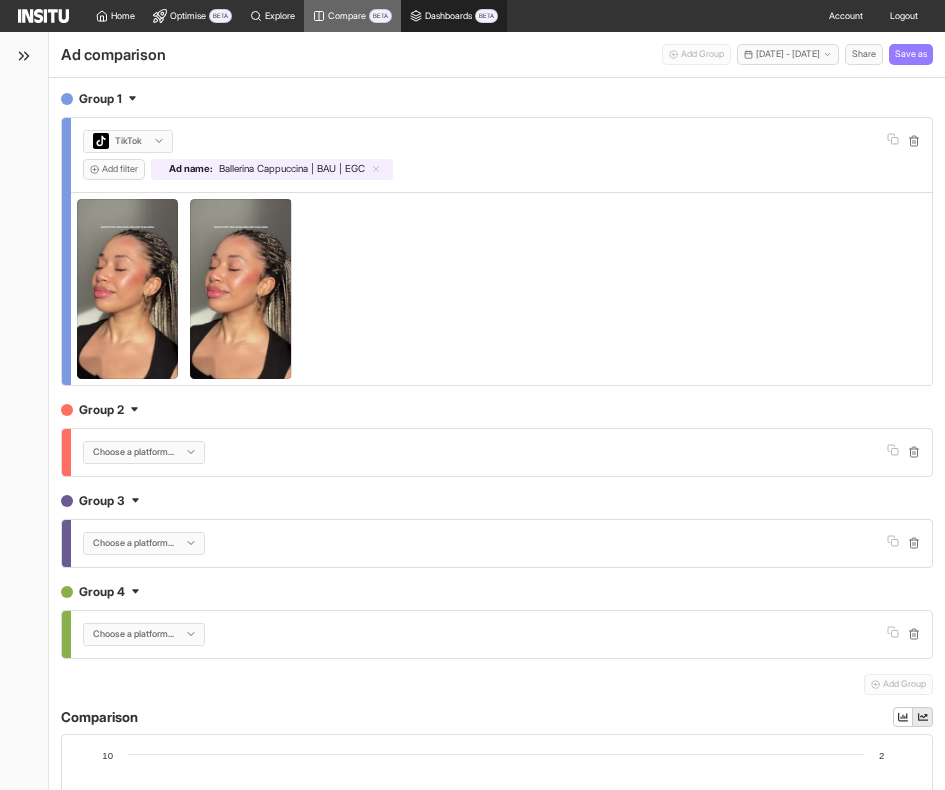 click on "Dashboards BETA" at bounding box center (454, 16) 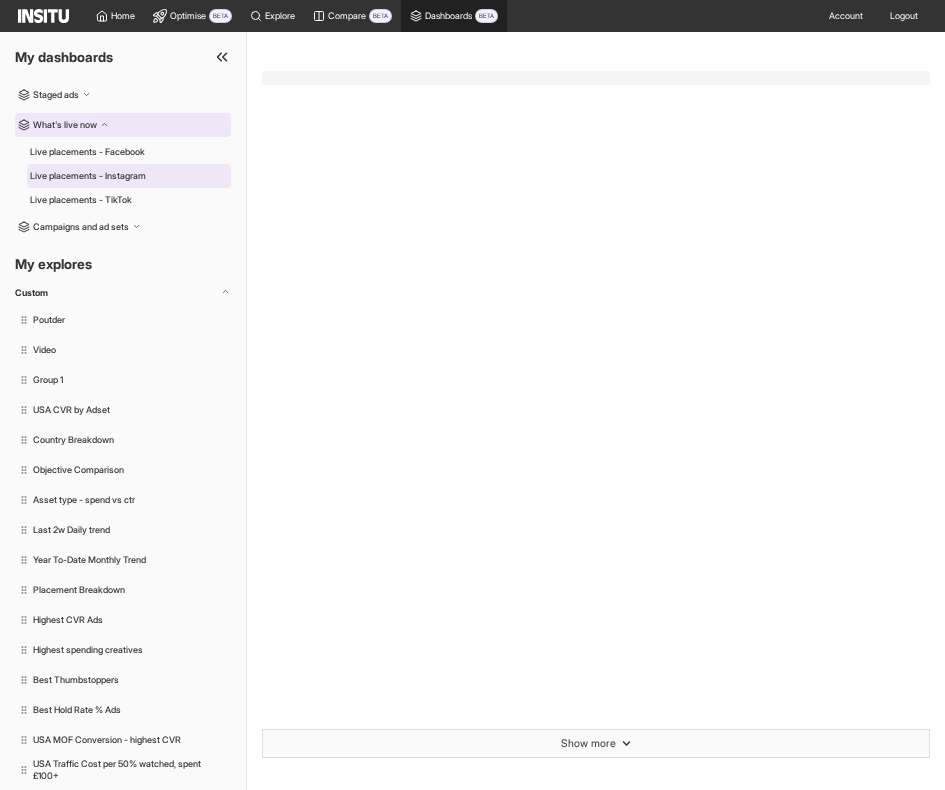 select on "**" 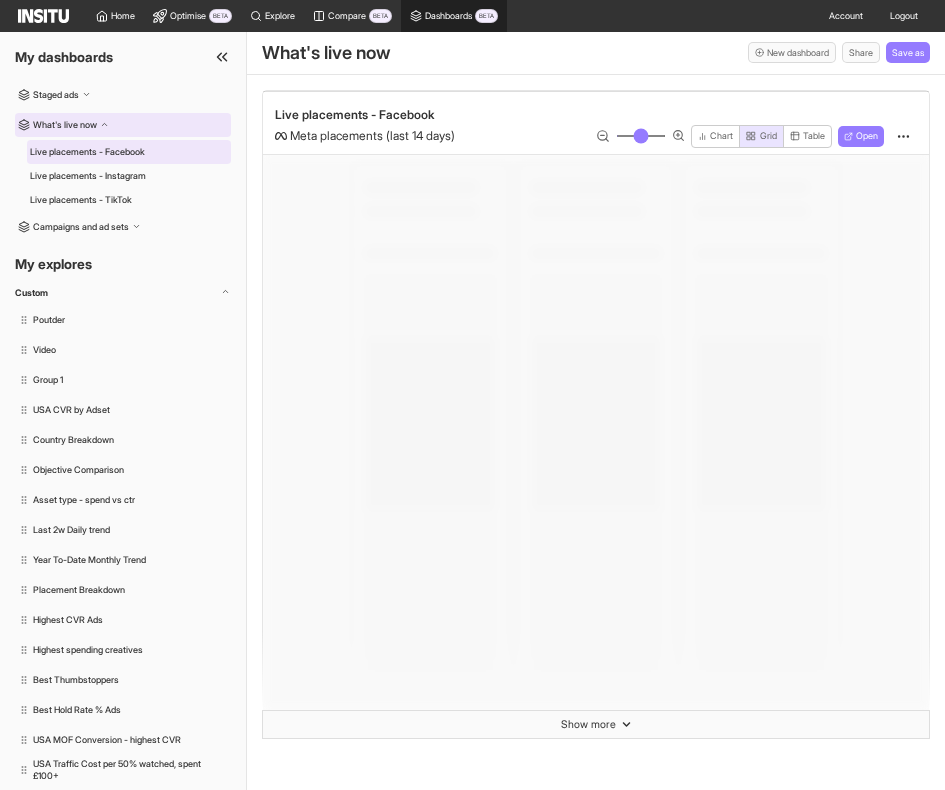 select on "**" 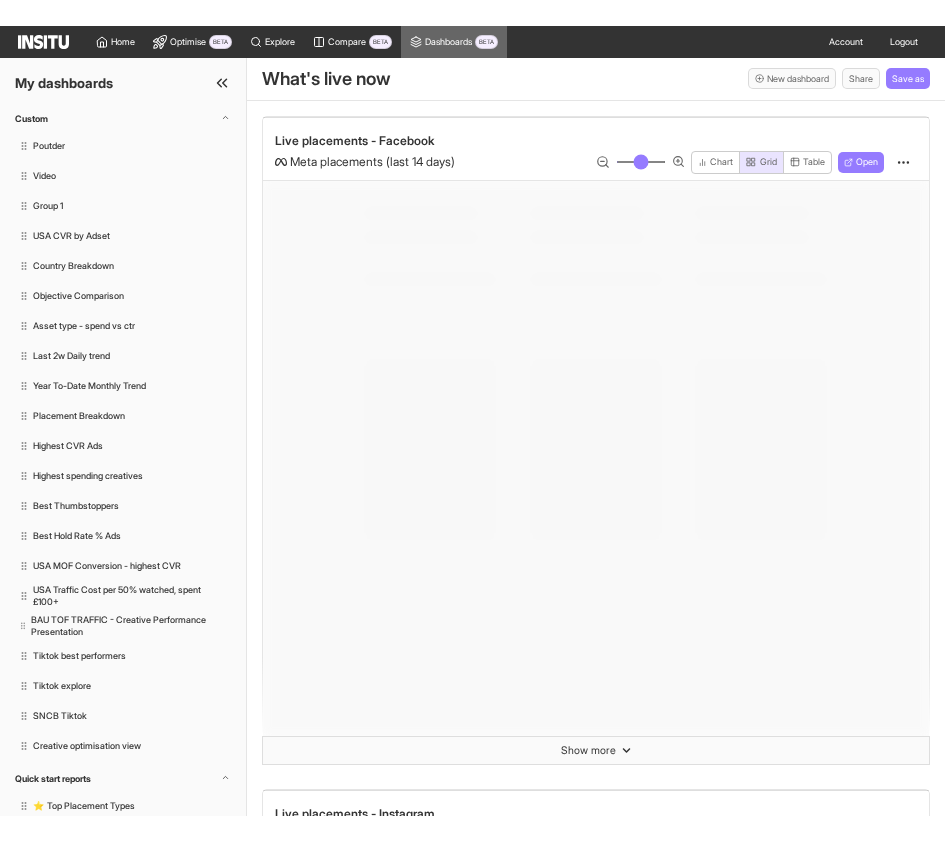 scroll, scrollTop: 466, scrollLeft: 0, axis: vertical 